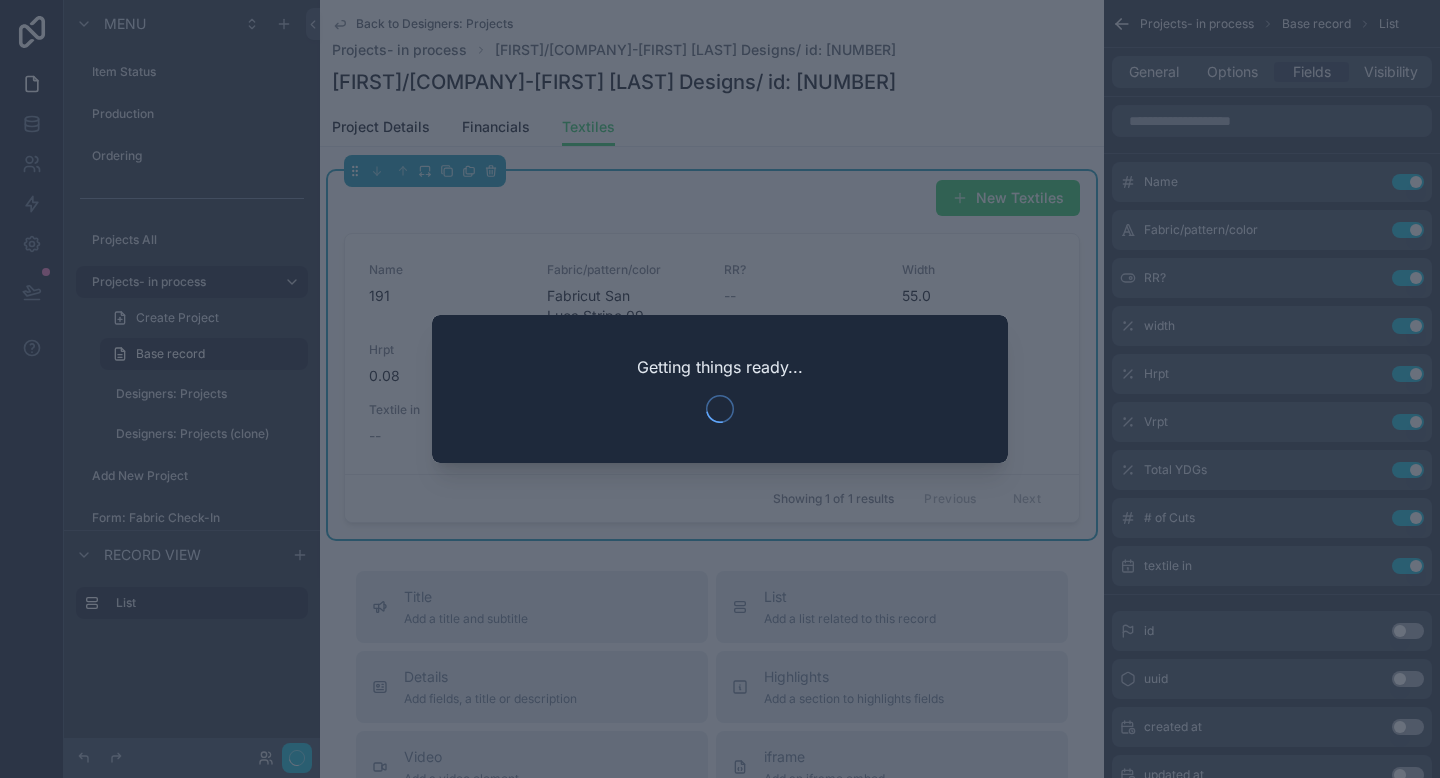 scroll, scrollTop: 0, scrollLeft: 0, axis: both 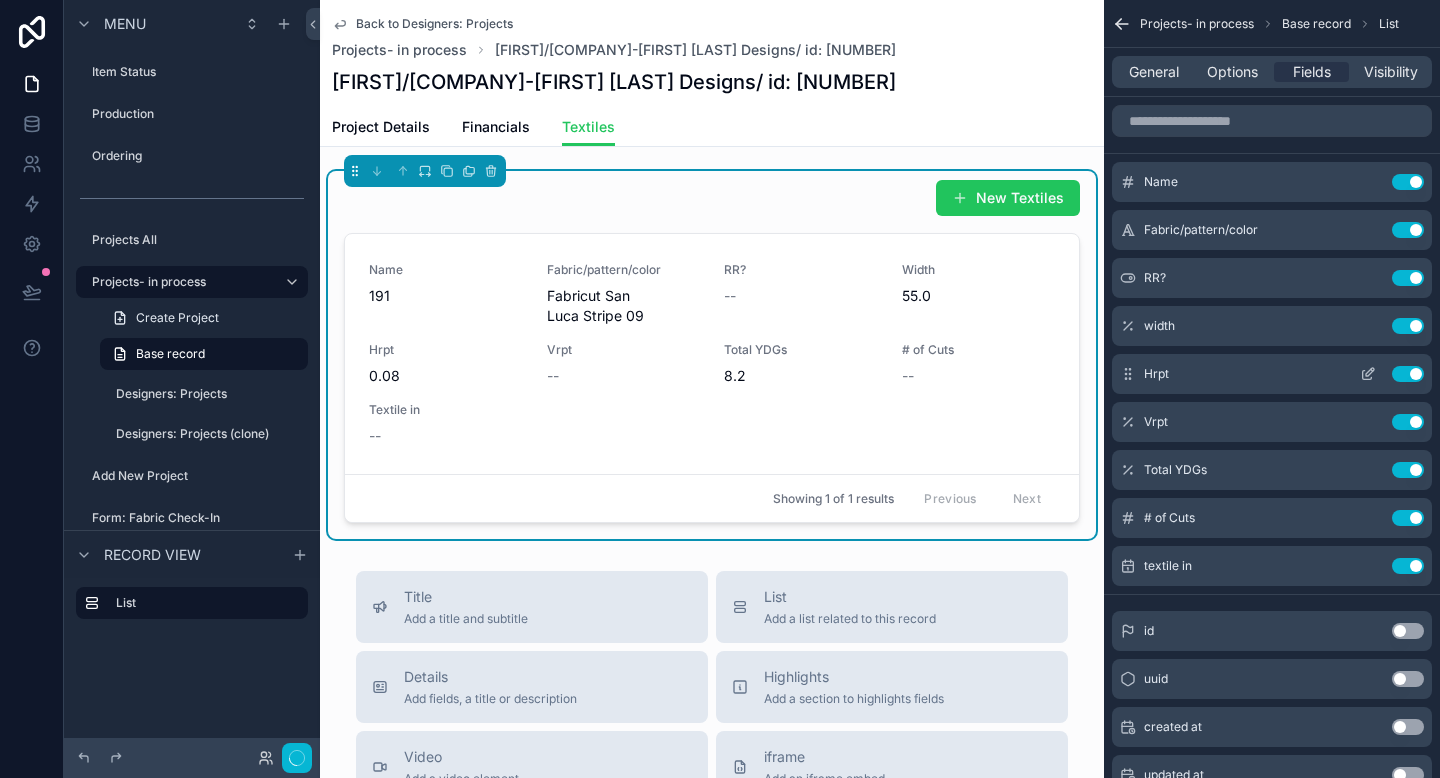 click on "Use setting" at bounding box center [1408, 374] 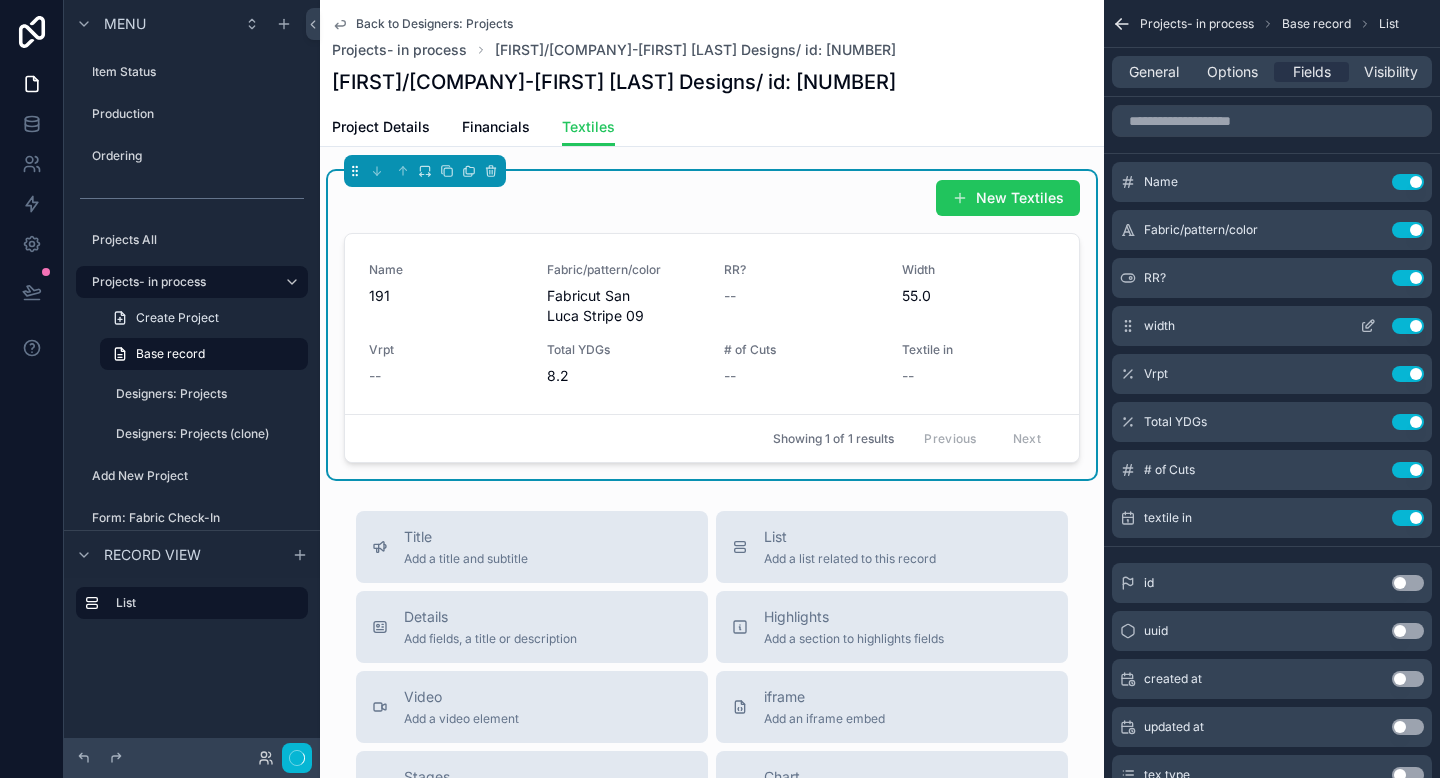 click on "Use setting" at bounding box center [1408, 326] 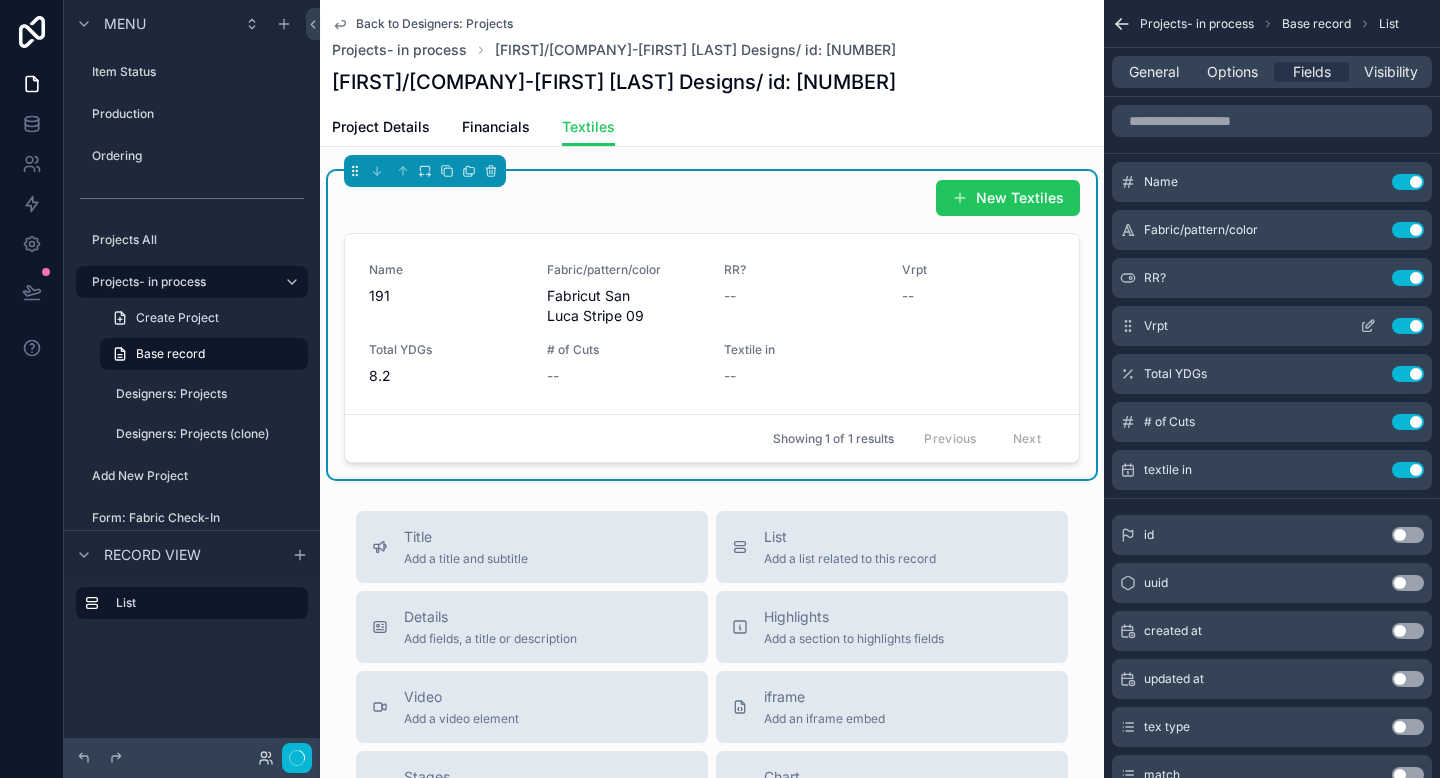 click on "Use setting" at bounding box center [1408, 326] 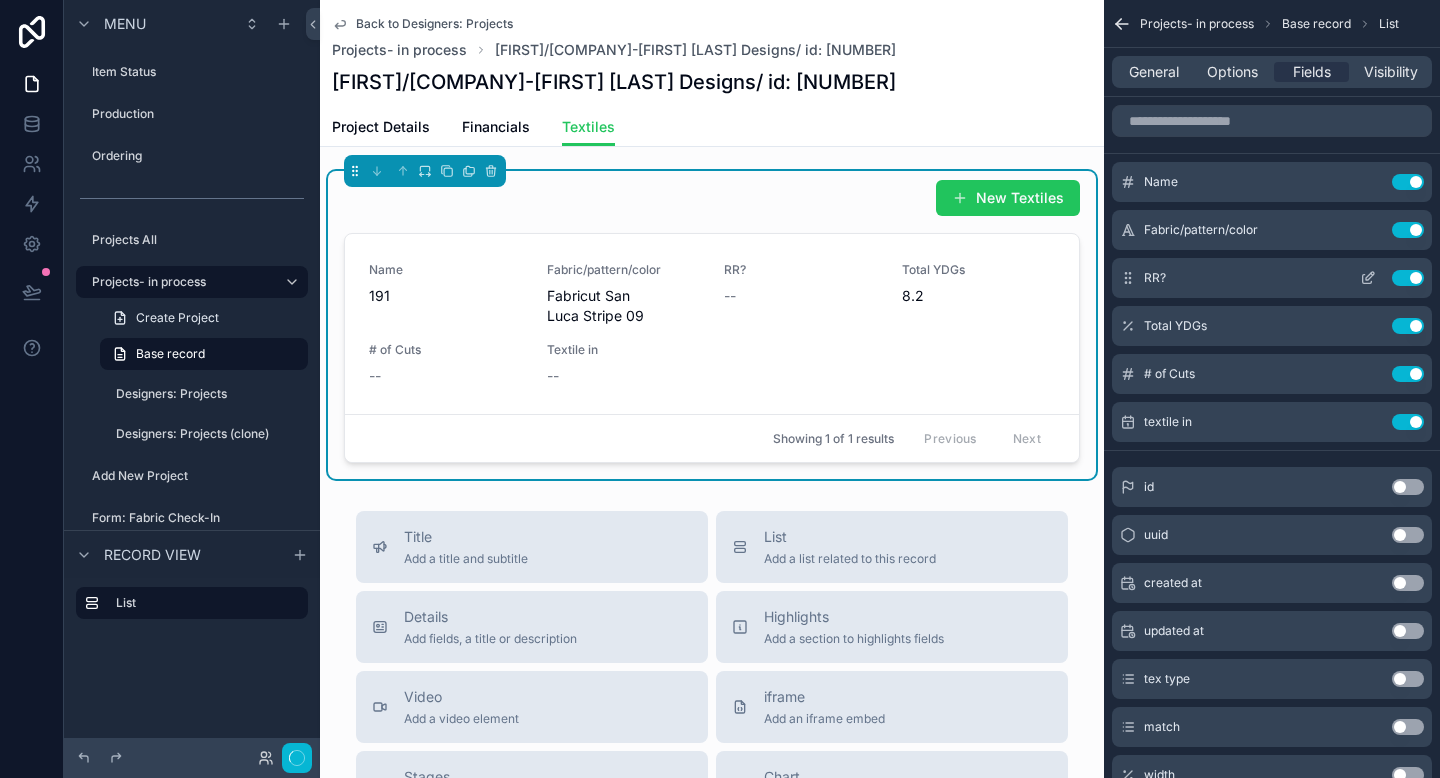 click on "Use setting" at bounding box center (1408, 278) 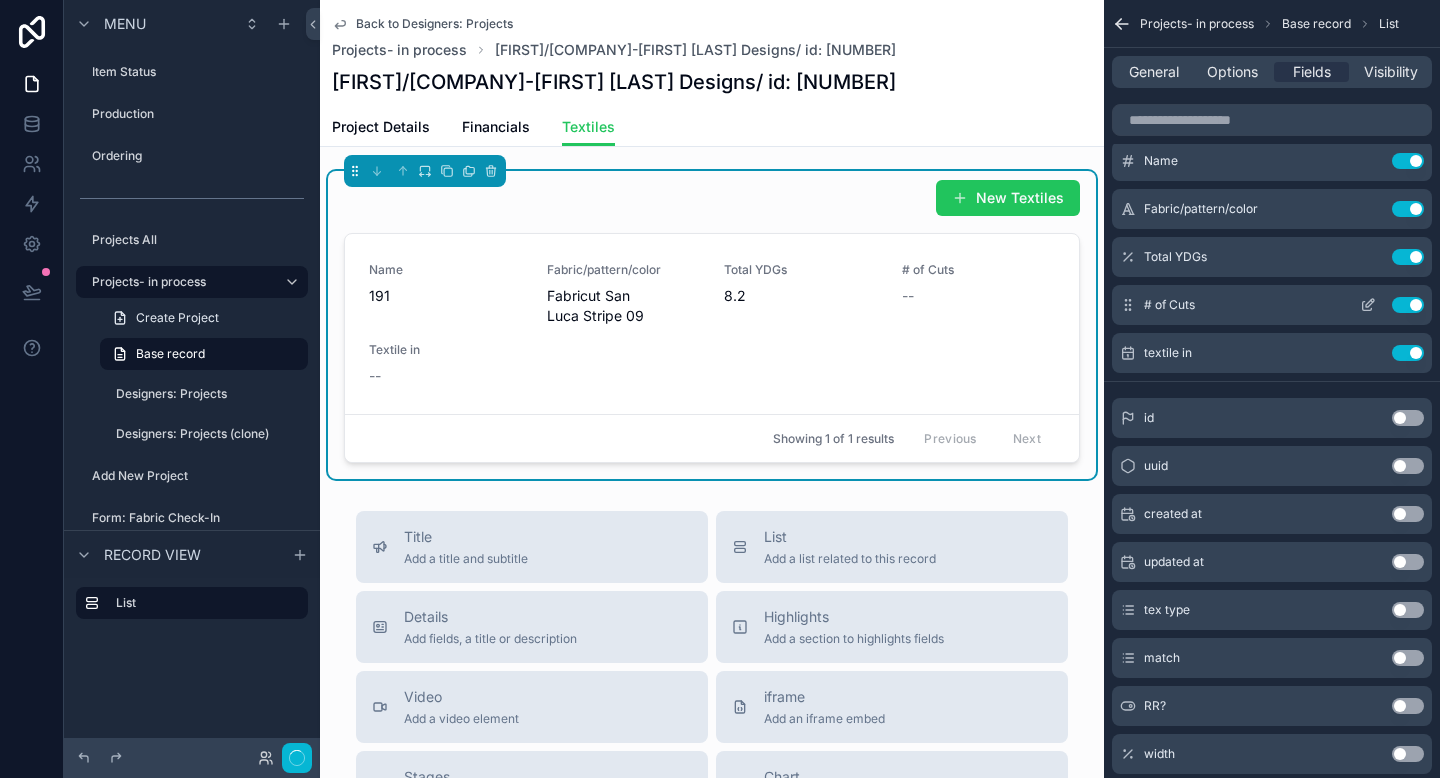 scroll, scrollTop: 0, scrollLeft: 0, axis: both 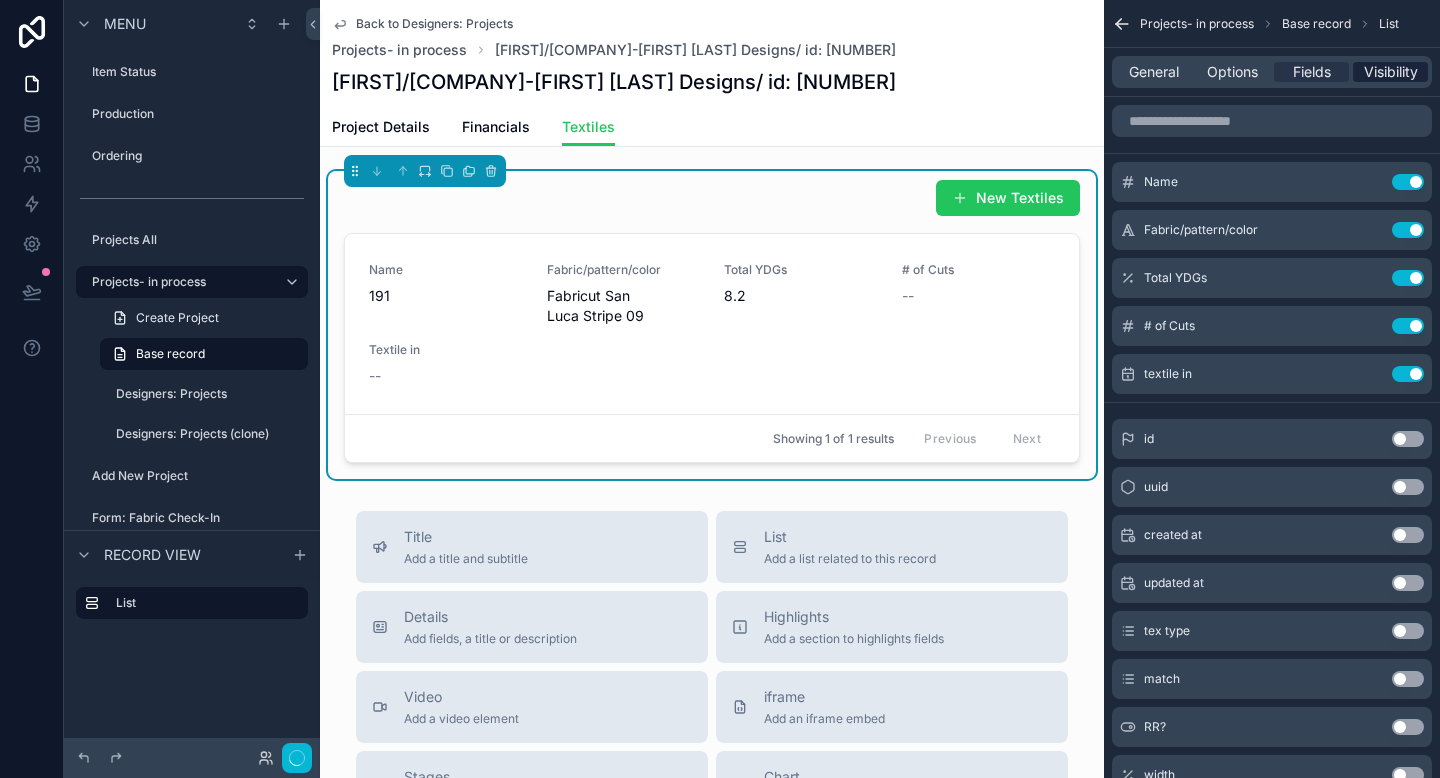 click on "Visibility" at bounding box center [1391, 72] 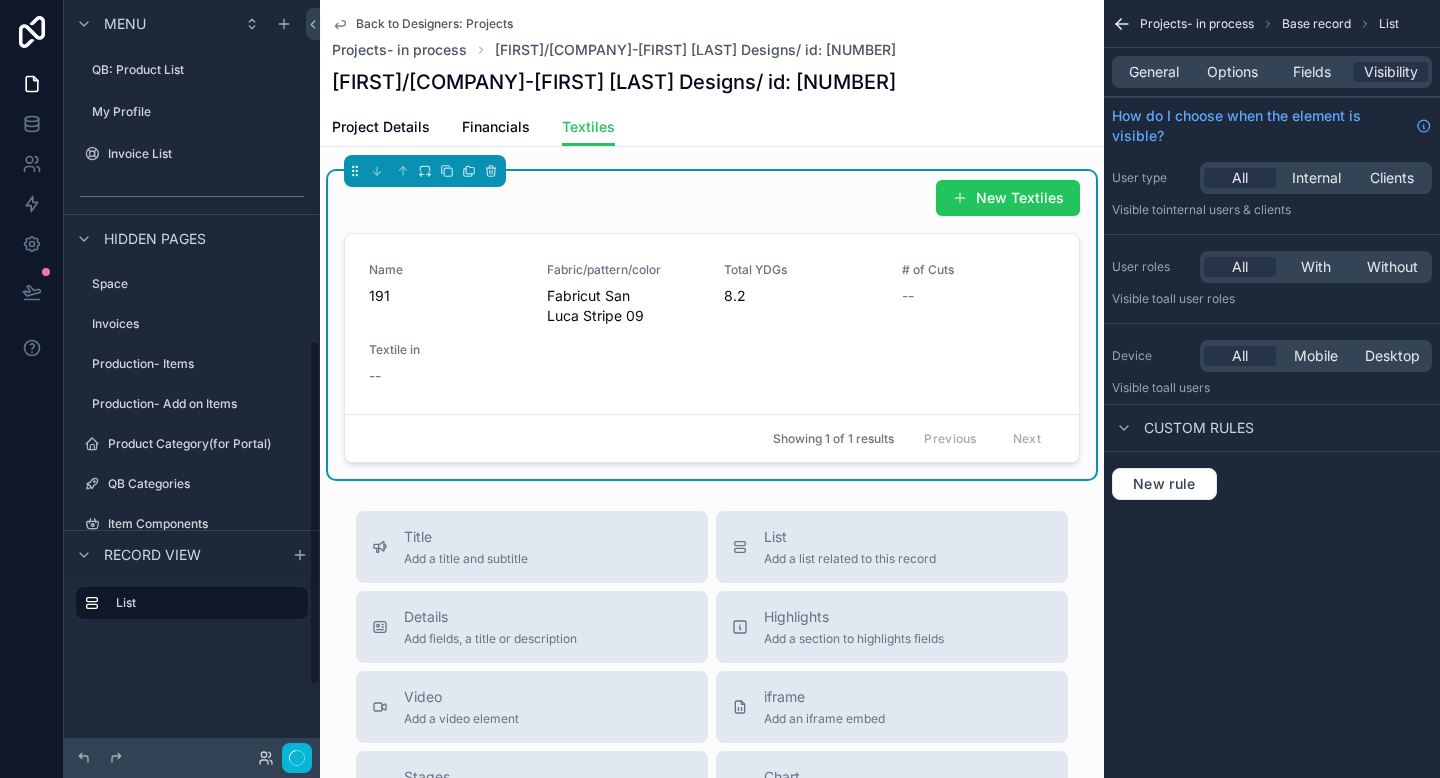 scroll, scrollTop: 890, scrollLeft: 0, axis: vertical 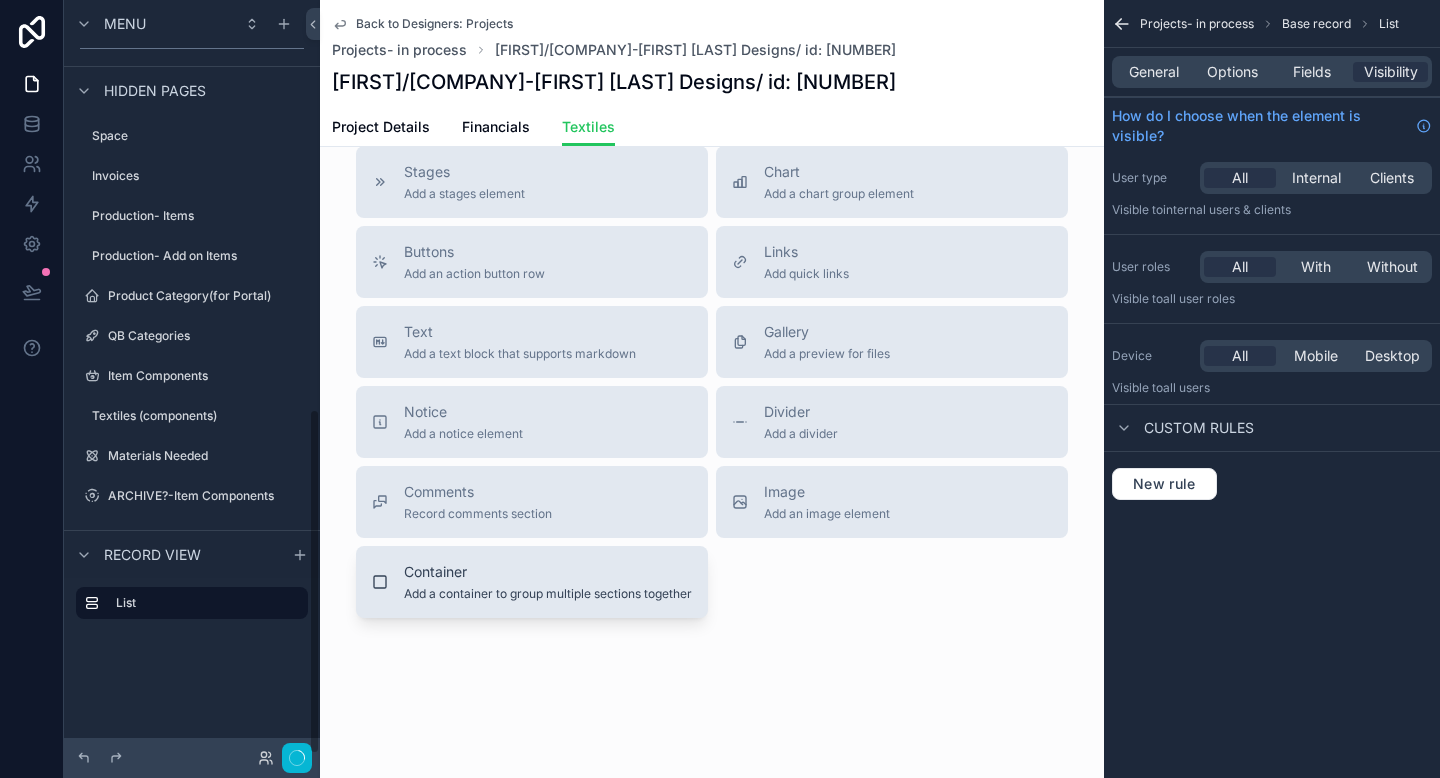 click on "Container Add a container to group multiple sections together" at bounding box center (532, 582) 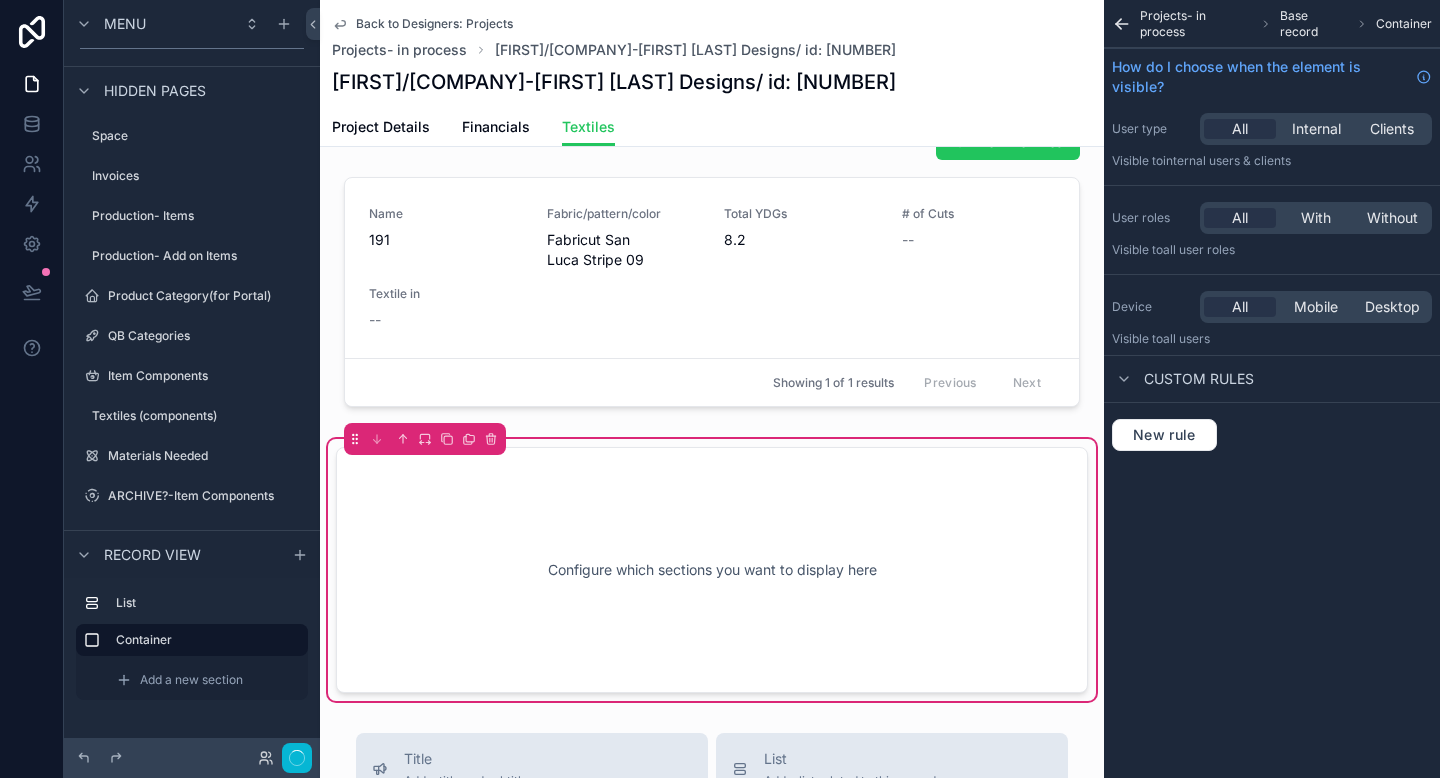 scroll, scrollTop: 0, scrollLeft: 0, axis: both 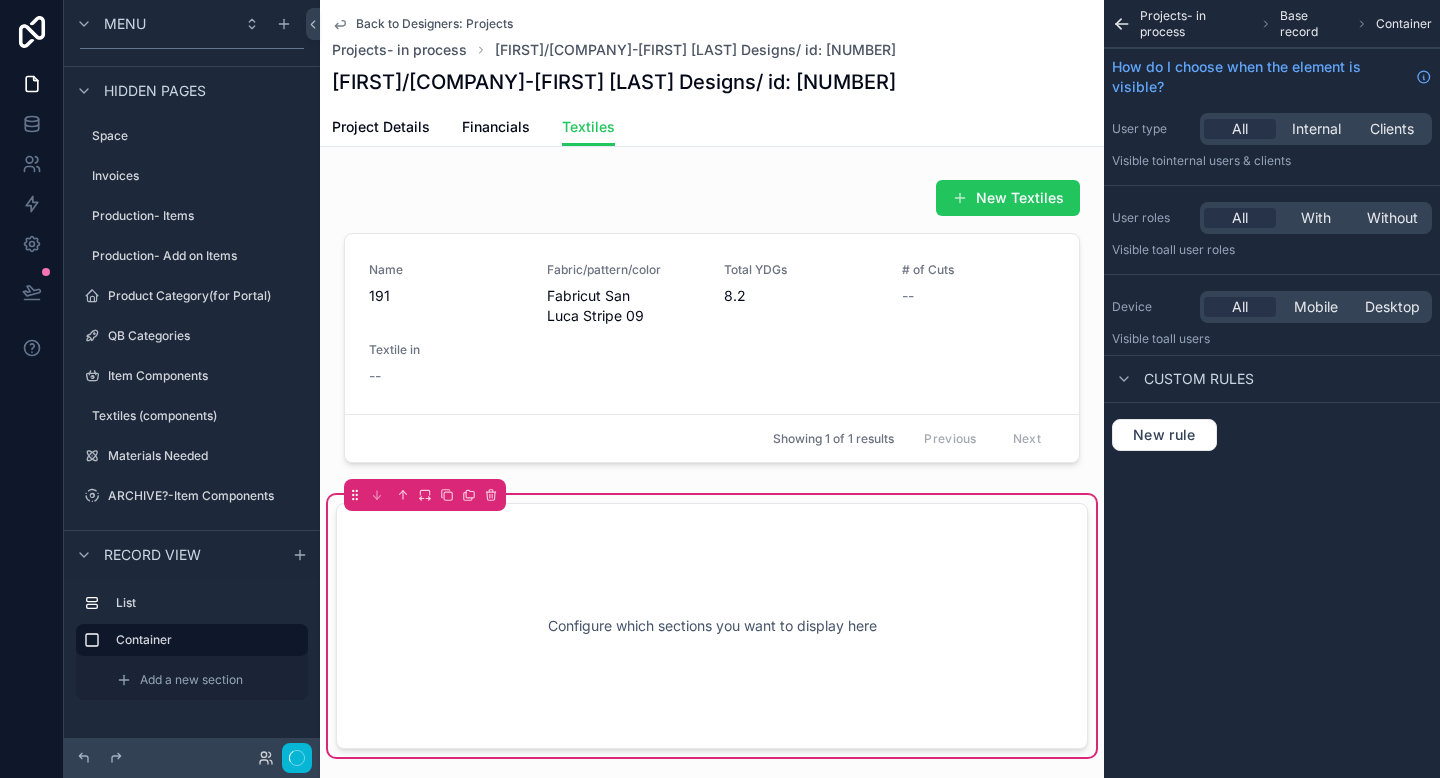click on "Configure which sections you want to display here" at bounding box center (712, 626) 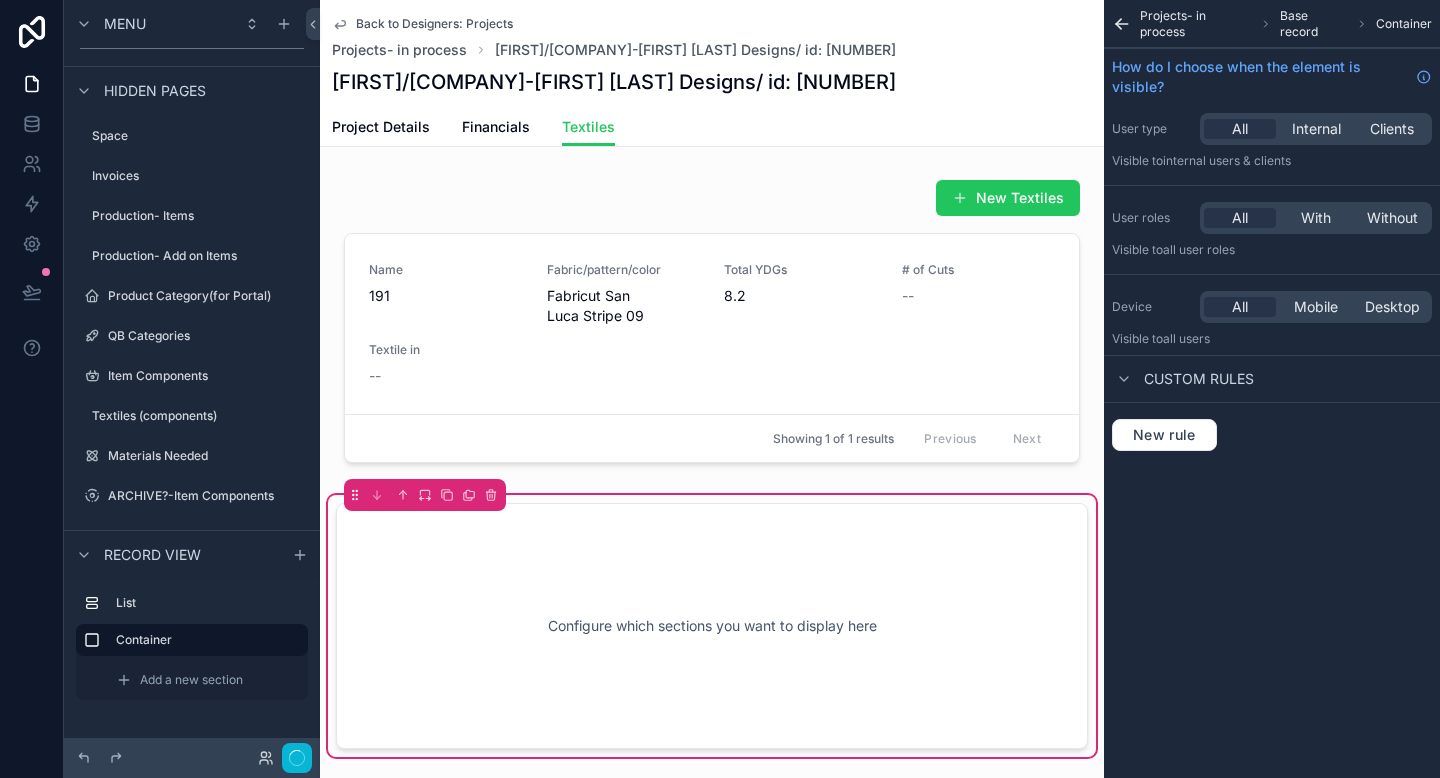 click on "Configure which sections you want to display here" at bounding box center (712, 626) 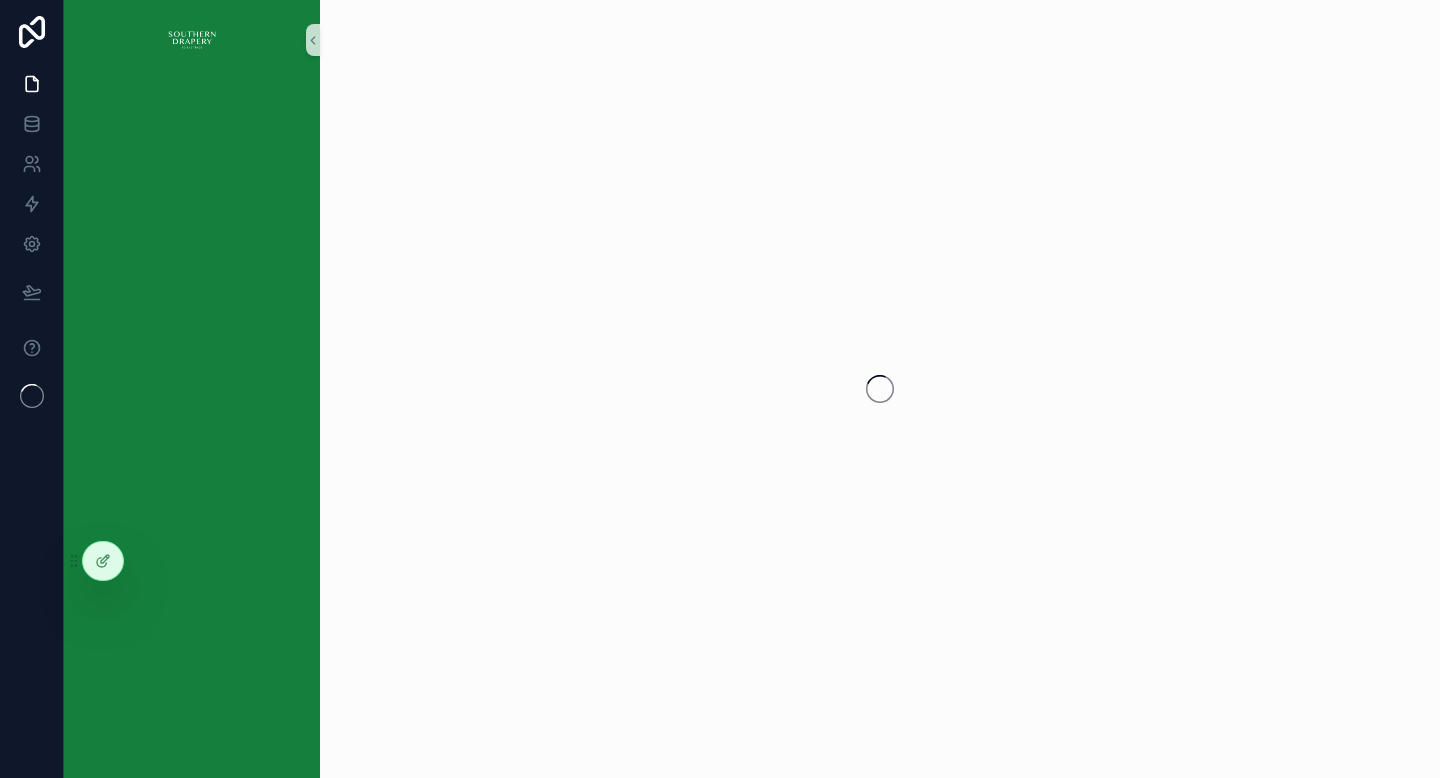 scroll, scrollTop: 0, scrollLeft: 0, axis: both 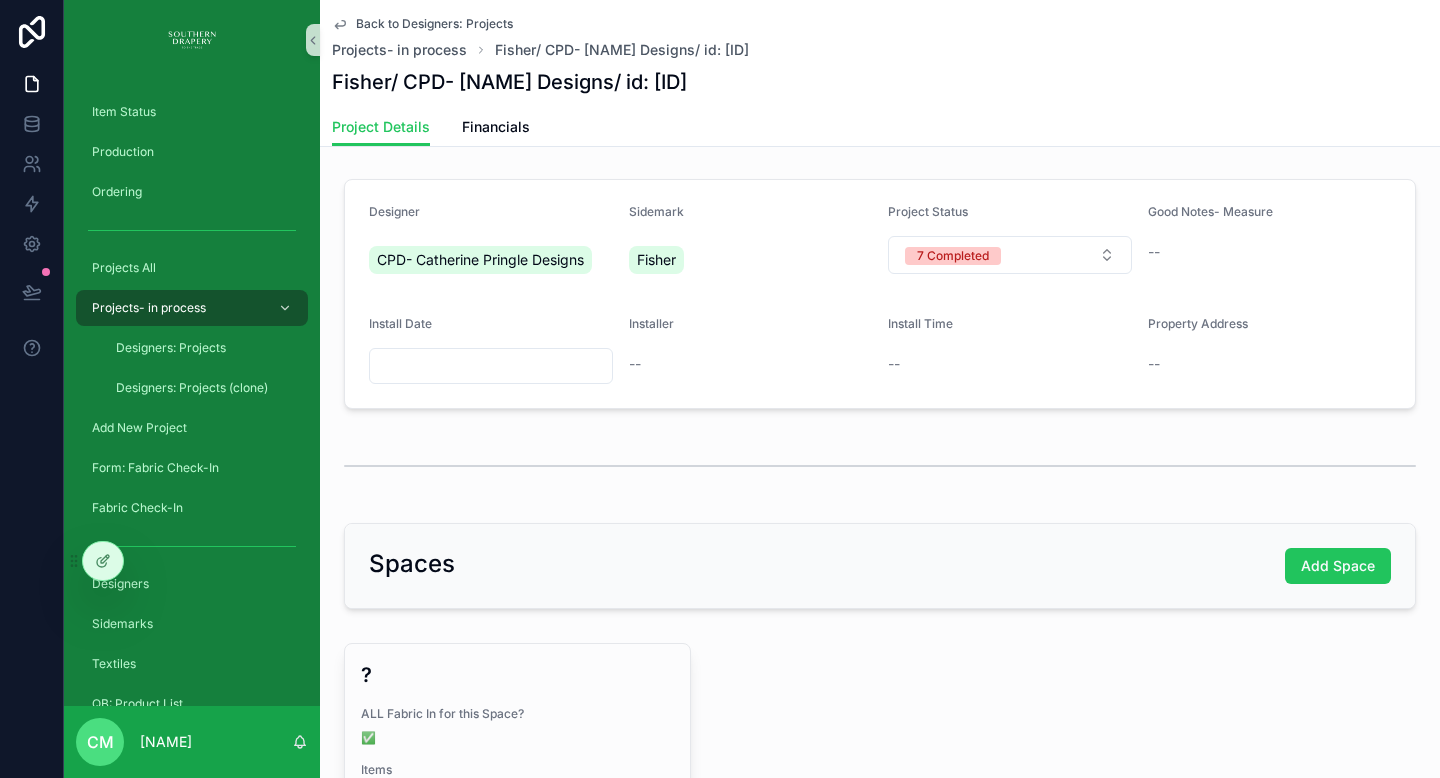 click on "Project Details Financials" at bounding box center [880, 127] 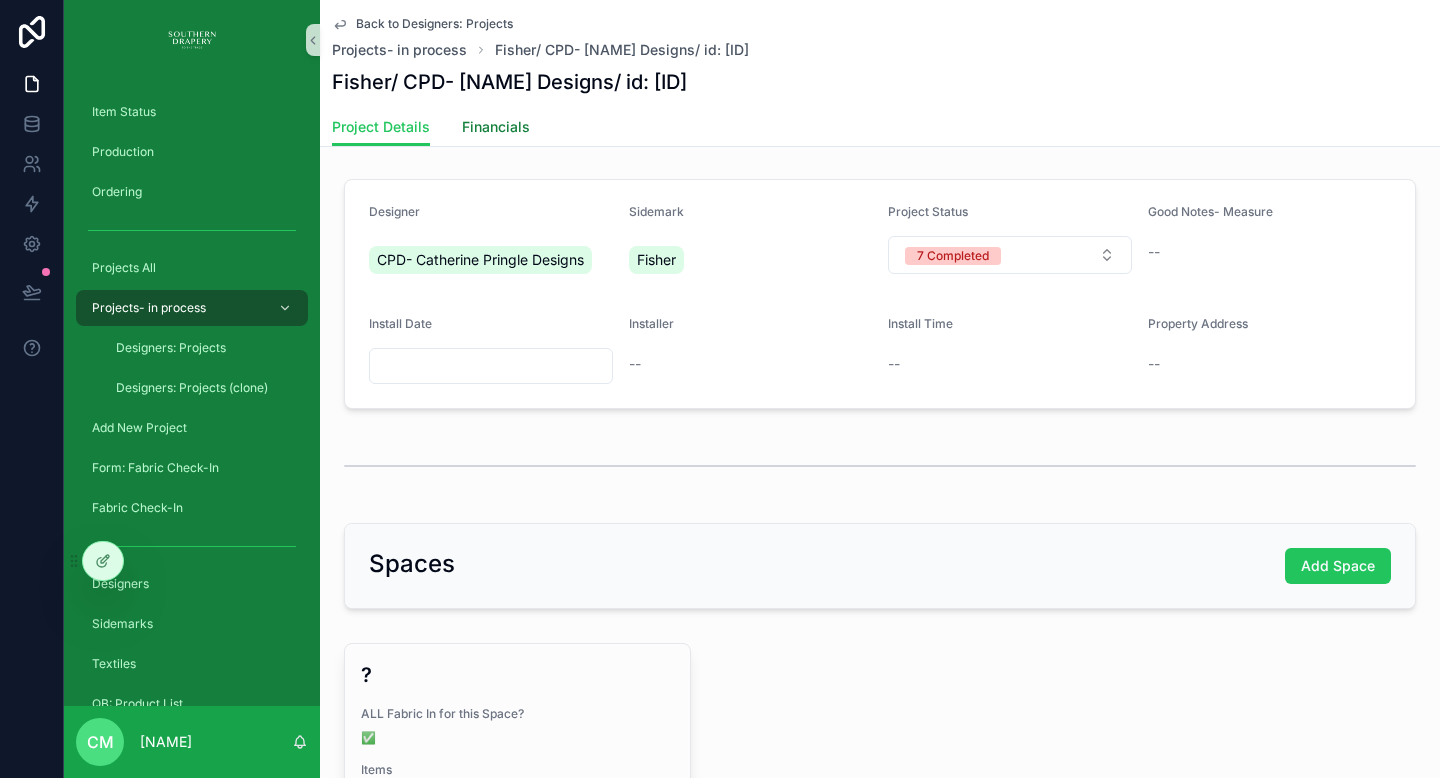 click on "Financials" at bounding box center [496, 127] 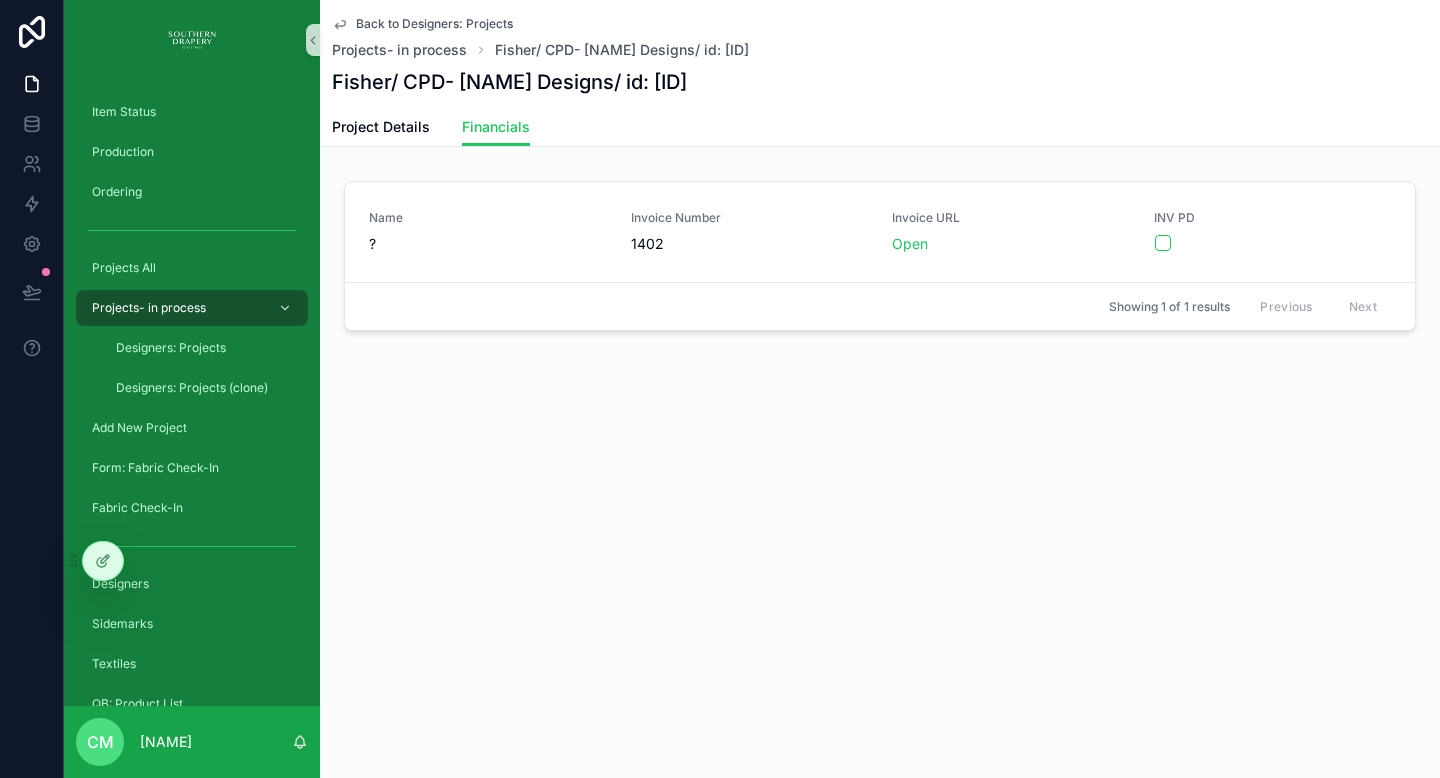click on "Project Details Financials" at bounding box center [880, 127] 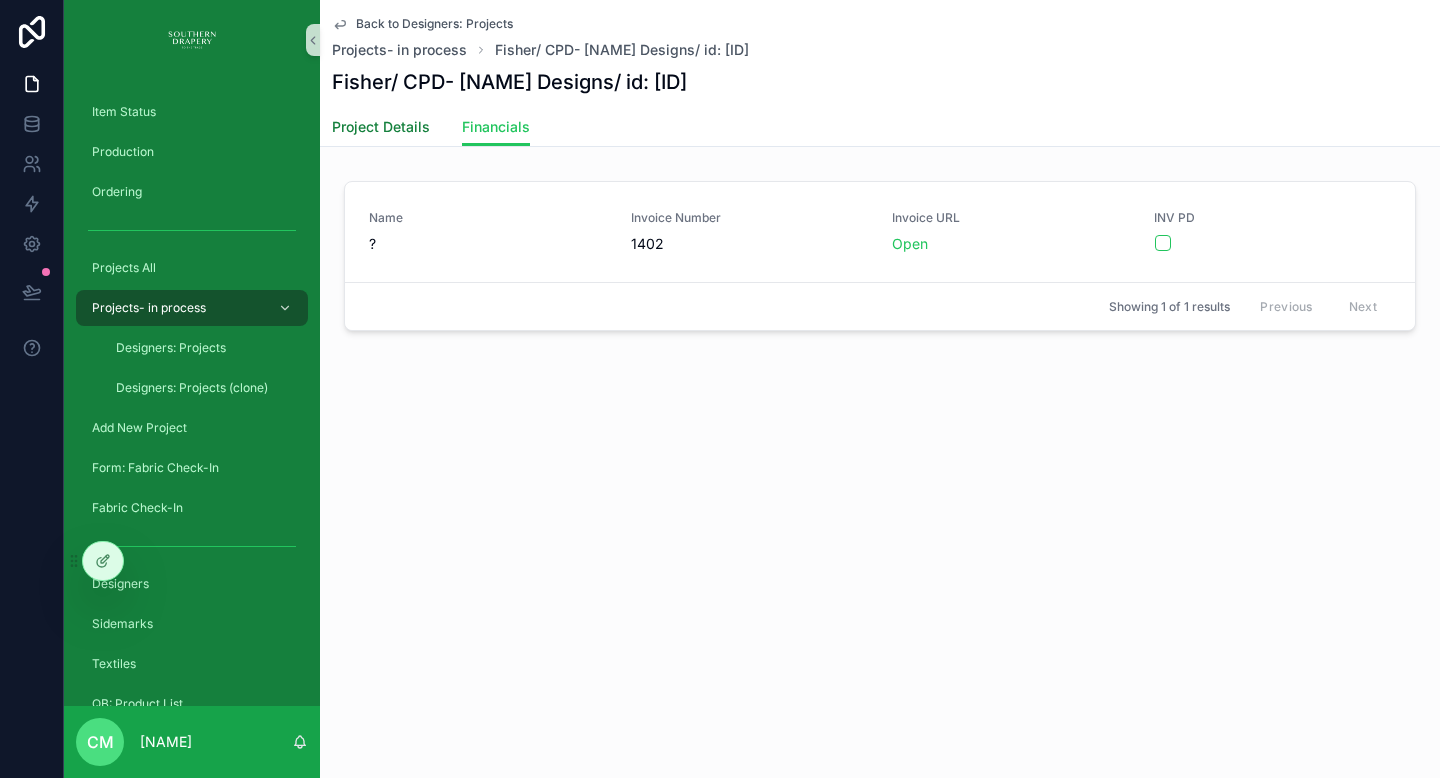 click on "Project Details" at bounding box center (381, 127) 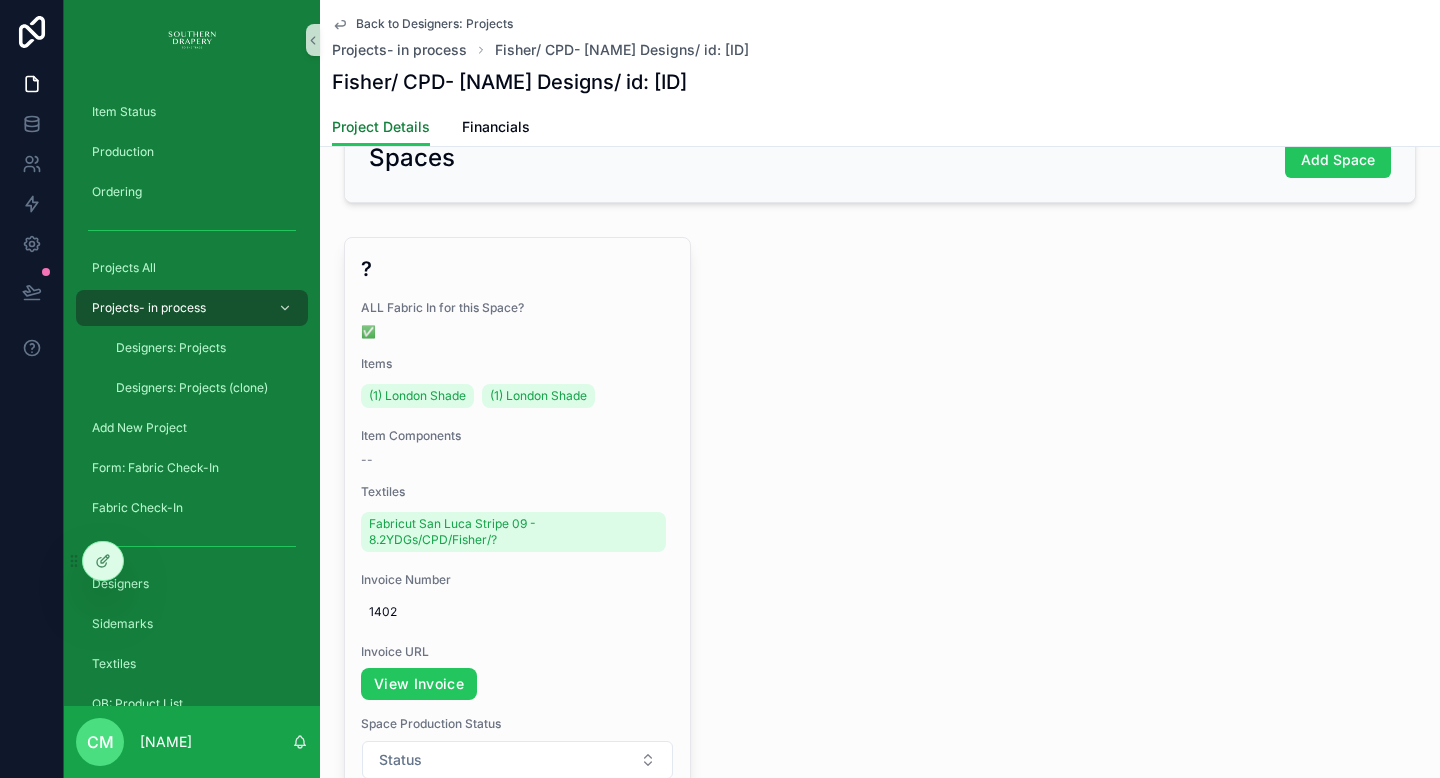 scroll, scrollTop: 0, scrollLeft: 0, axis: both 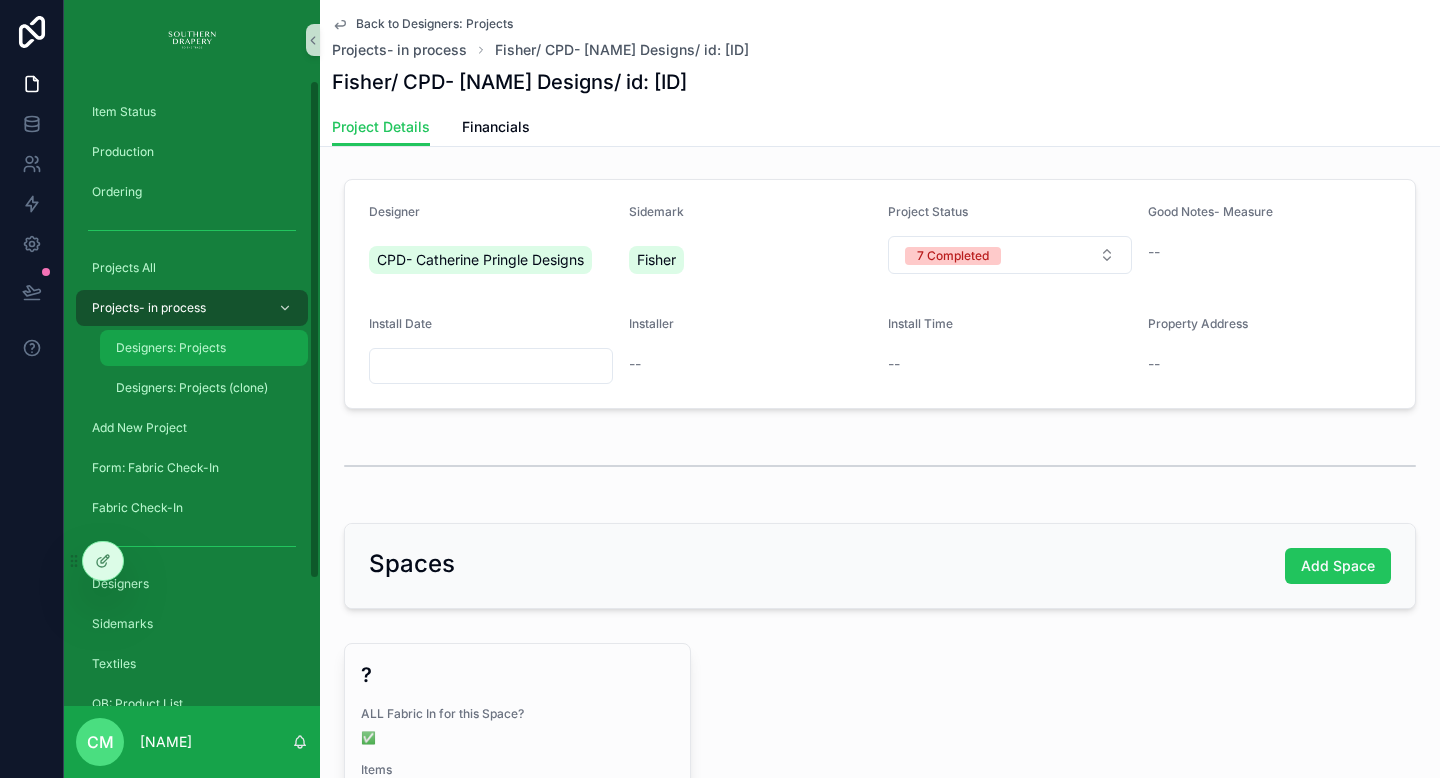 click on "Designers: Projects" at bounding box center [171, 348] 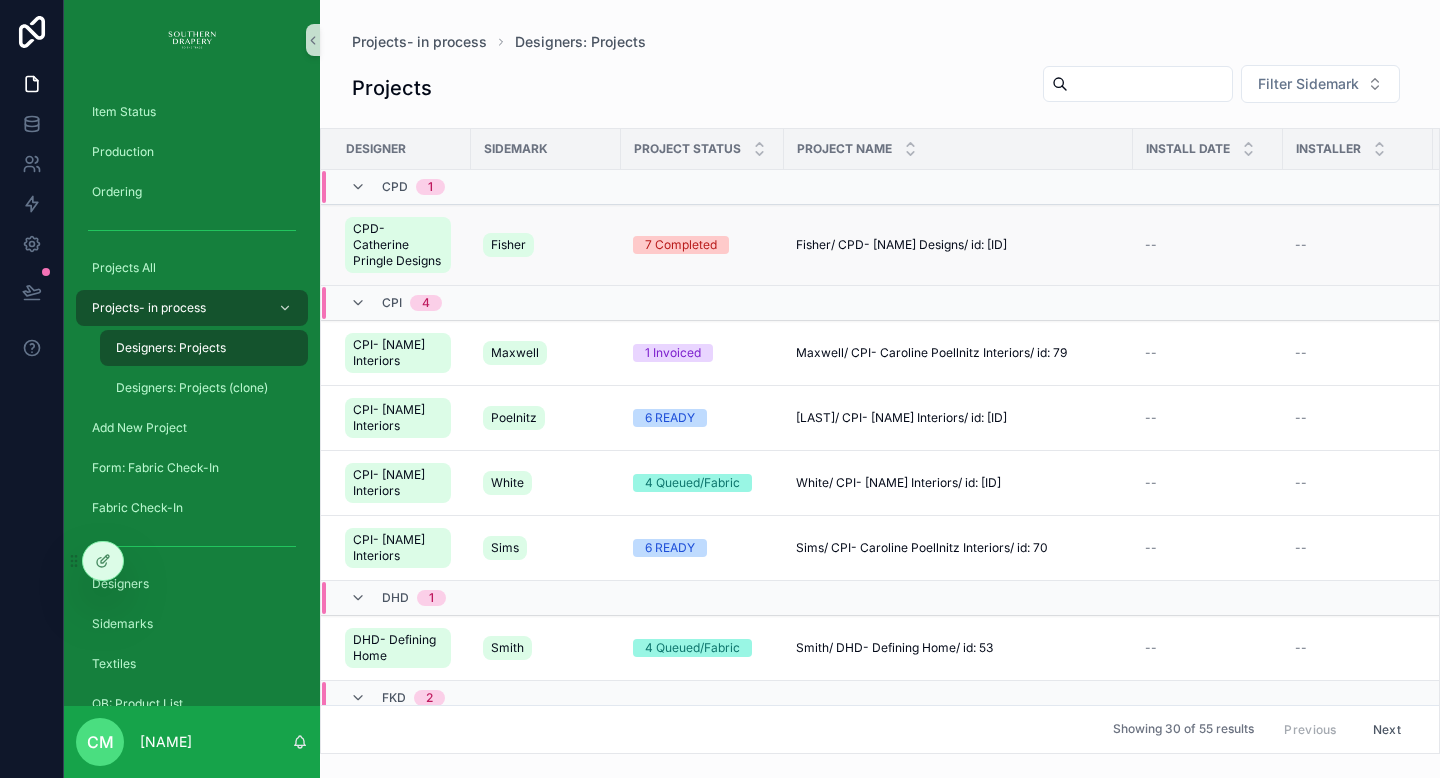 click on "Fisher/ CPD- [NAME] Designs/ id: [ID]" at bounding box center (901, 245) 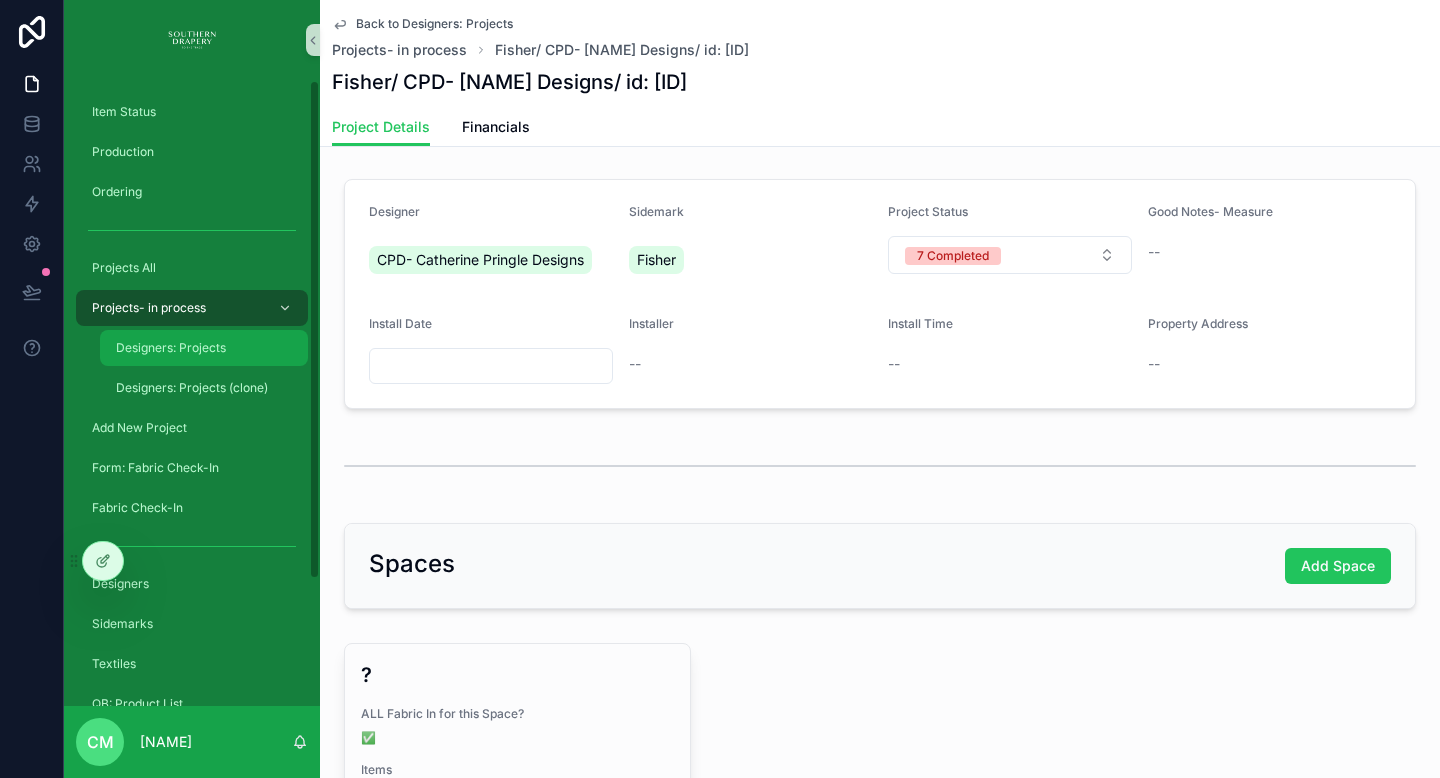 click on "Designers: Projects" at bounding box center [171, 348] 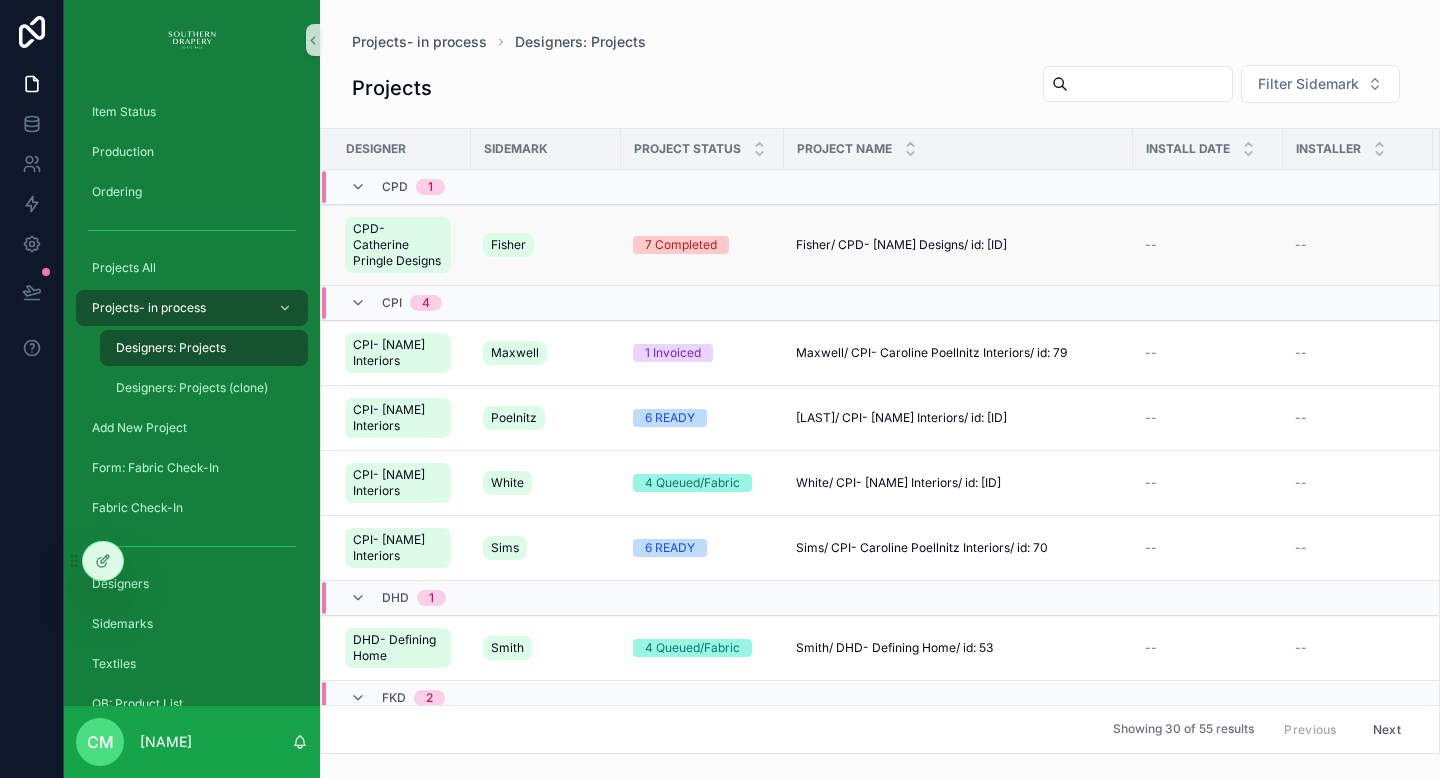 click on "Fisher/ CPD- [NAME] Designs/ id: [ID]" at bounding box center [901, 245] 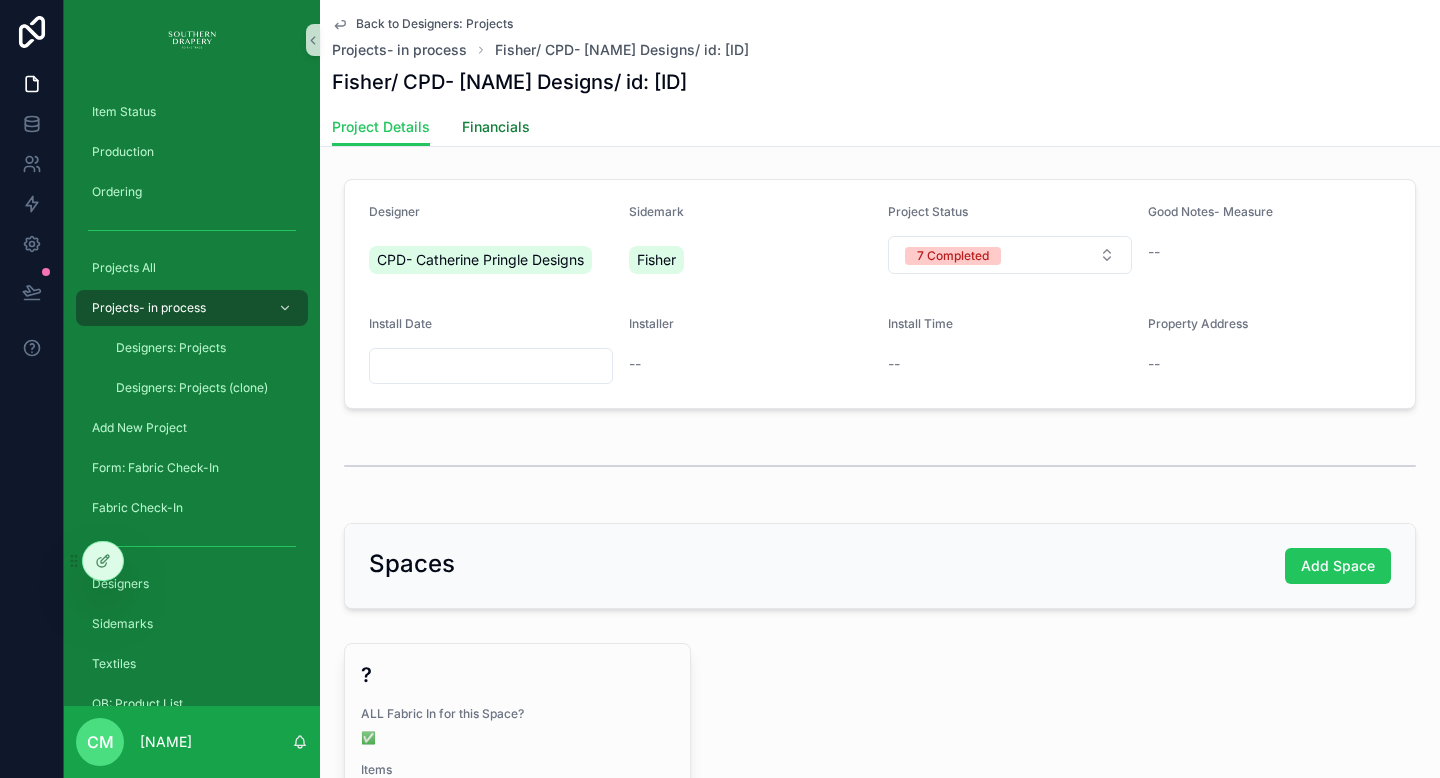 click on "Financials" at bounding box center [496, 127] 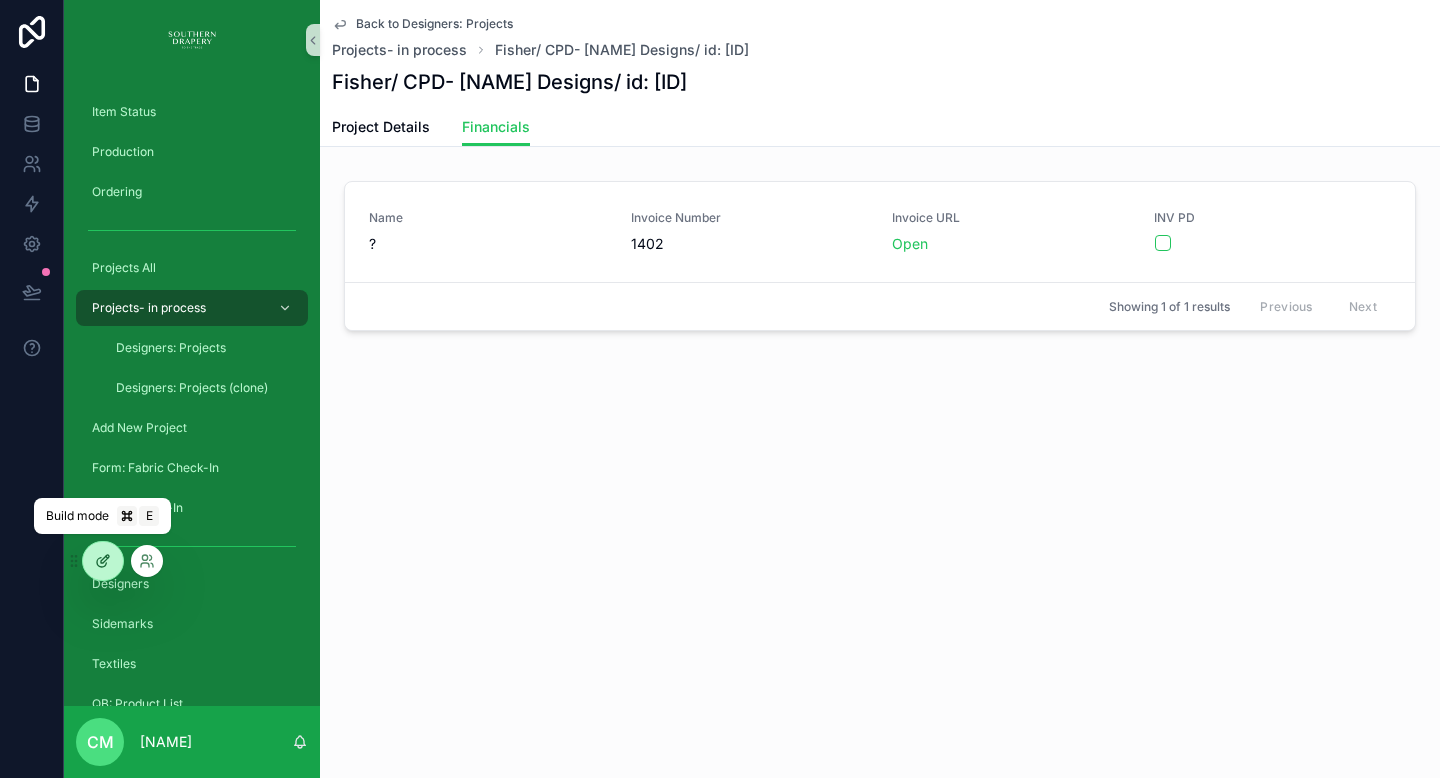 click 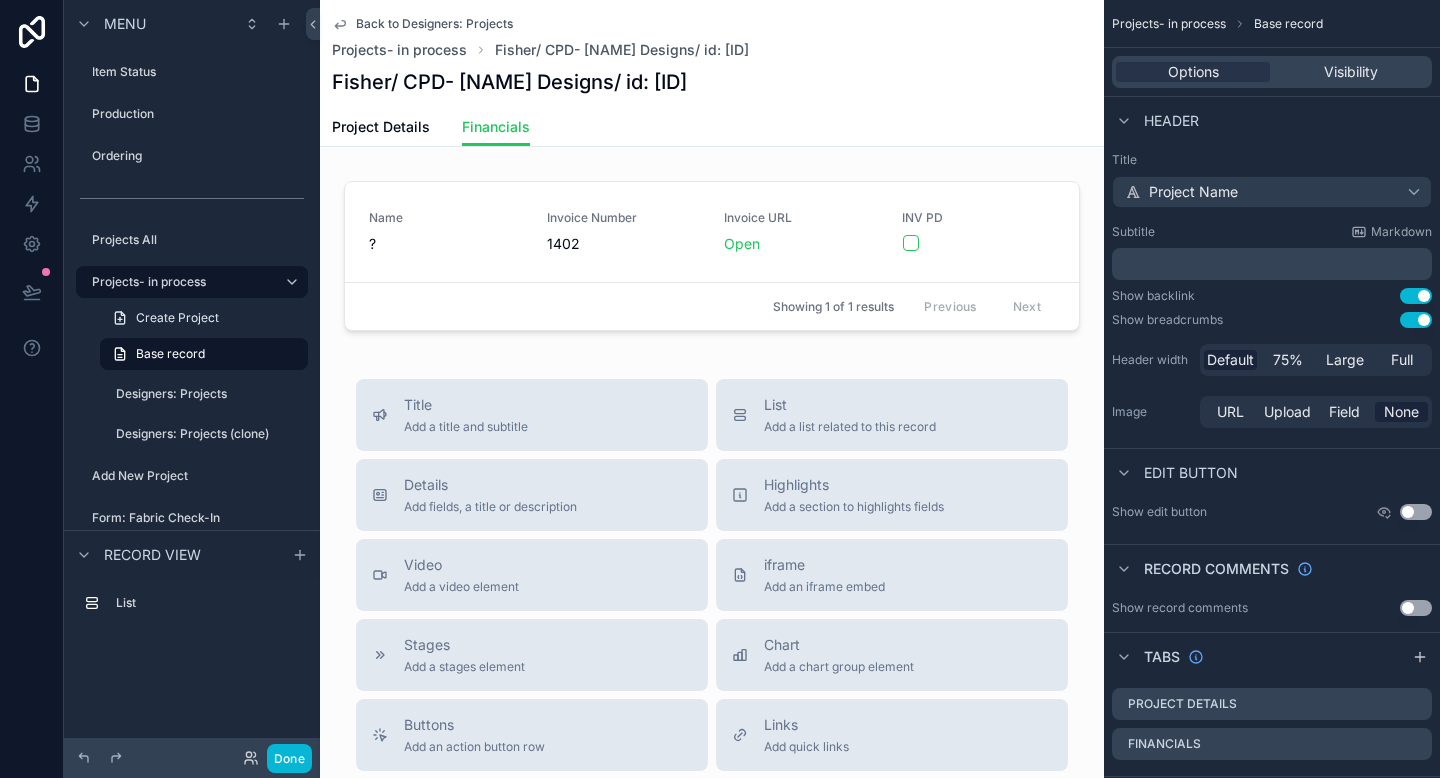 click on "Options Visibility" at bounding box center [1272, 72] 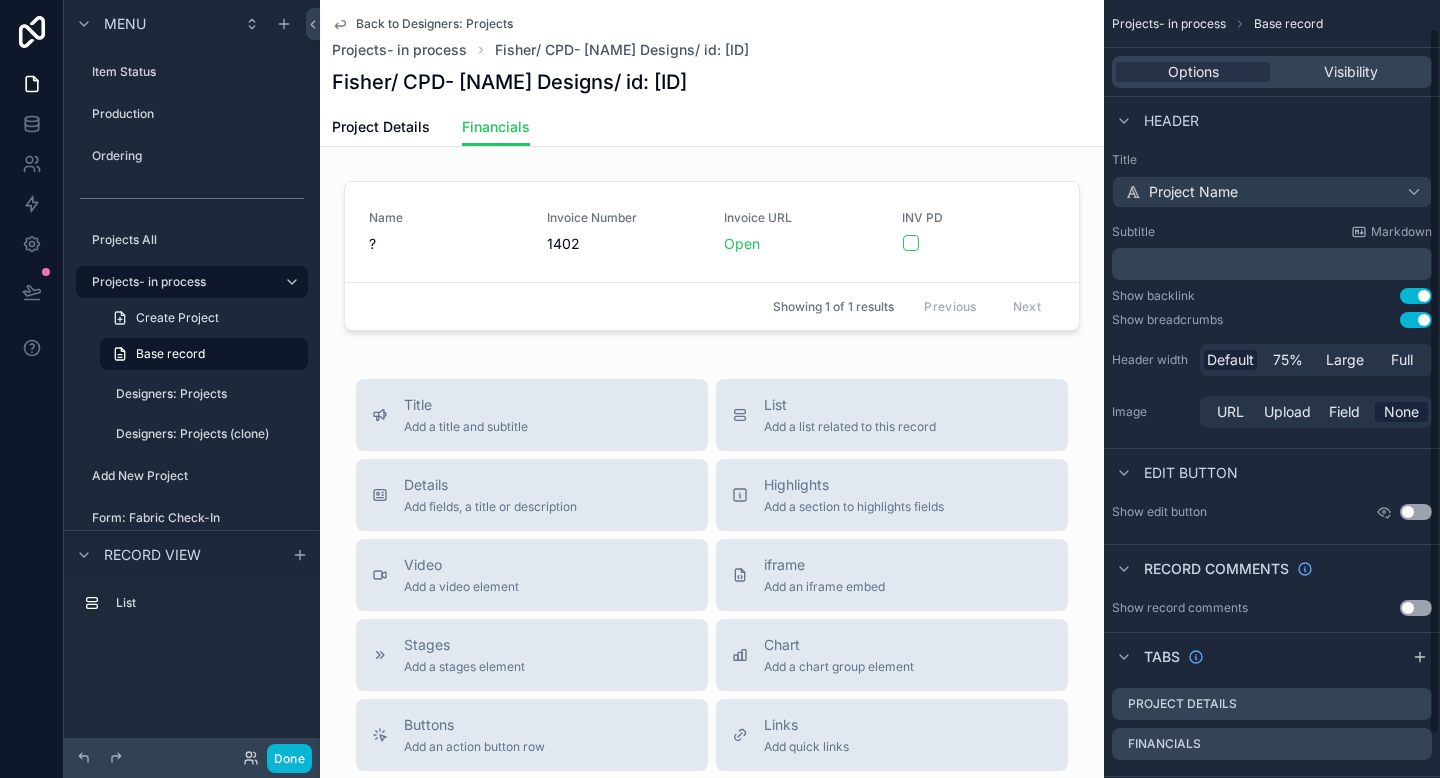 scroll, scrollTop: 78, scrollLeft: 0, axis: vertical 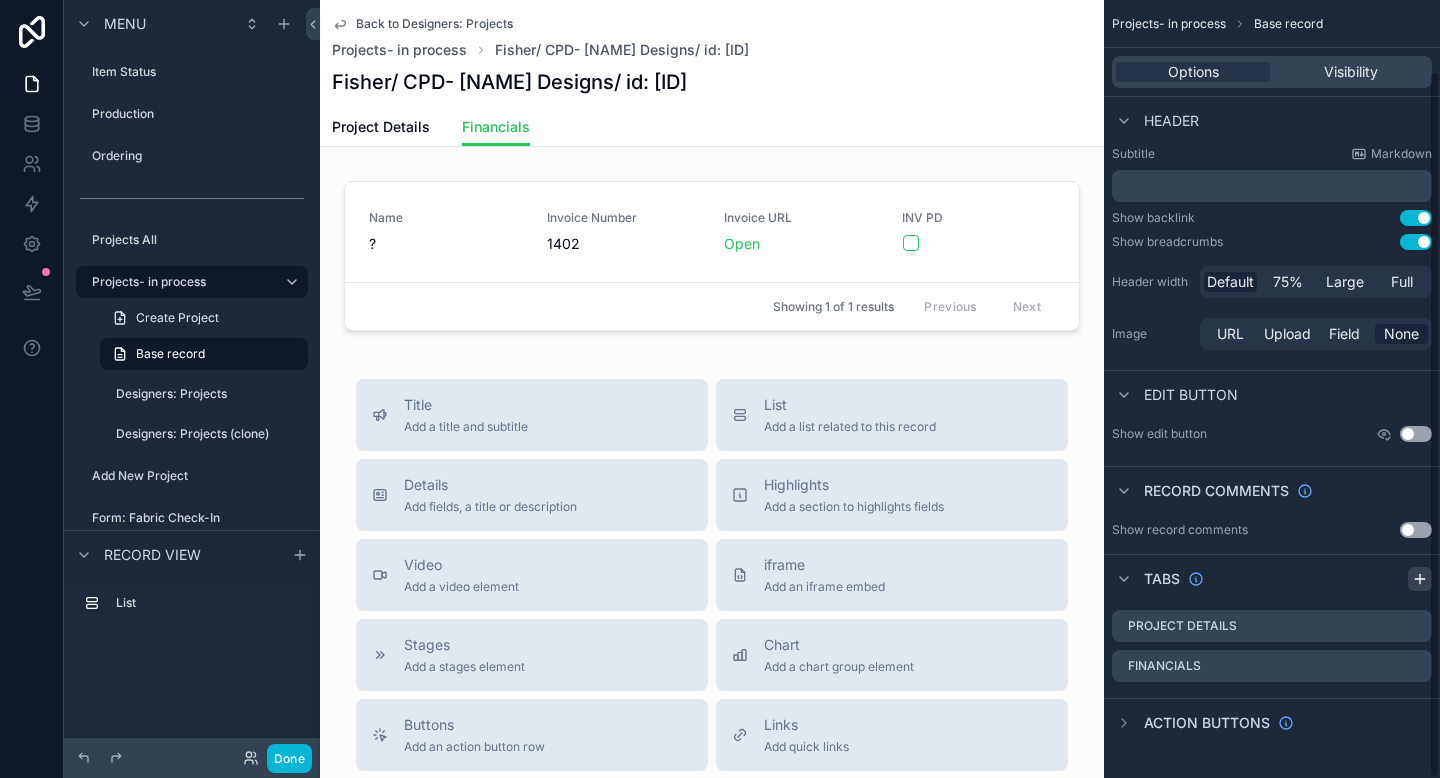 click 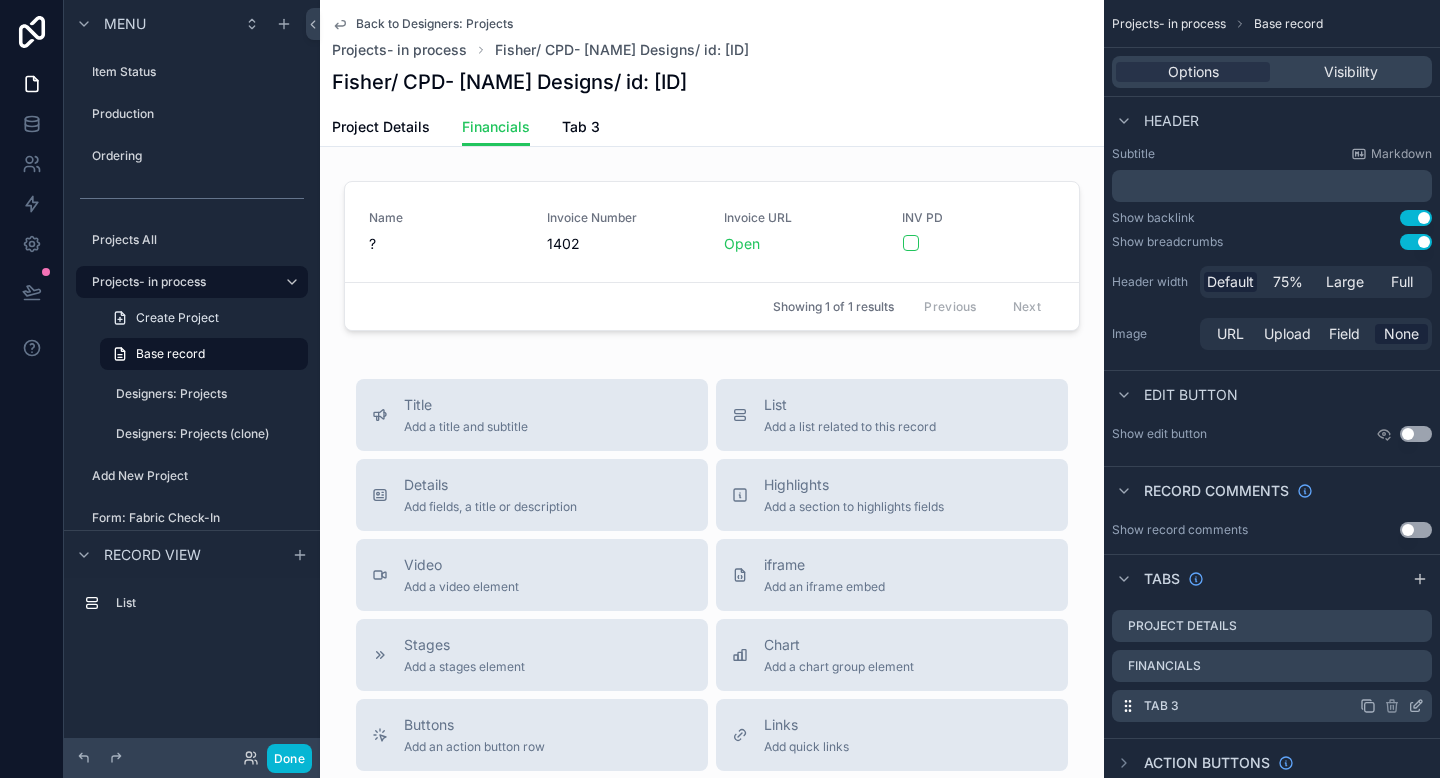 click on "Tab 3" at bounding box center [1161, 706] 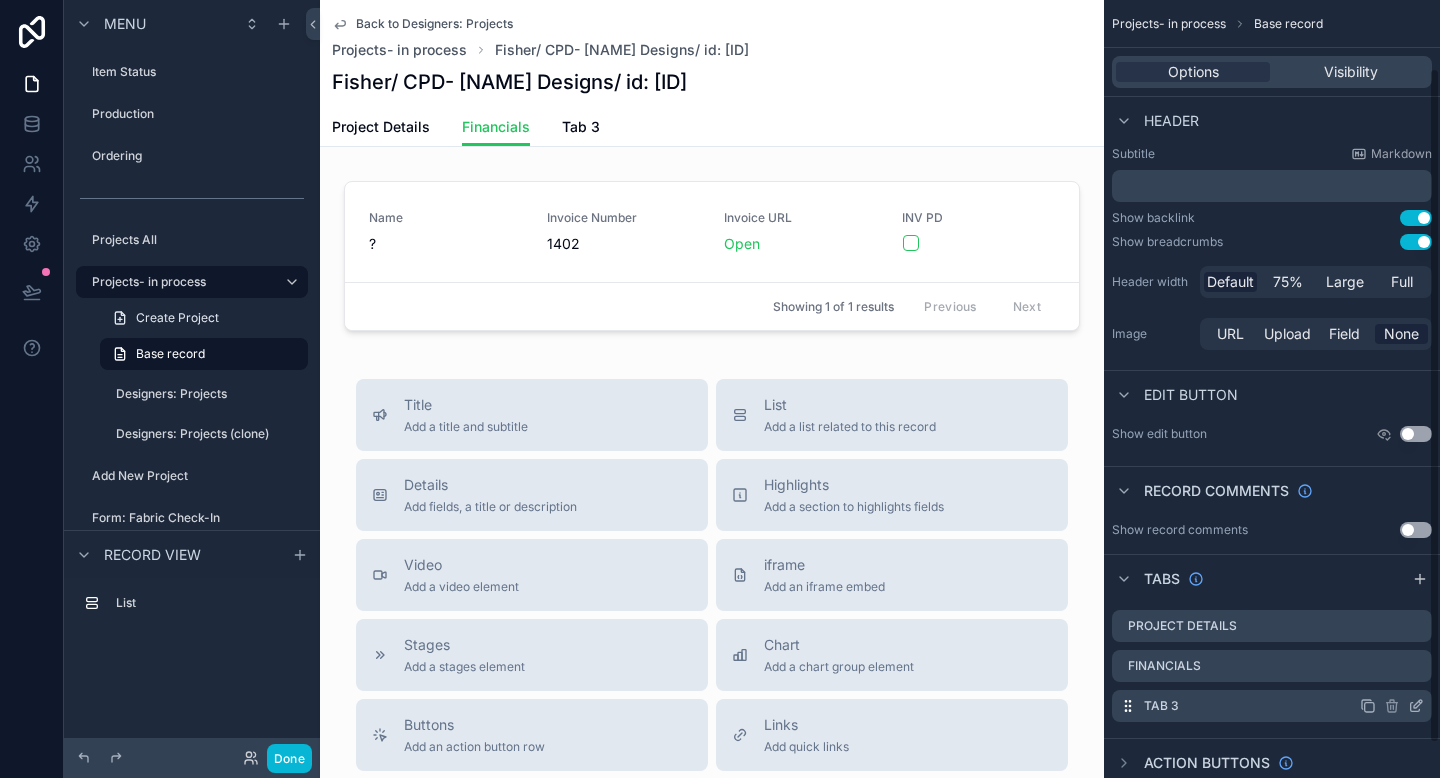 click 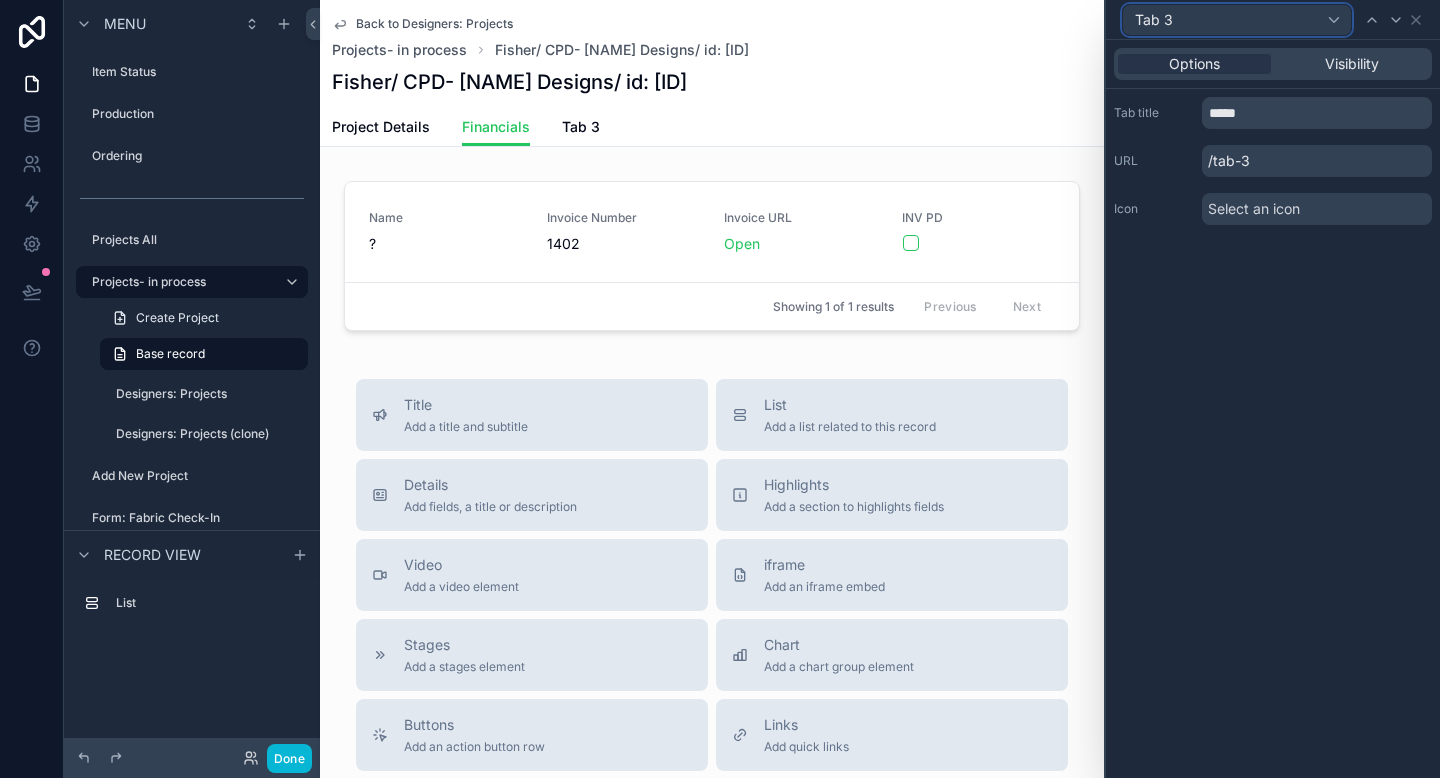 click on "Tab 3" at bounding box center (1237, 20) 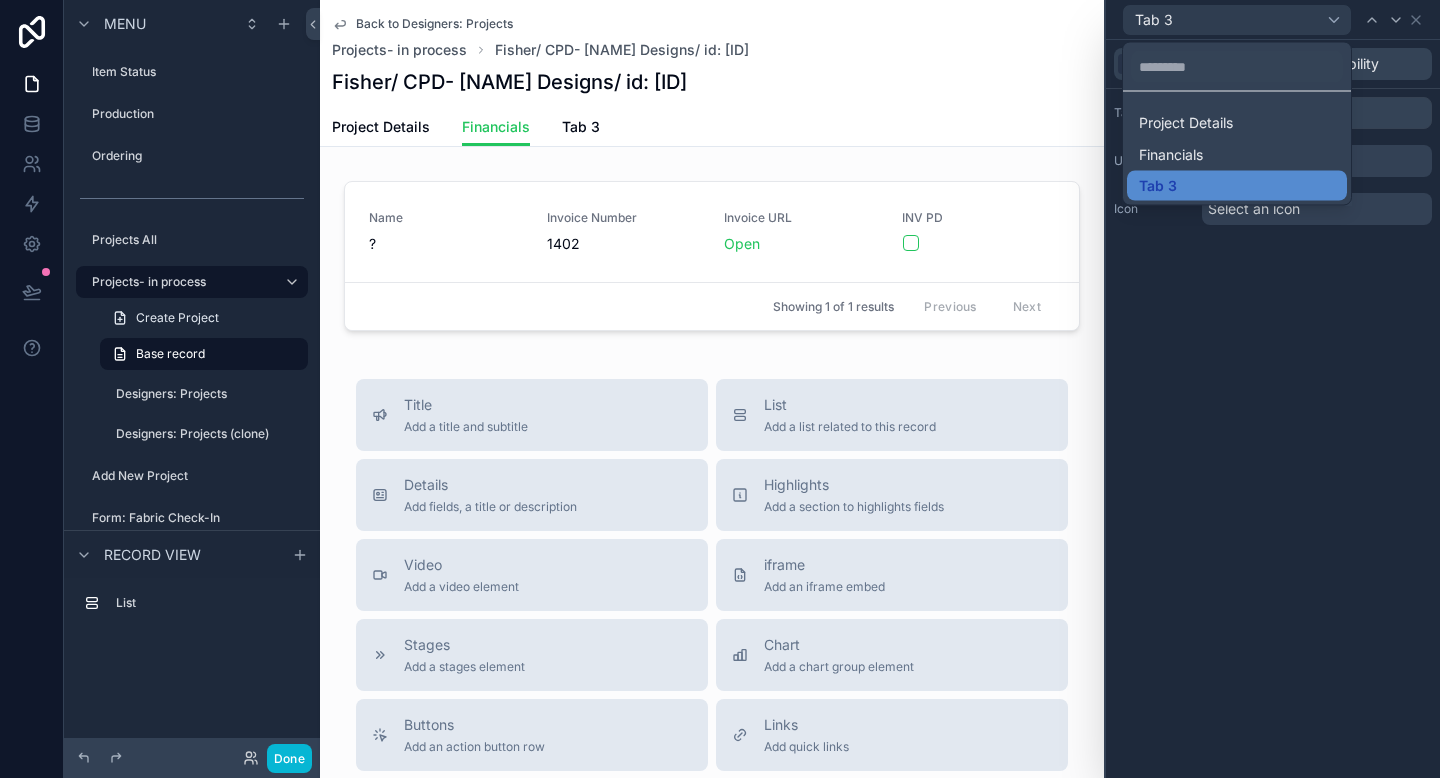 click at bounding box center [1273, 389] 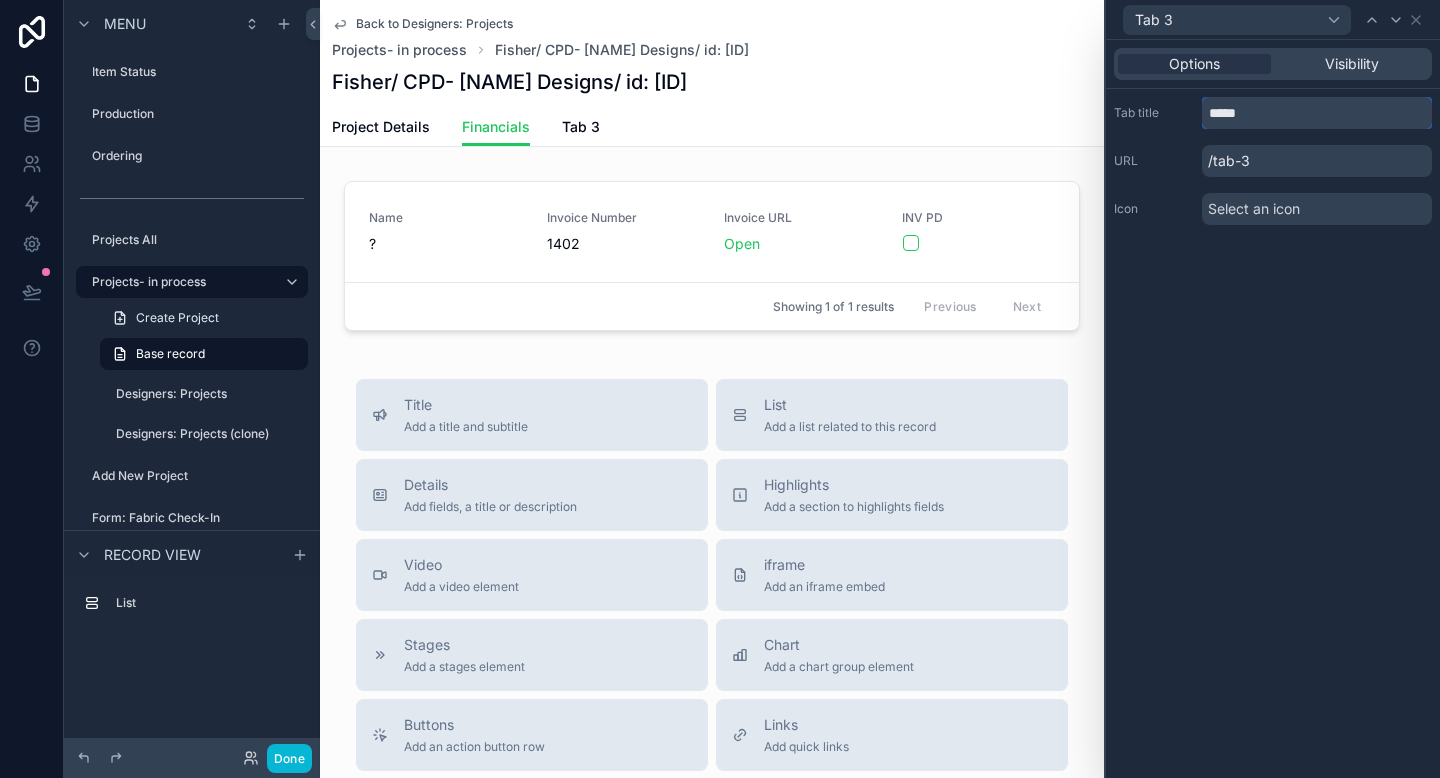 drag, startPoint x: 1300, startPoint y: 111, endPoint x: 1067, endPoint y: 99, distance: 233.3088 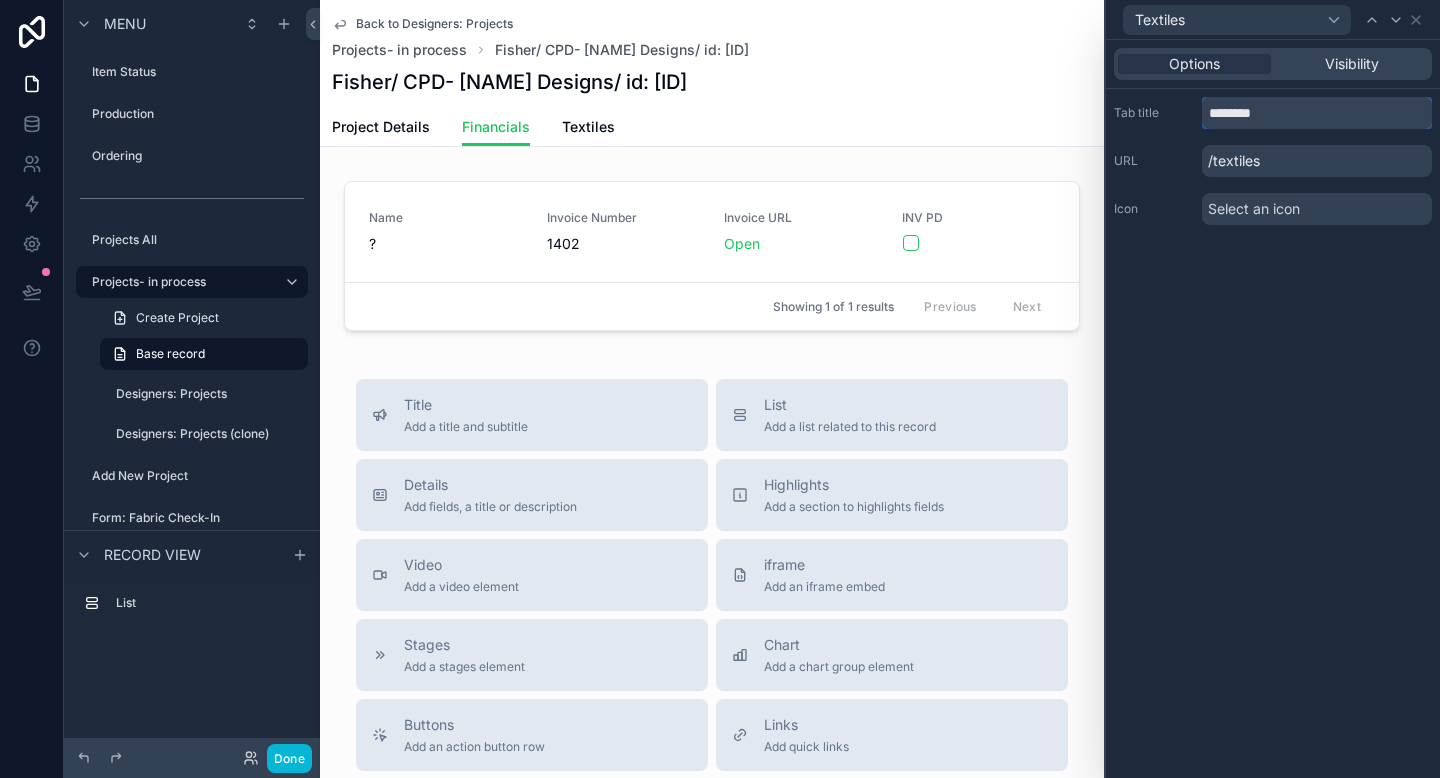 click on "********" at bounding box center (1317, 113) 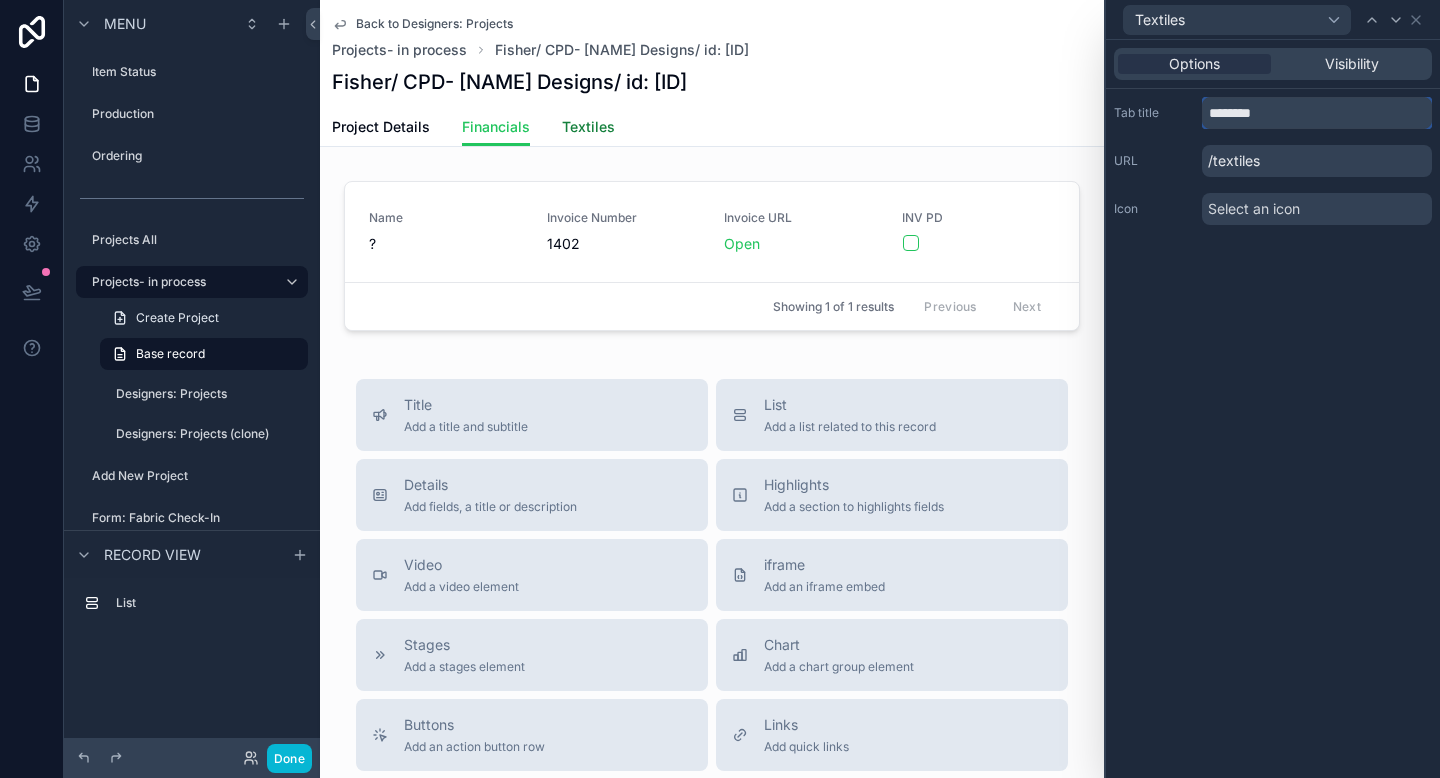 type on "********" 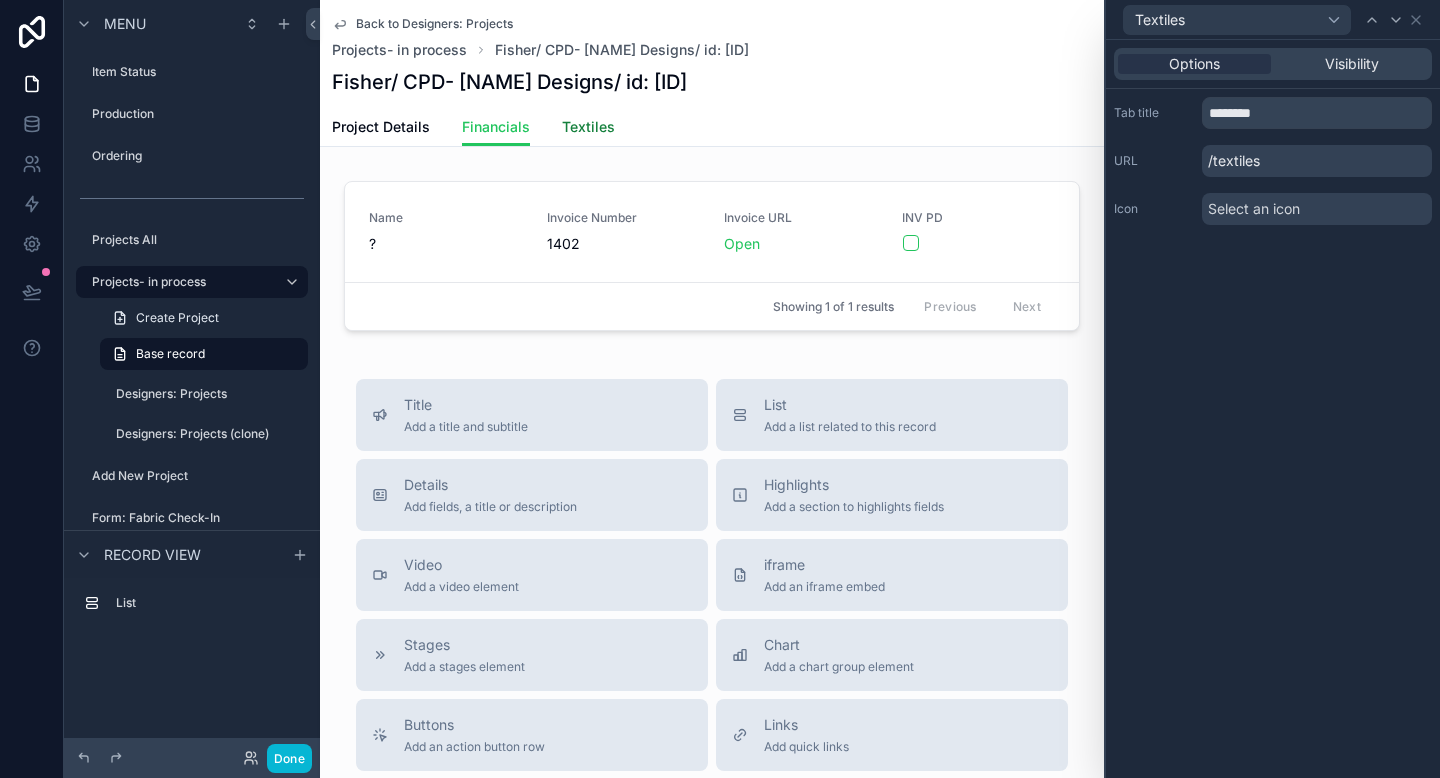 click on "Textiles" at bounding box center [588, 127] 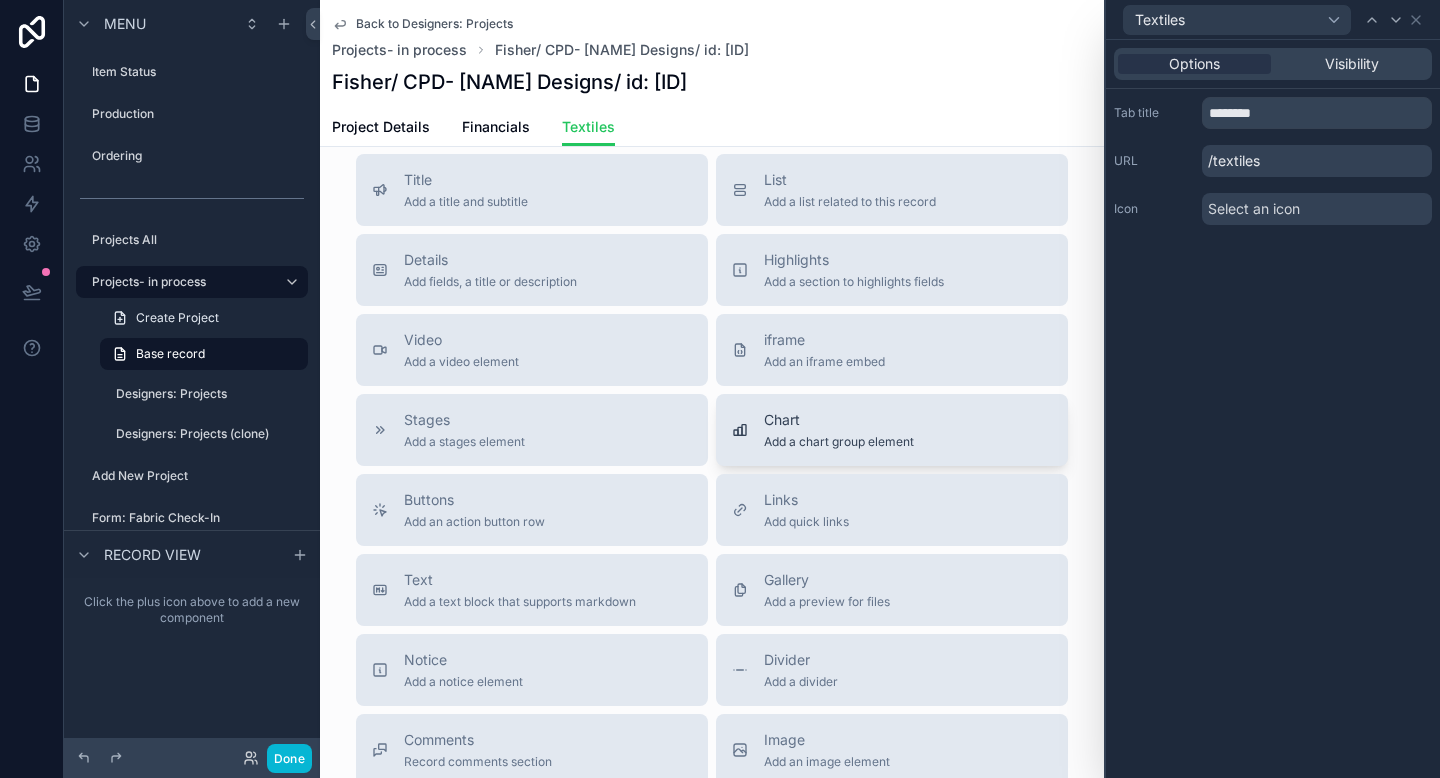 scroll, scrollTop: 0, scrollLeft: 0, axis: both 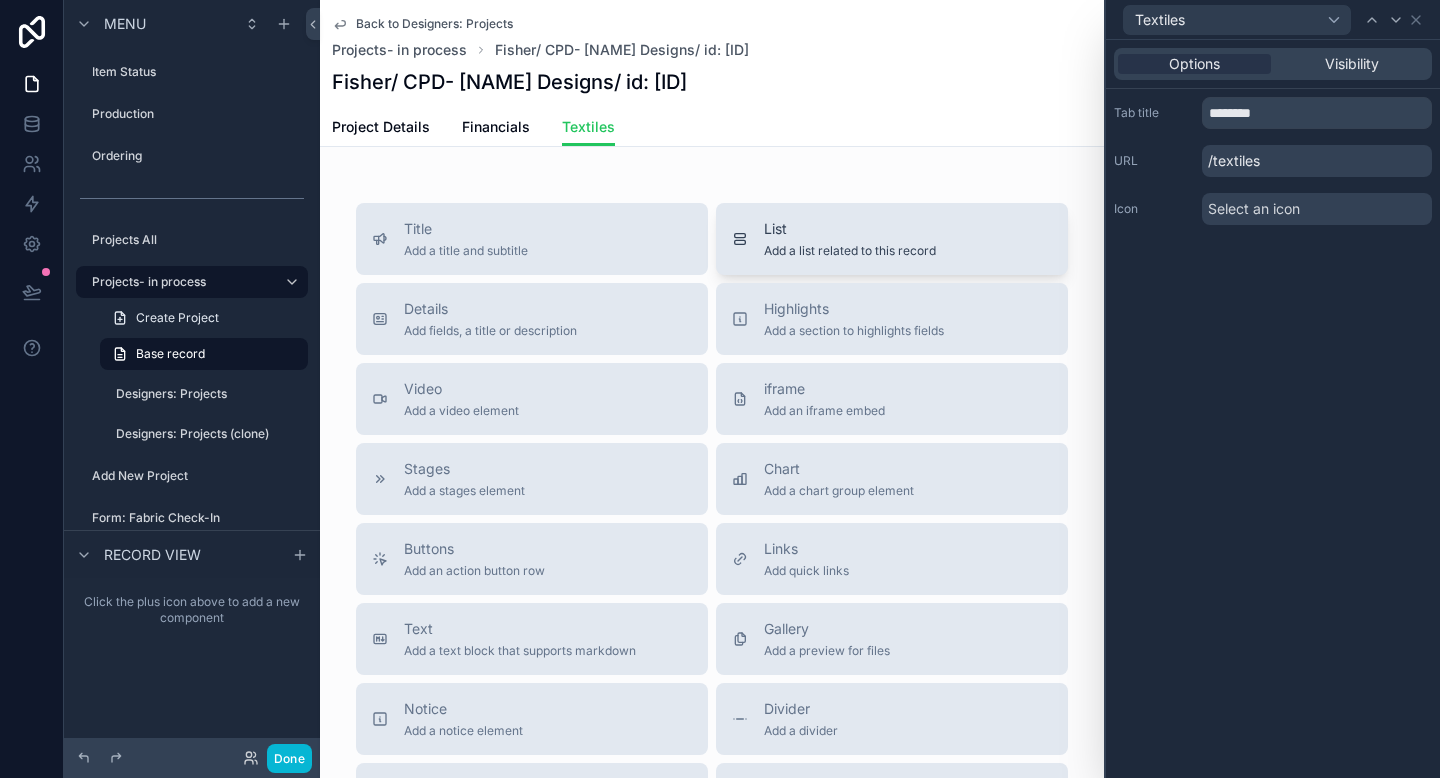 click on "List Add a list related to this record" at bounding box center [850, 239] 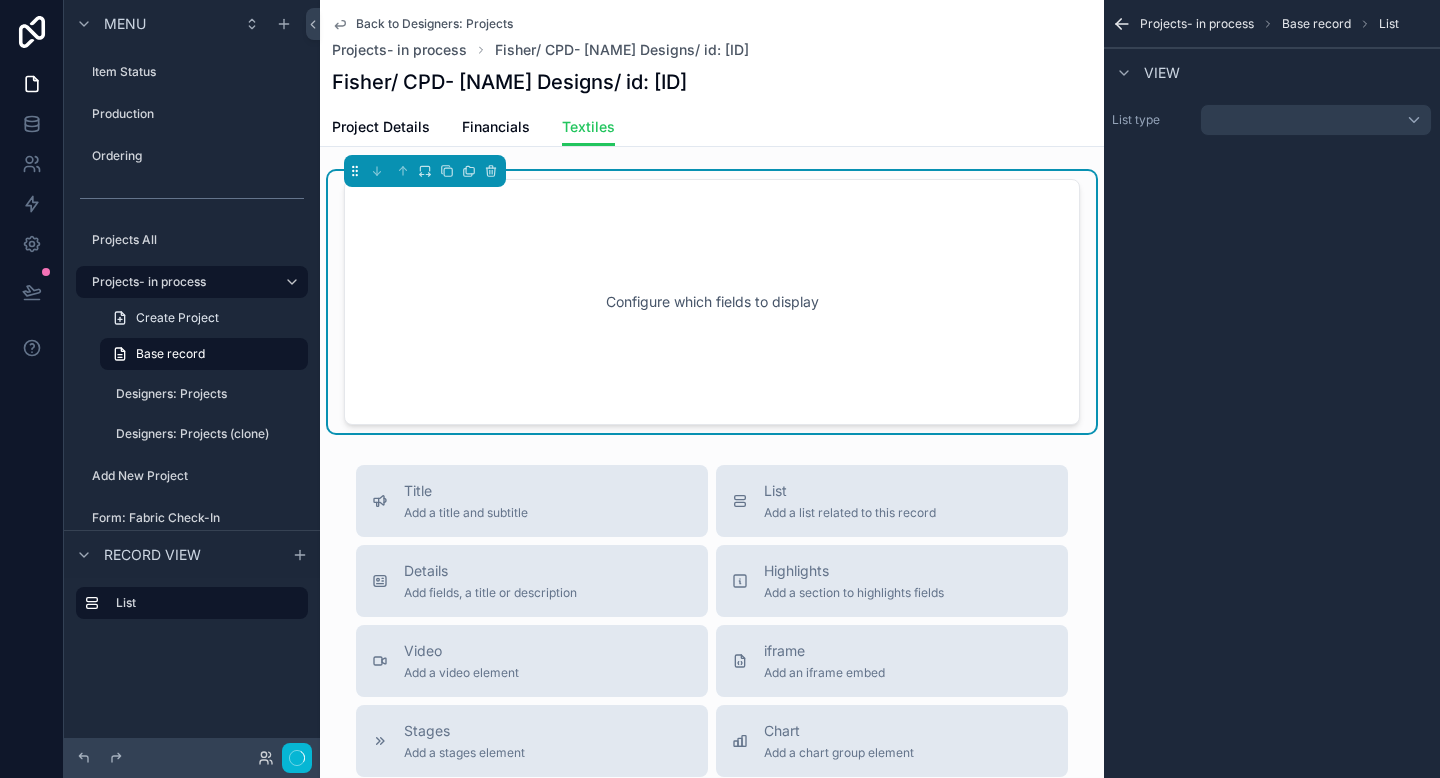 scroll, scrollTop: 0, scrollLeft: 0, axis: both 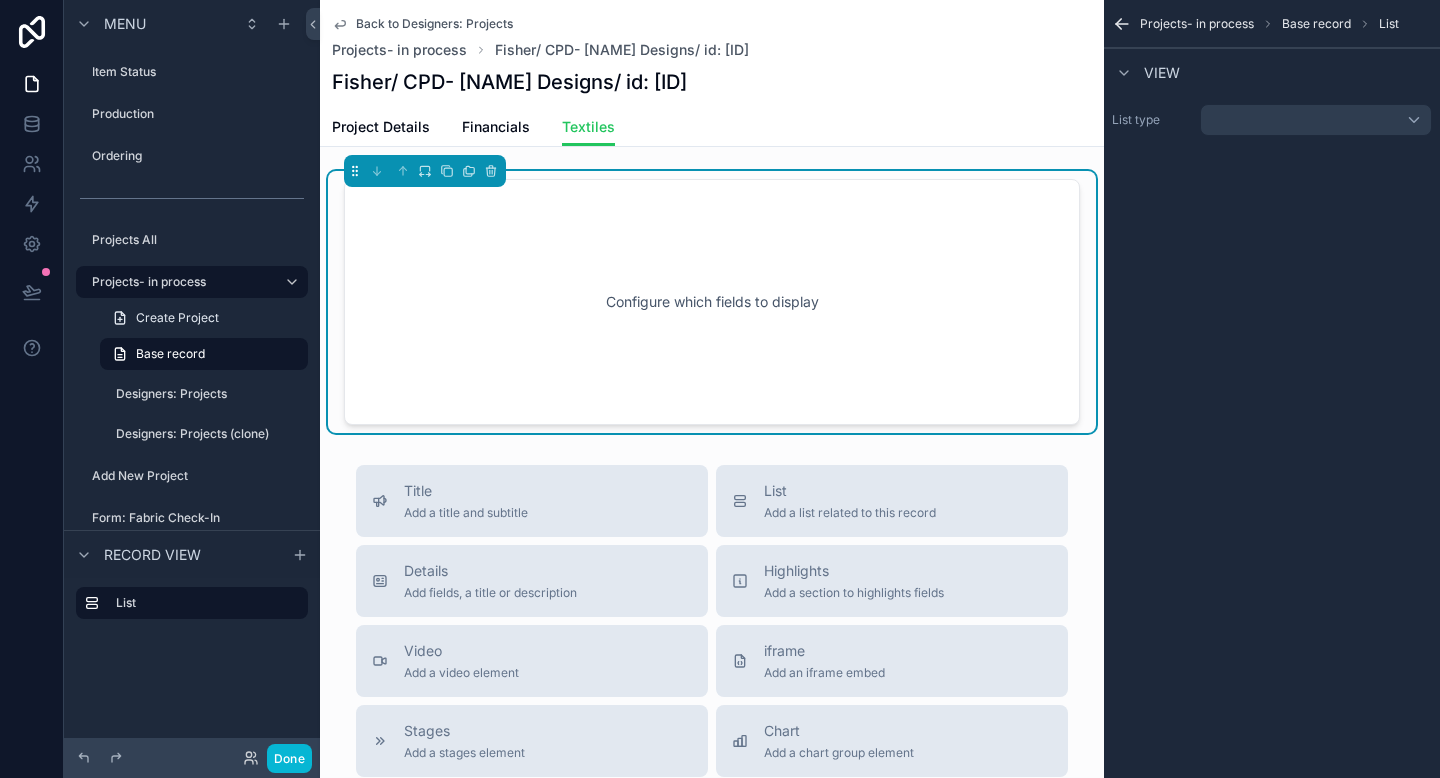 click on "Configure which fields to display" at bounding box center (712, 302) 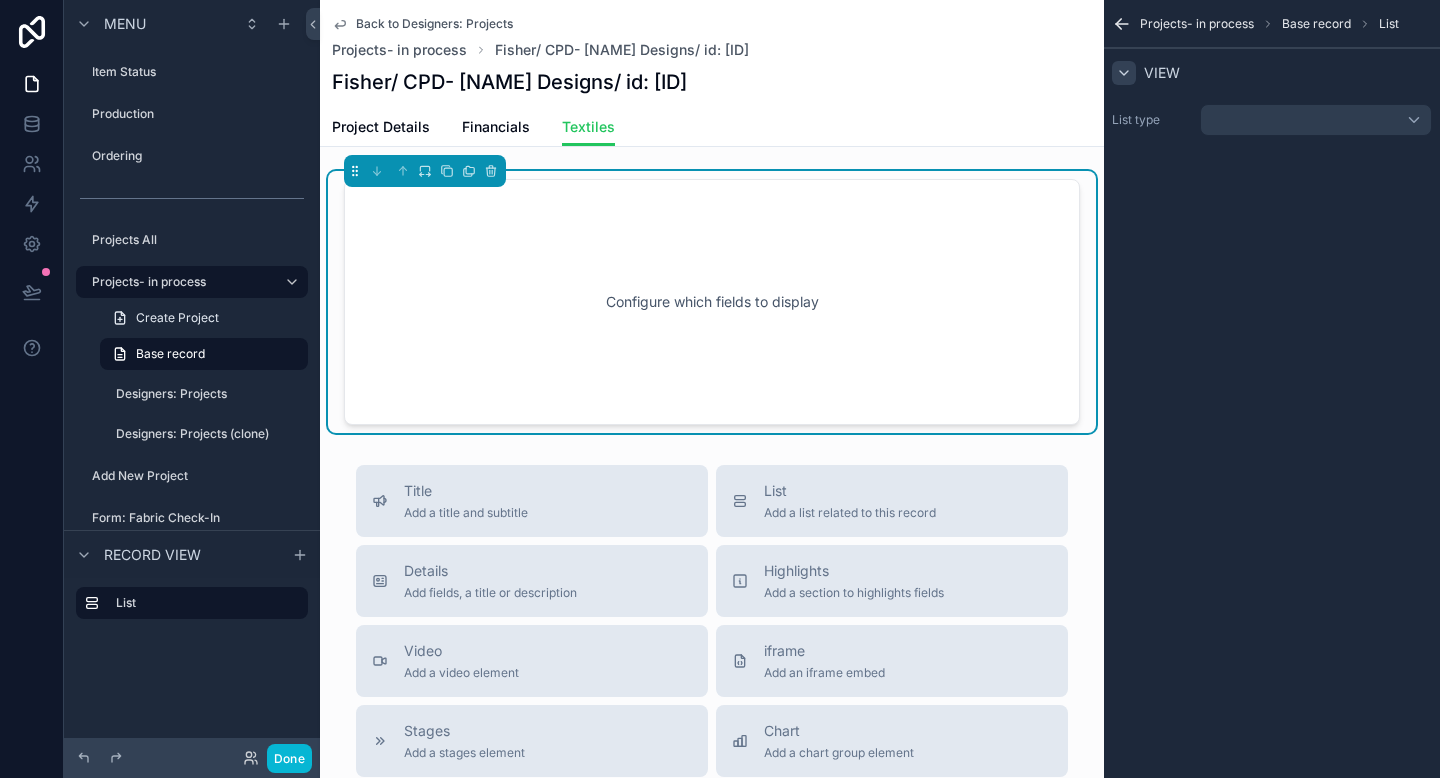 click 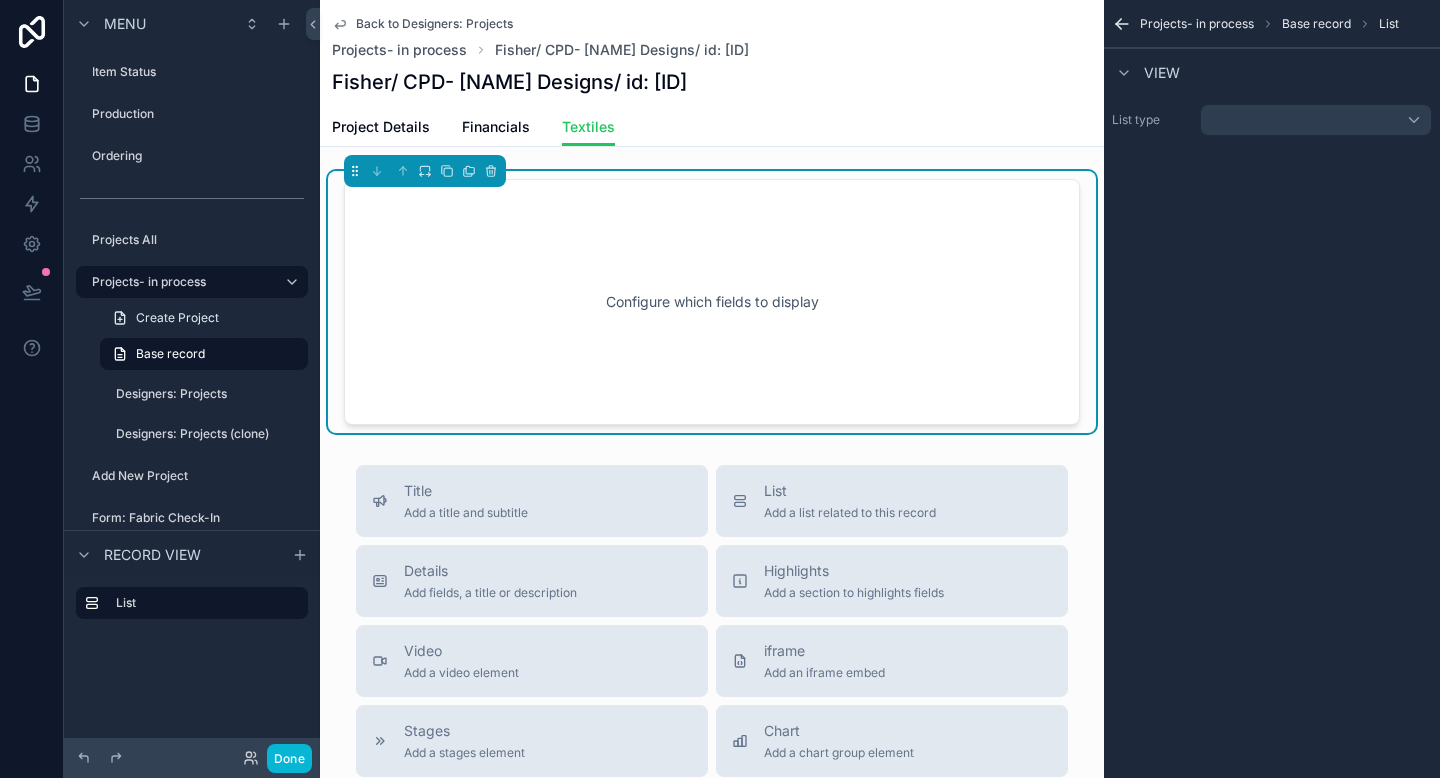 click on "Projects- in process" at bounding box center (1197, 24) 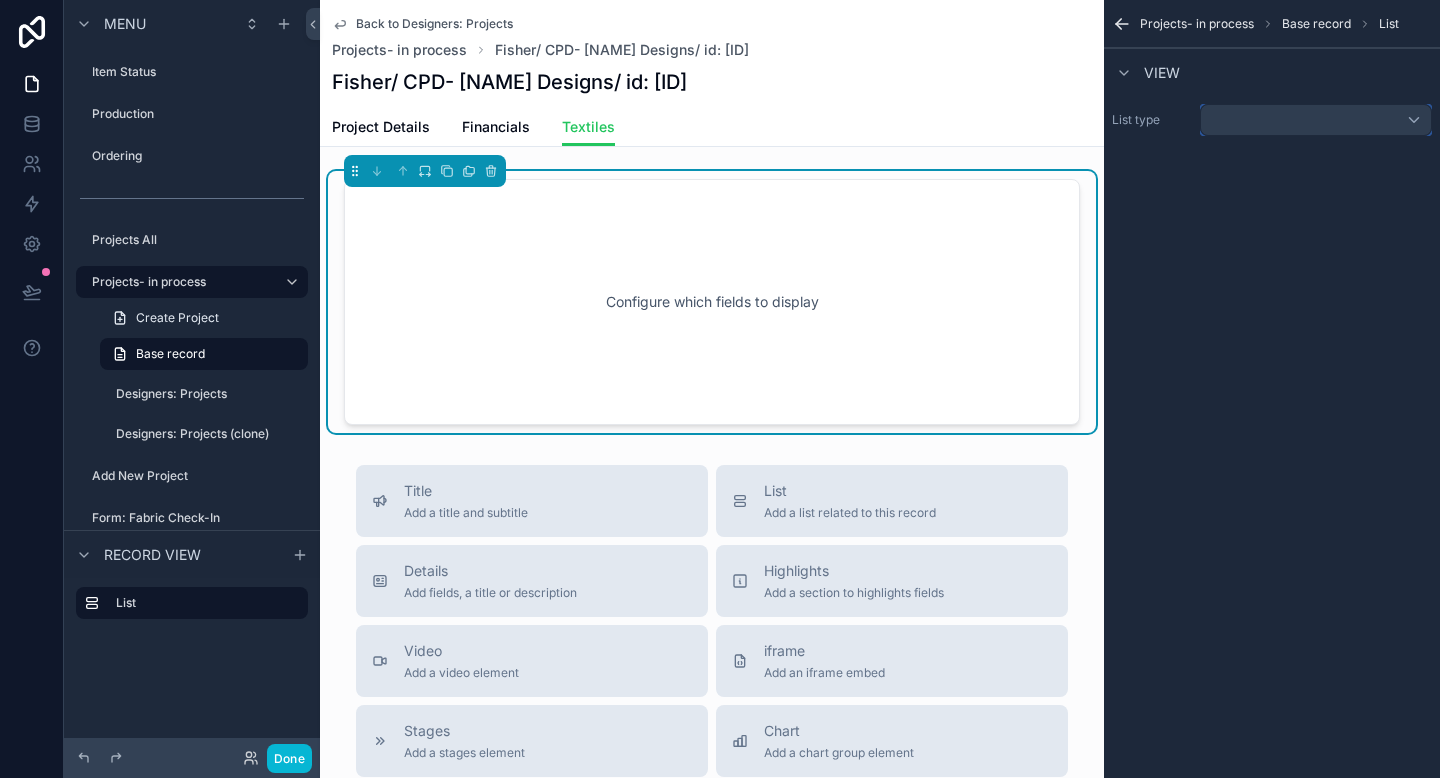 click at bounding box center (1316, 120) 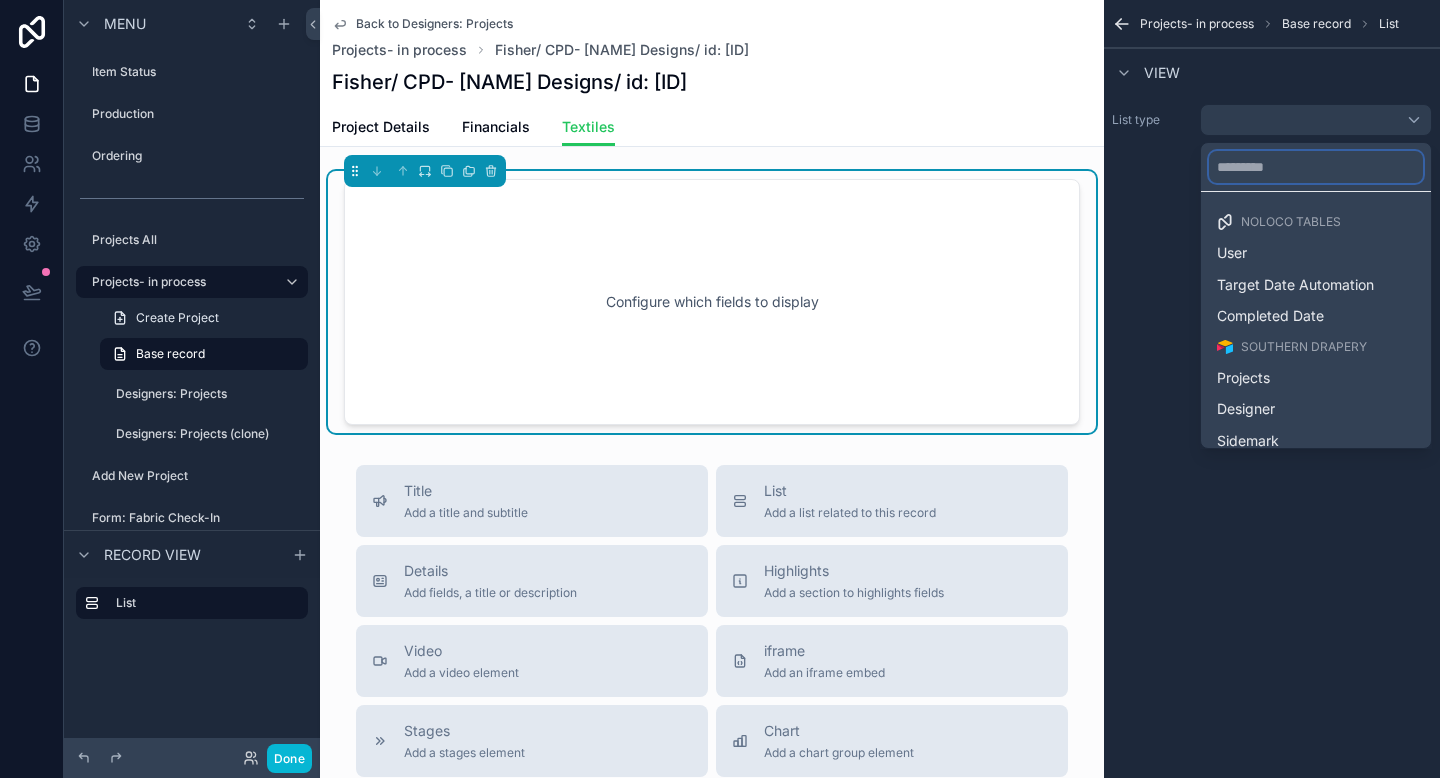 click at bounding box center (1316, 167) 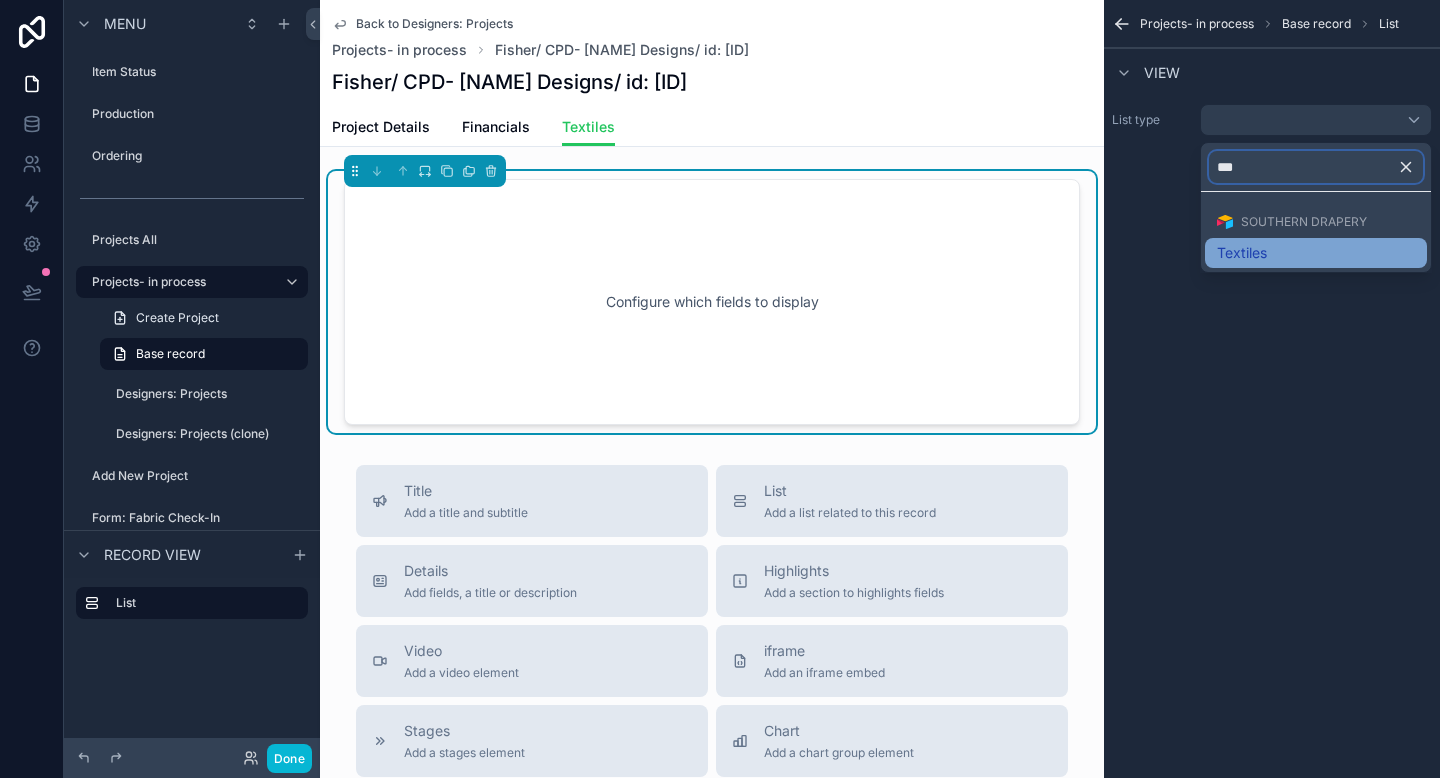 type on "***" 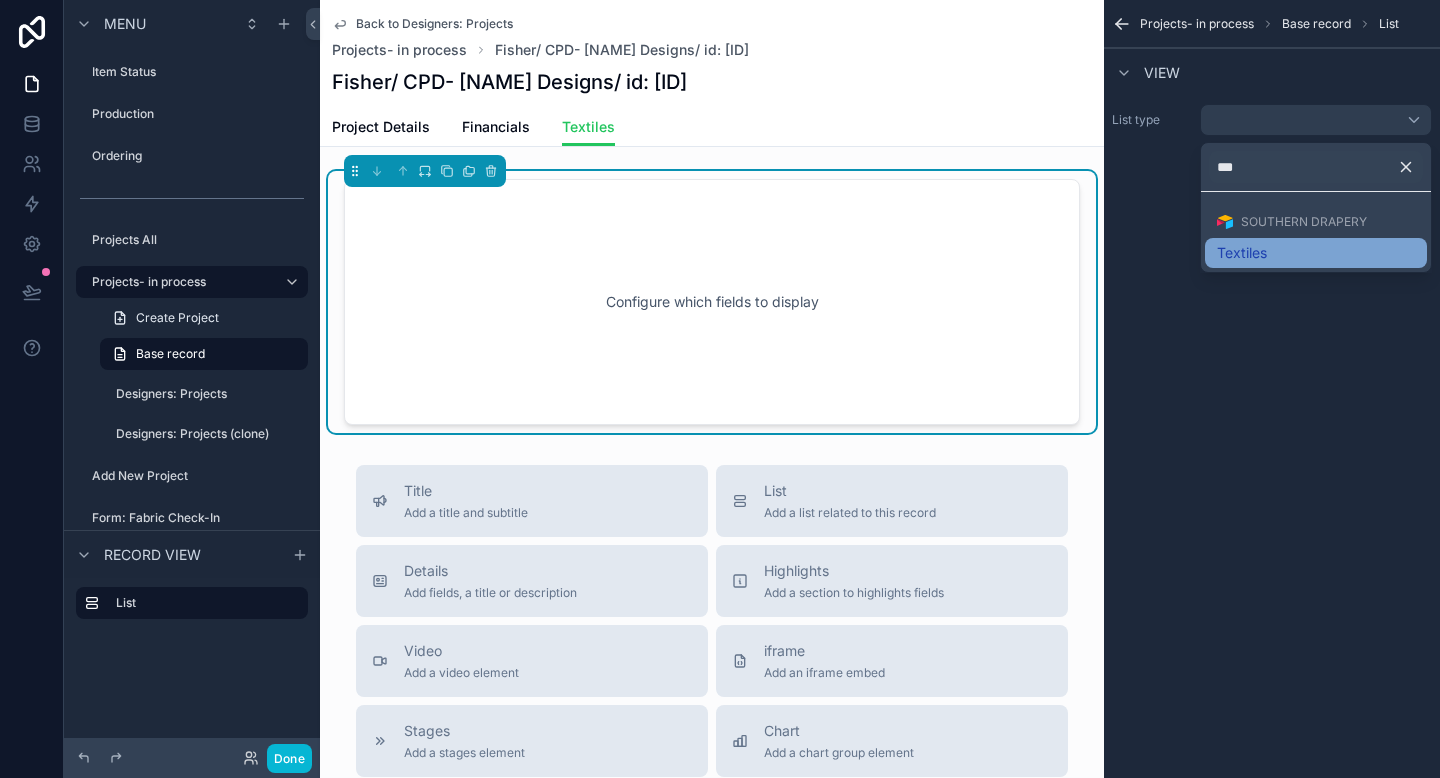 click on "Textiles" at bounding box center (1242, 253) 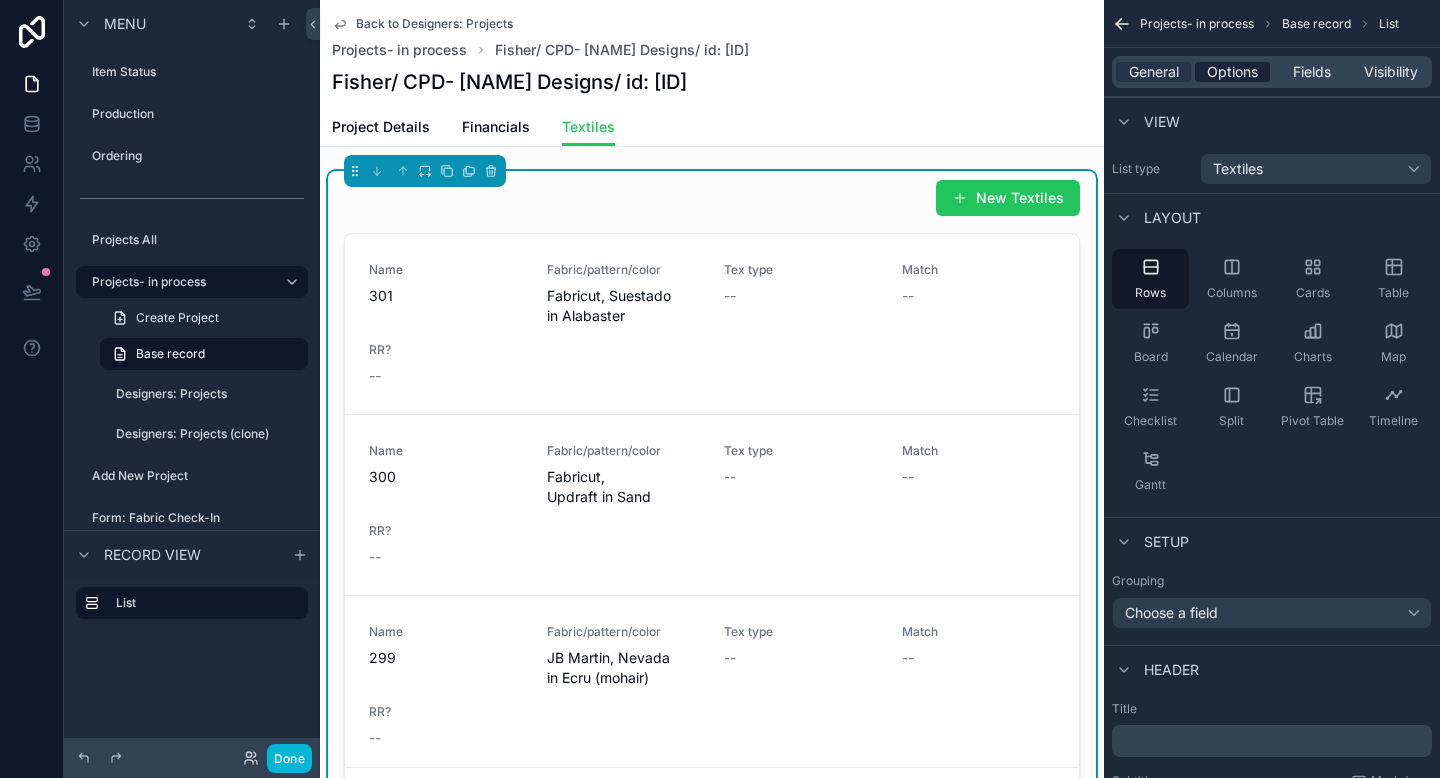 click on "Options" at bounding box center [1232, 72] 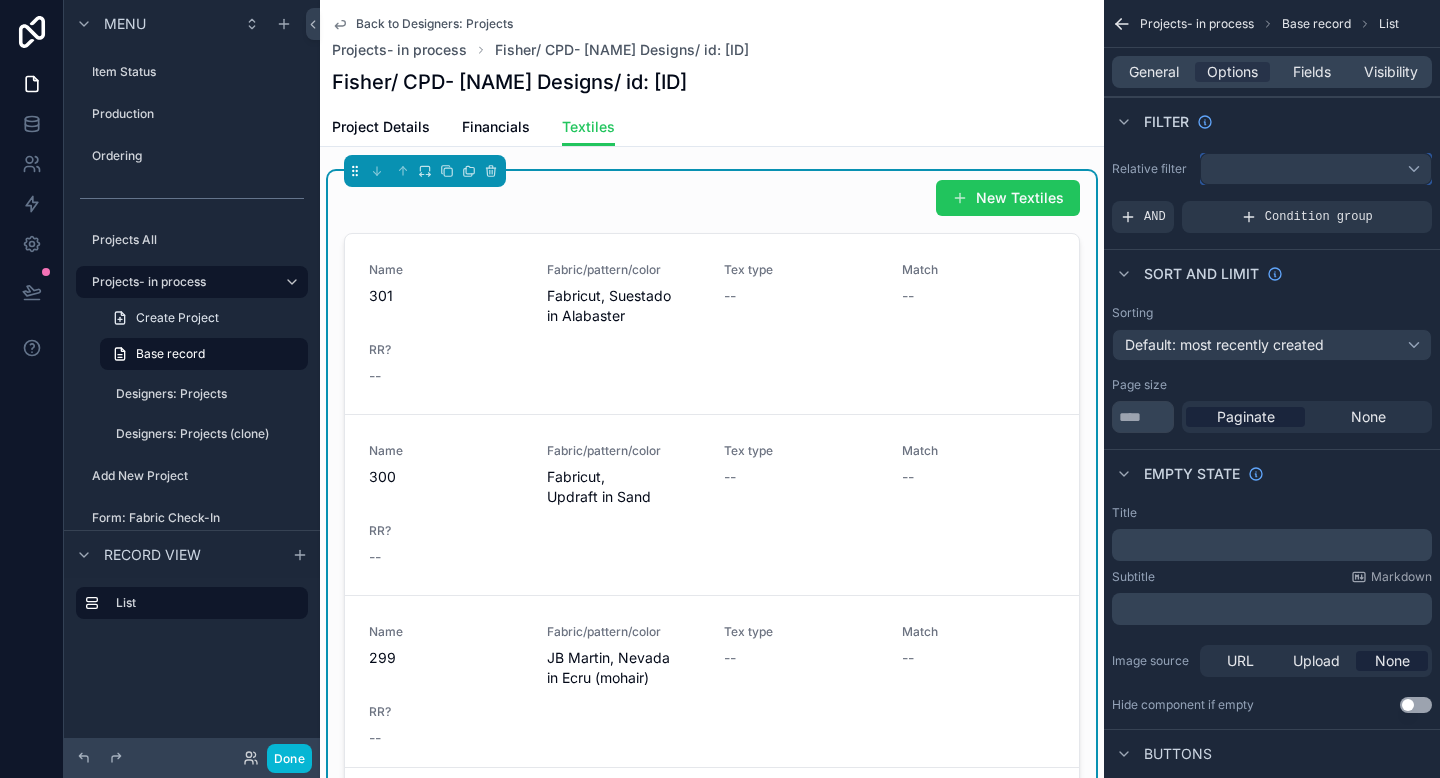 click at bounding box center (1316, 169) 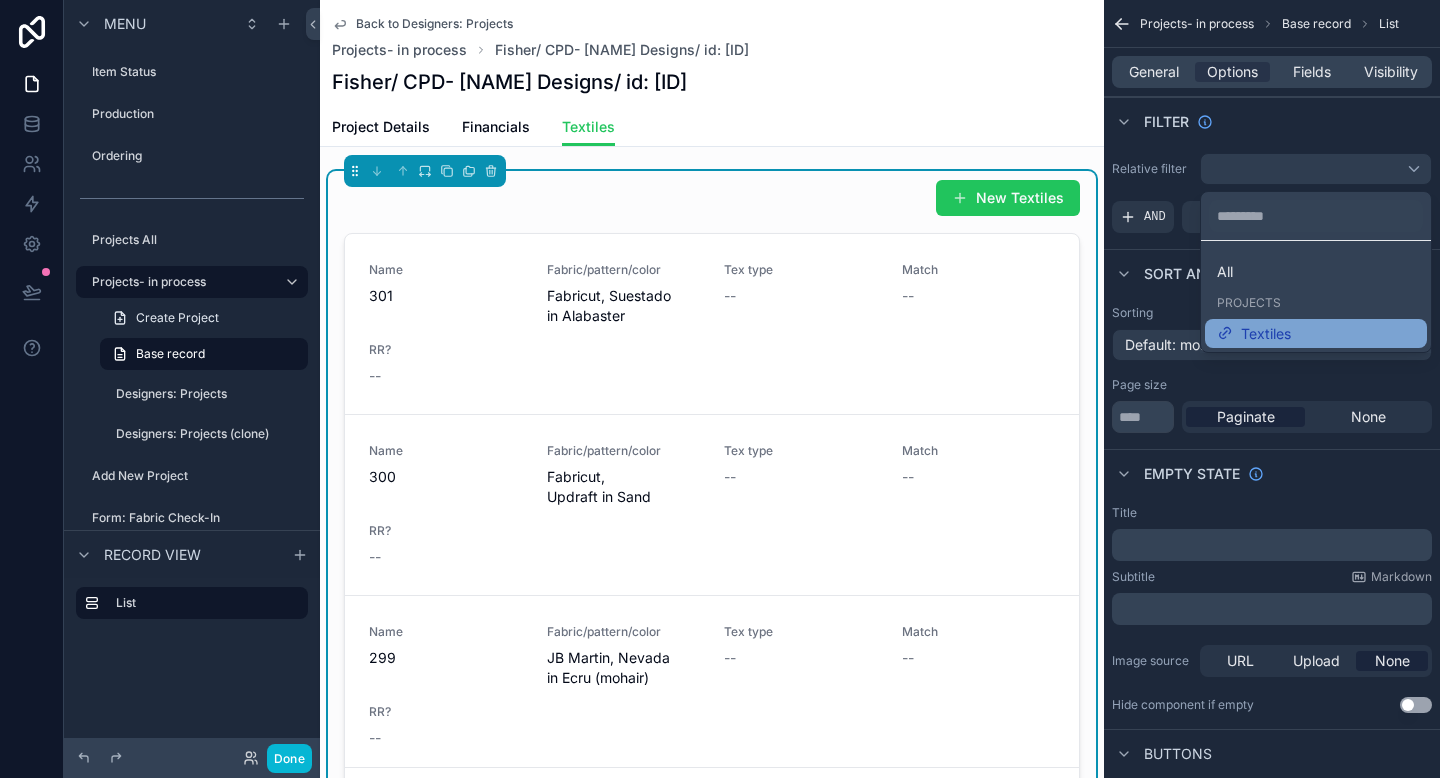 click on "Textiles" at bounding box center (1316, 334) 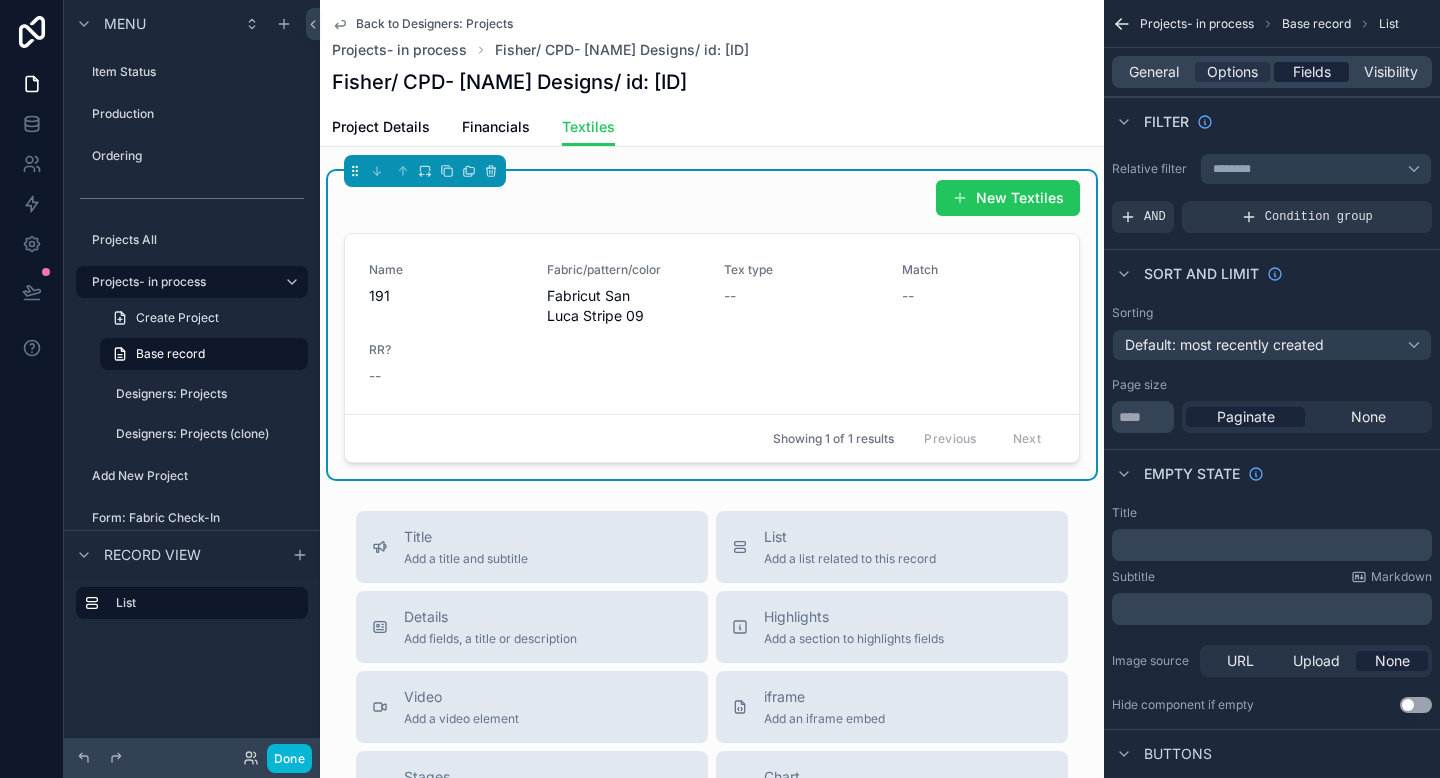 click on "Fields" at bounding box center [1312, 72] 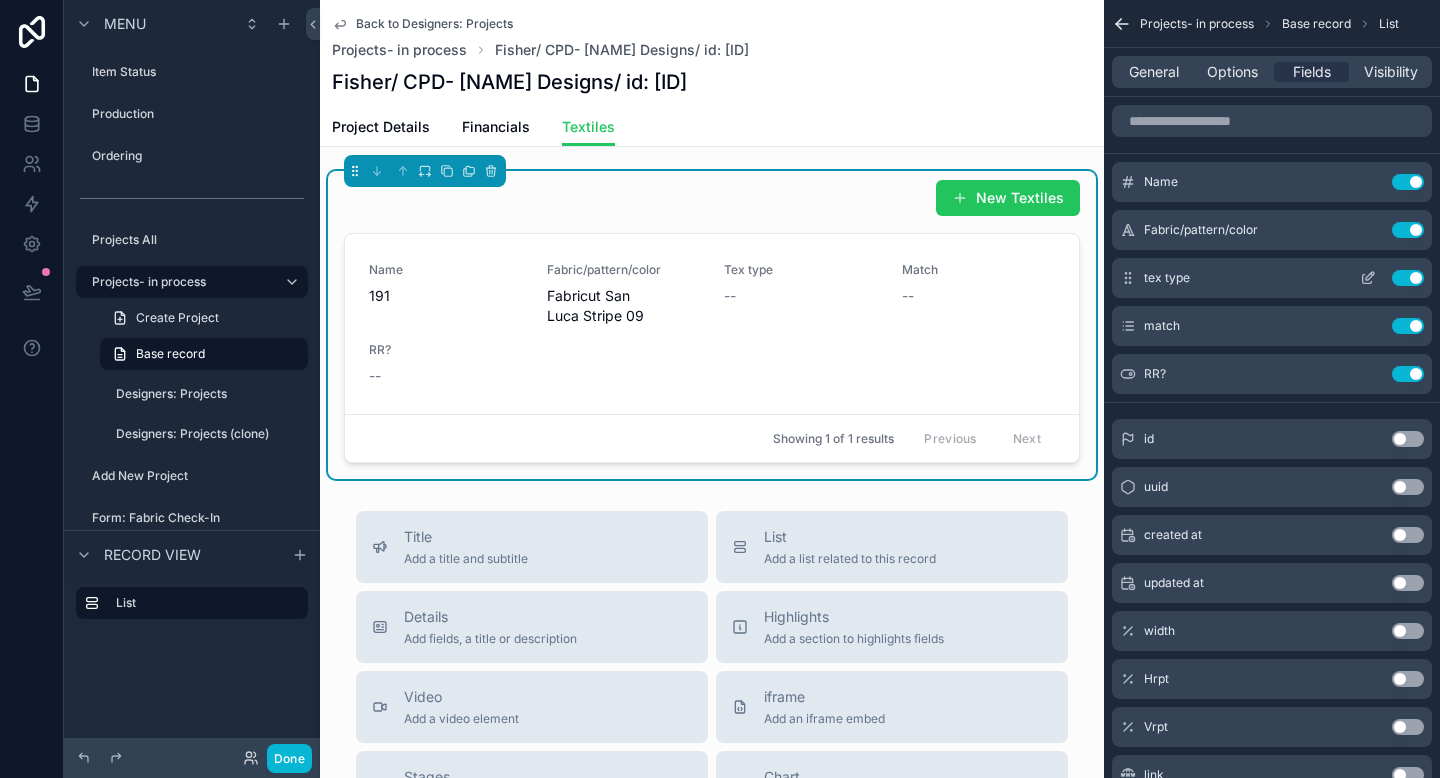 click on "Use setting" at bounding box center (1408, 278) 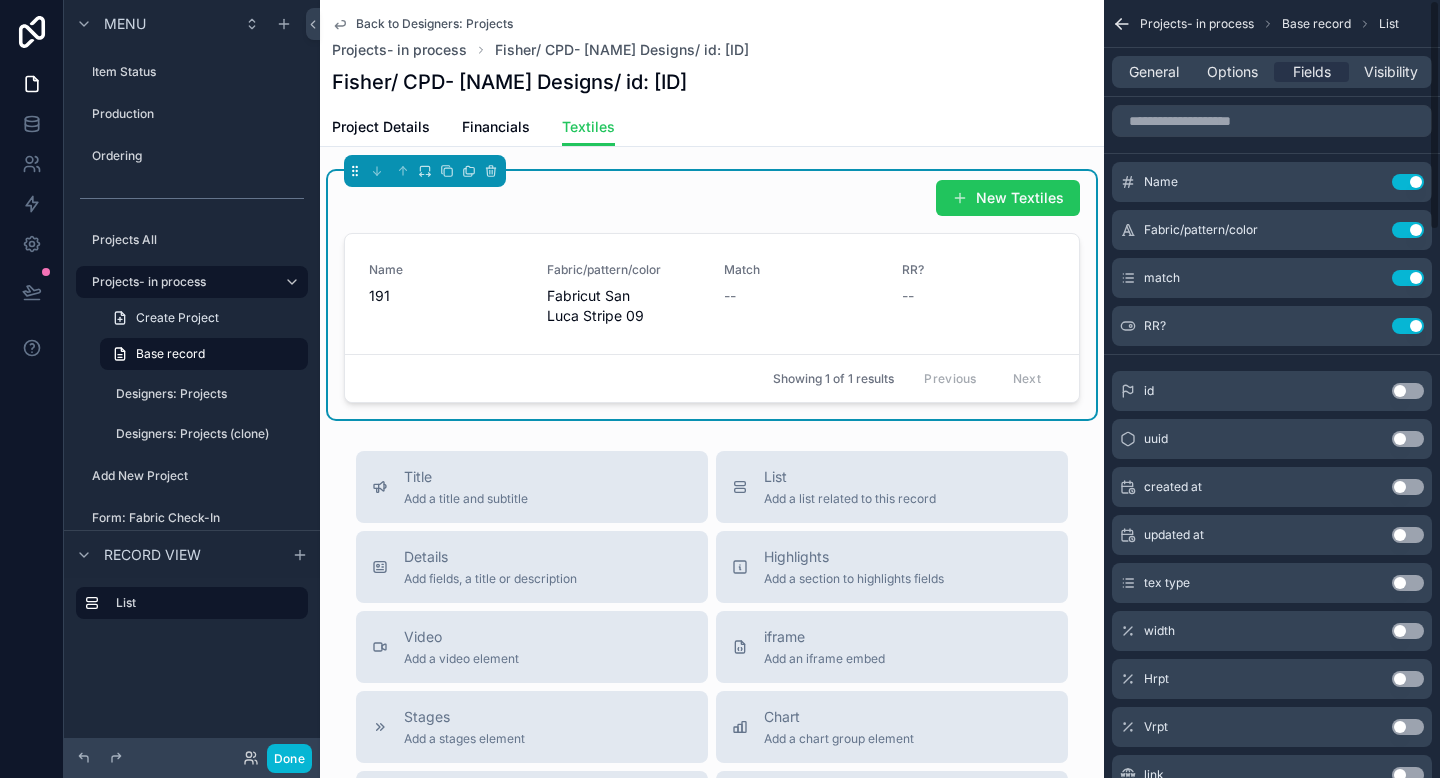 click on "Use setting" at bounding box center (1408, 278) 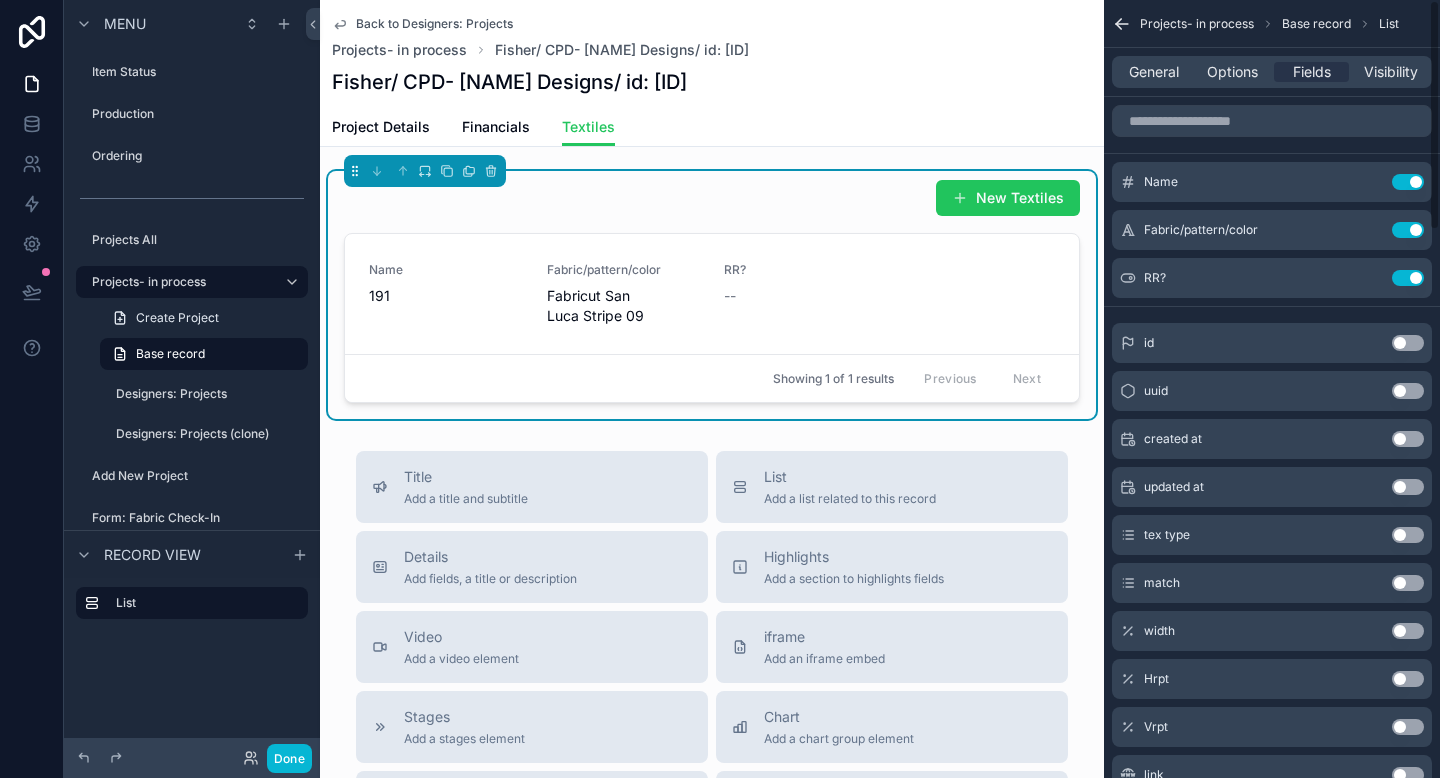 click on "Use setting" at bounding box center [1408, 278] 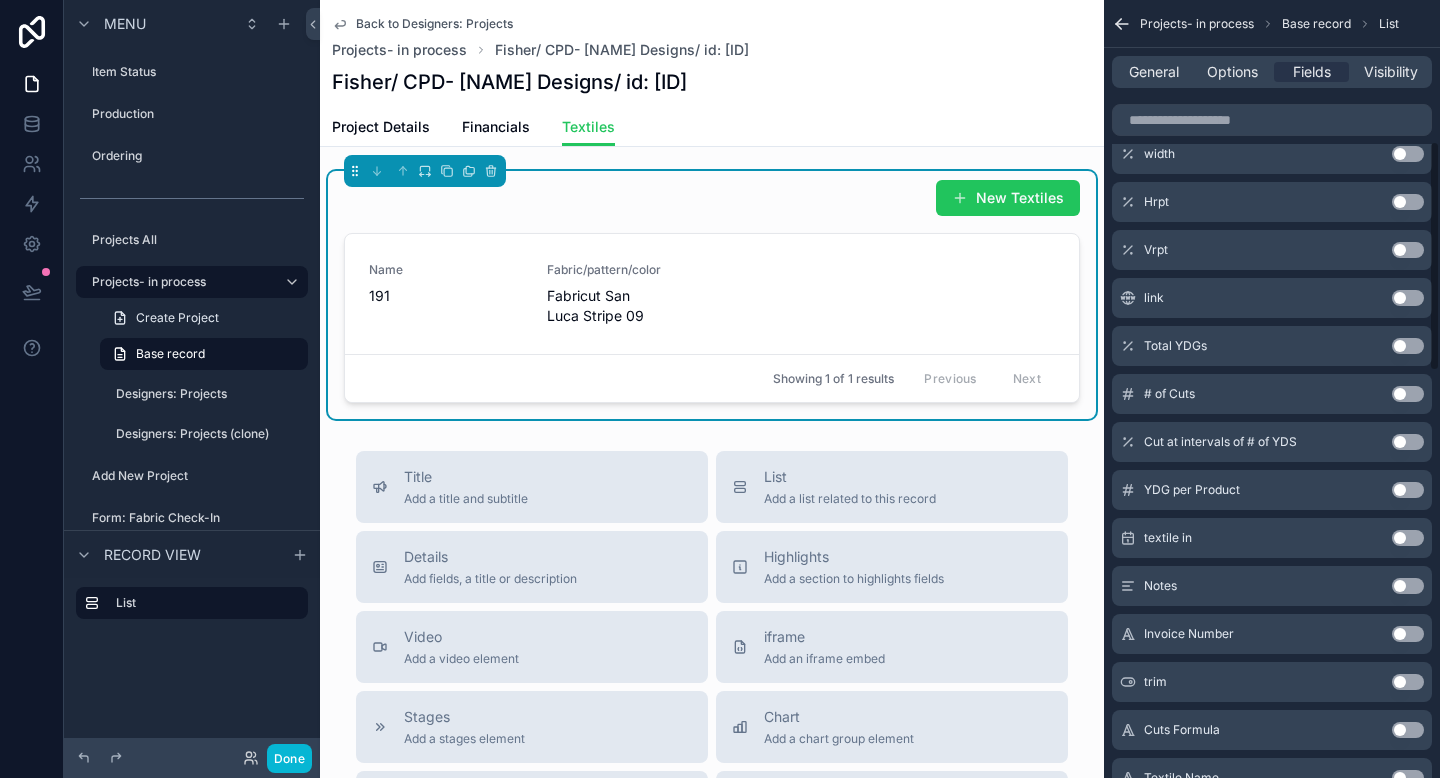 scroll, scrollTop: 485, scrollLeft: 0, axis: vertical 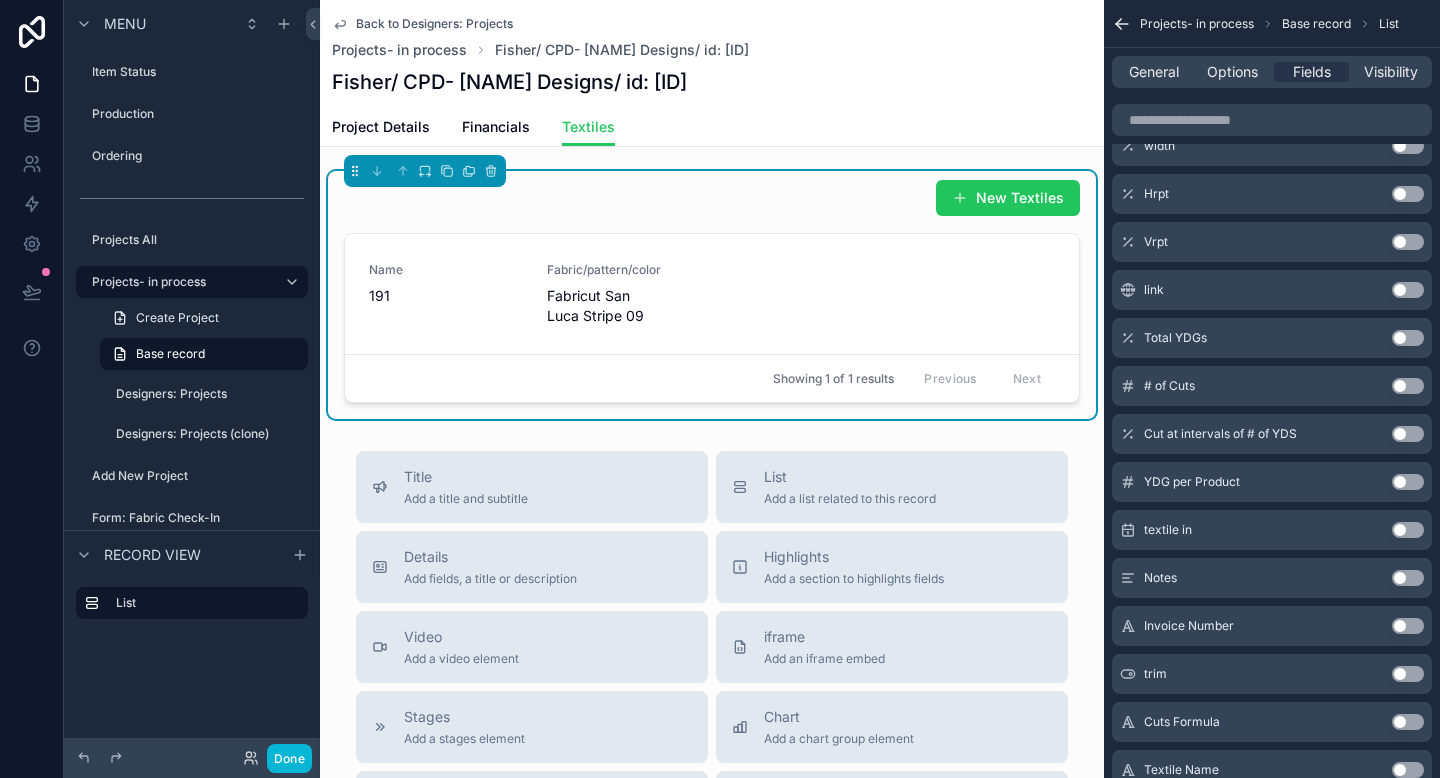 click on "Use setting" at bounding box center [1408, 338] 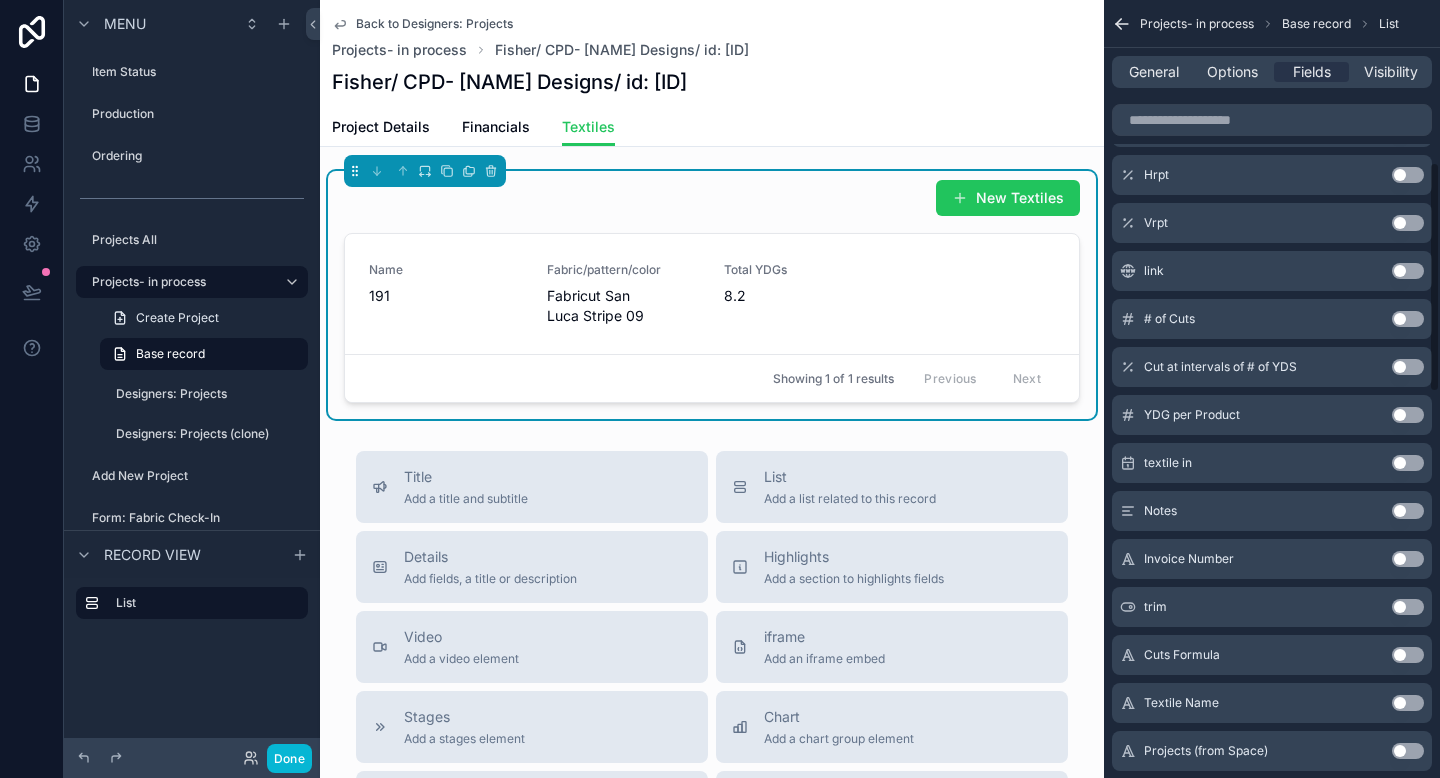 scroll, scrollTop: 554, scrollLeft: 0, axis: vertical 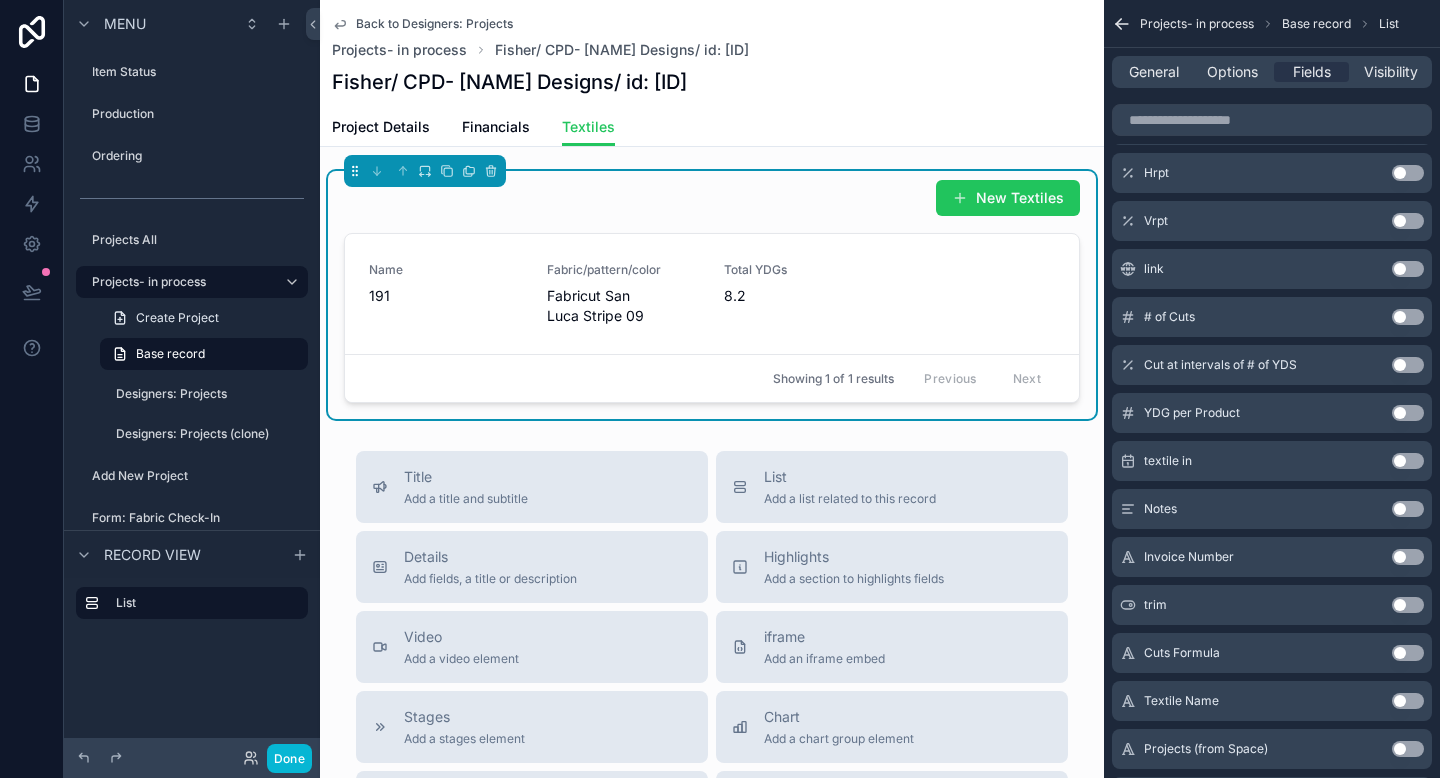 click on "Use setting" at bounding box center (1408, 461) 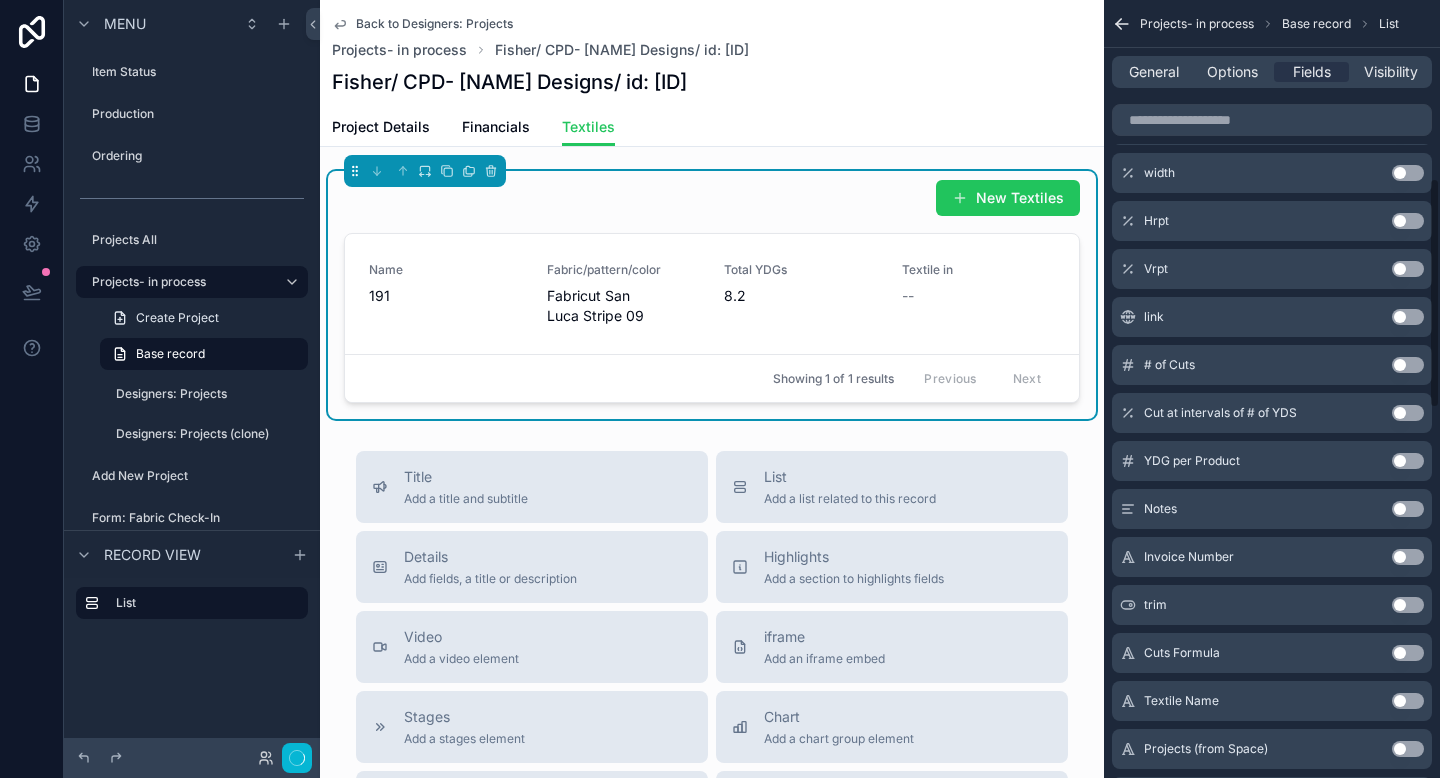 scroll, scrollTop: 602, scrollLeft: 0, axis: vertical 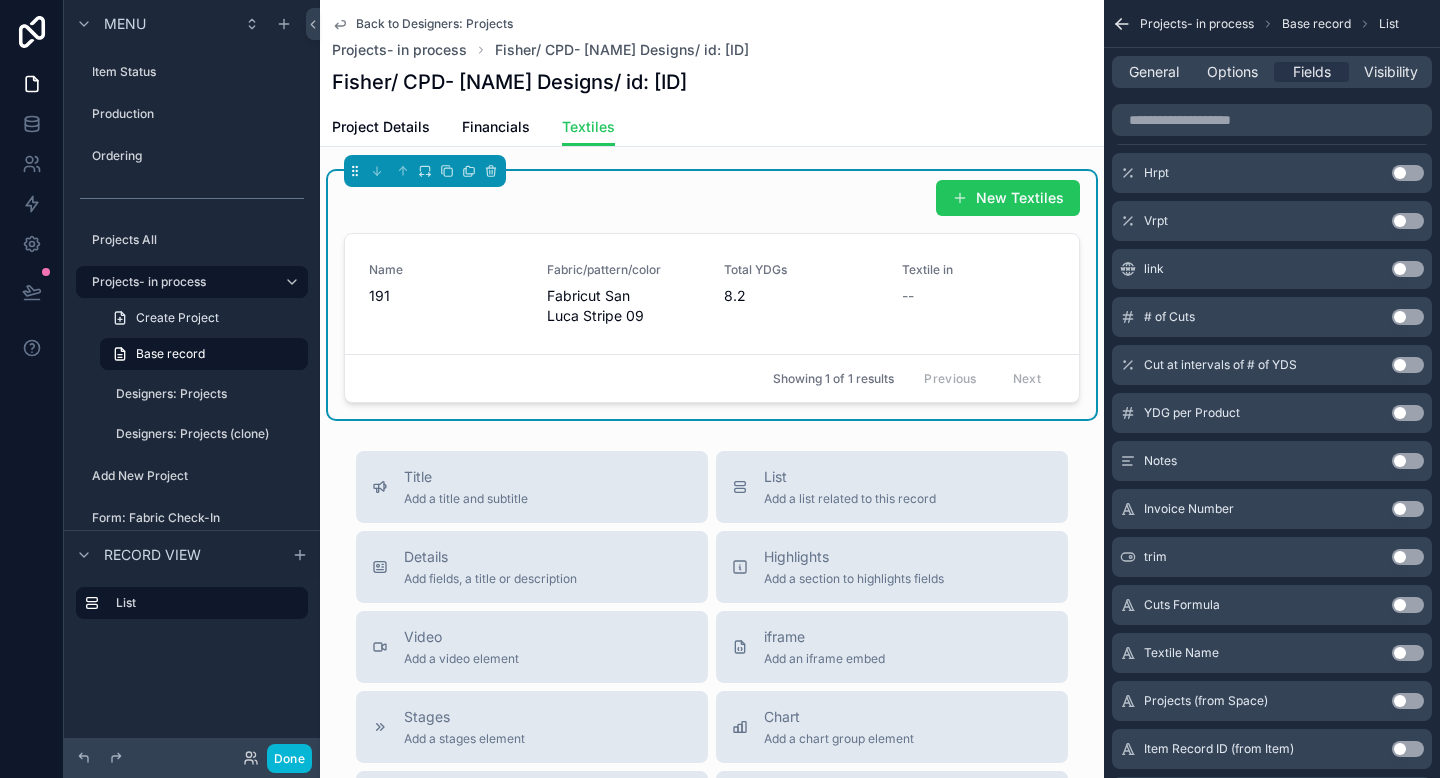 click on "Use setting" at bounding box center (1408, 461) 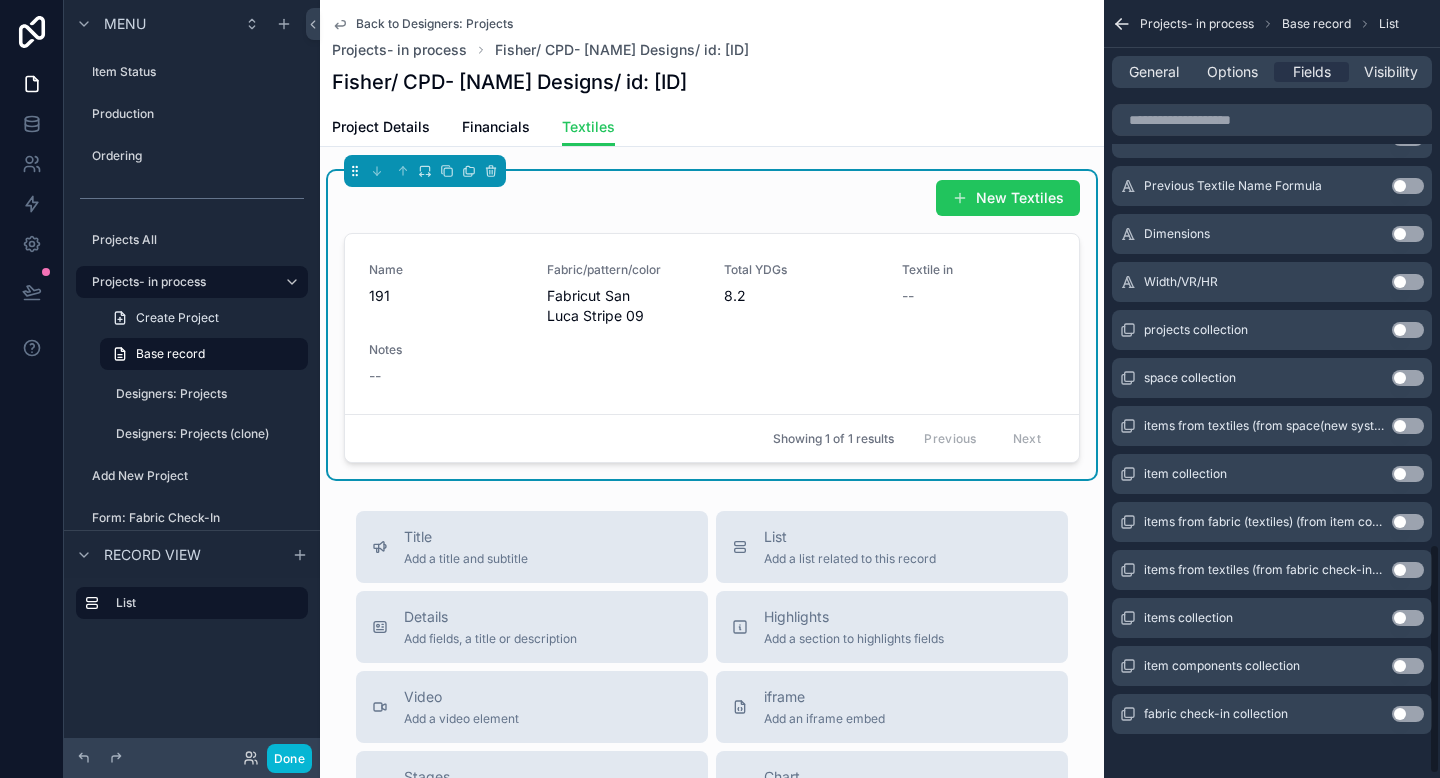 scroll, scrollTop: 1840, scrollLeft: 0, axis: vertical 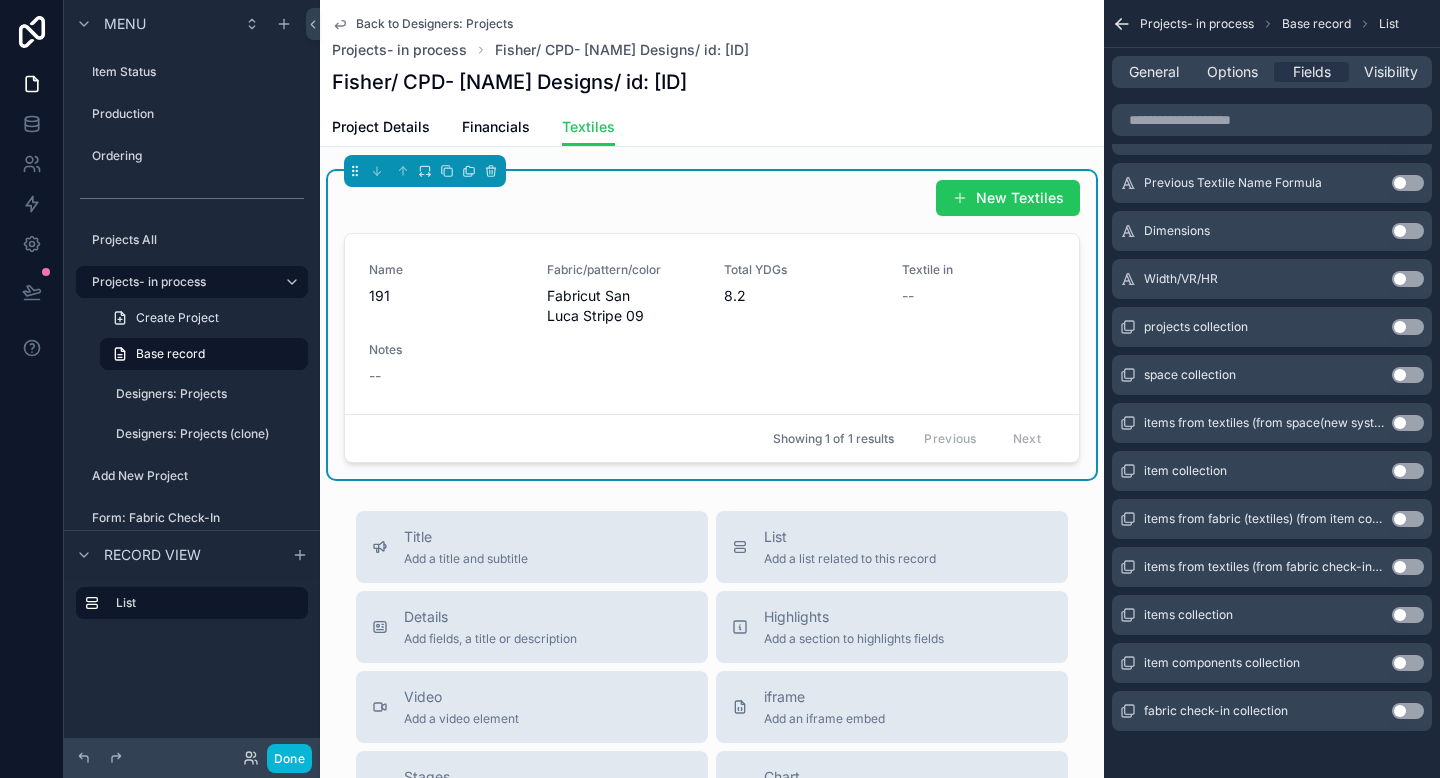 click on "Use setting" at bounding box center [1408, 711] 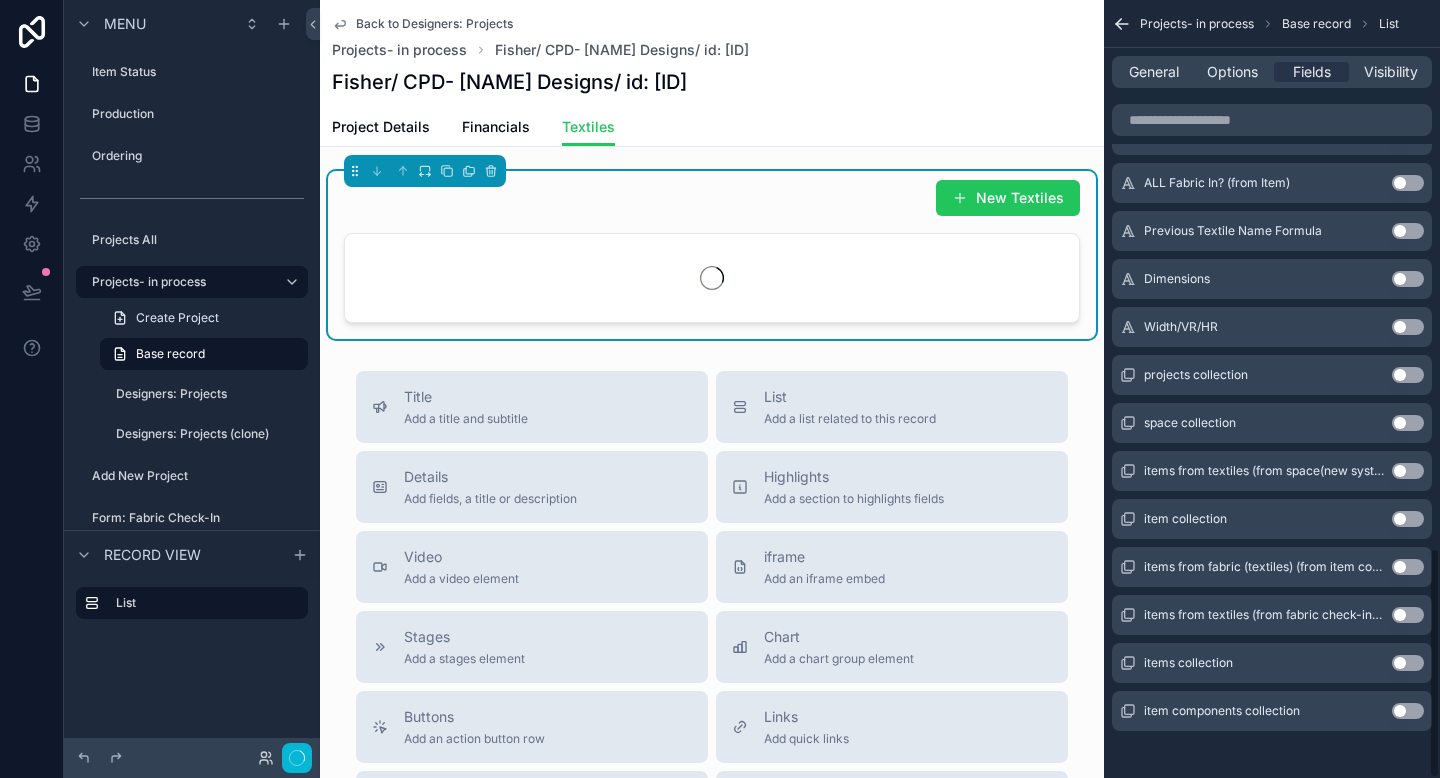 scroll, scrollTop: 1849, scrollLeft: 0, axis: vertical 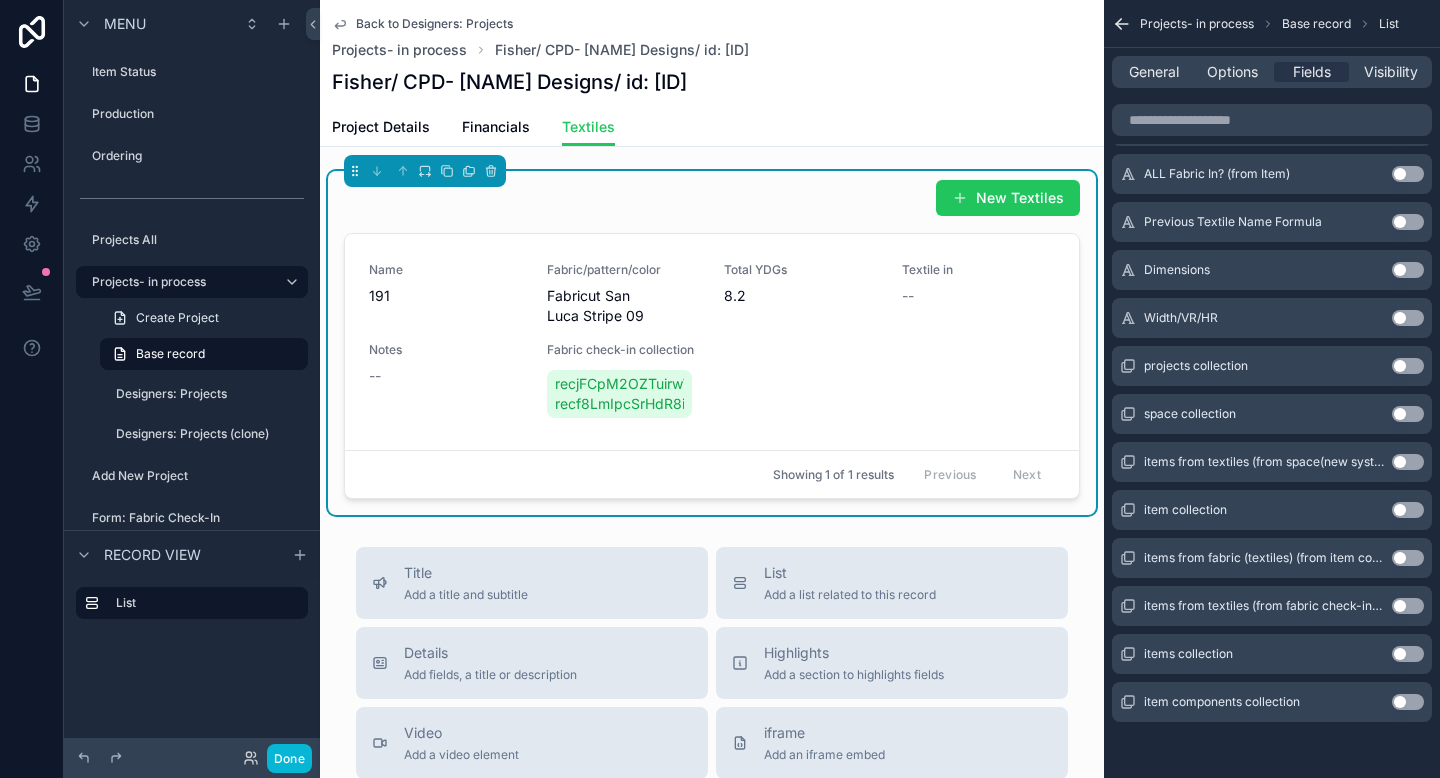 click on "item components collection Use setting" at bounding box center [1272, 702] 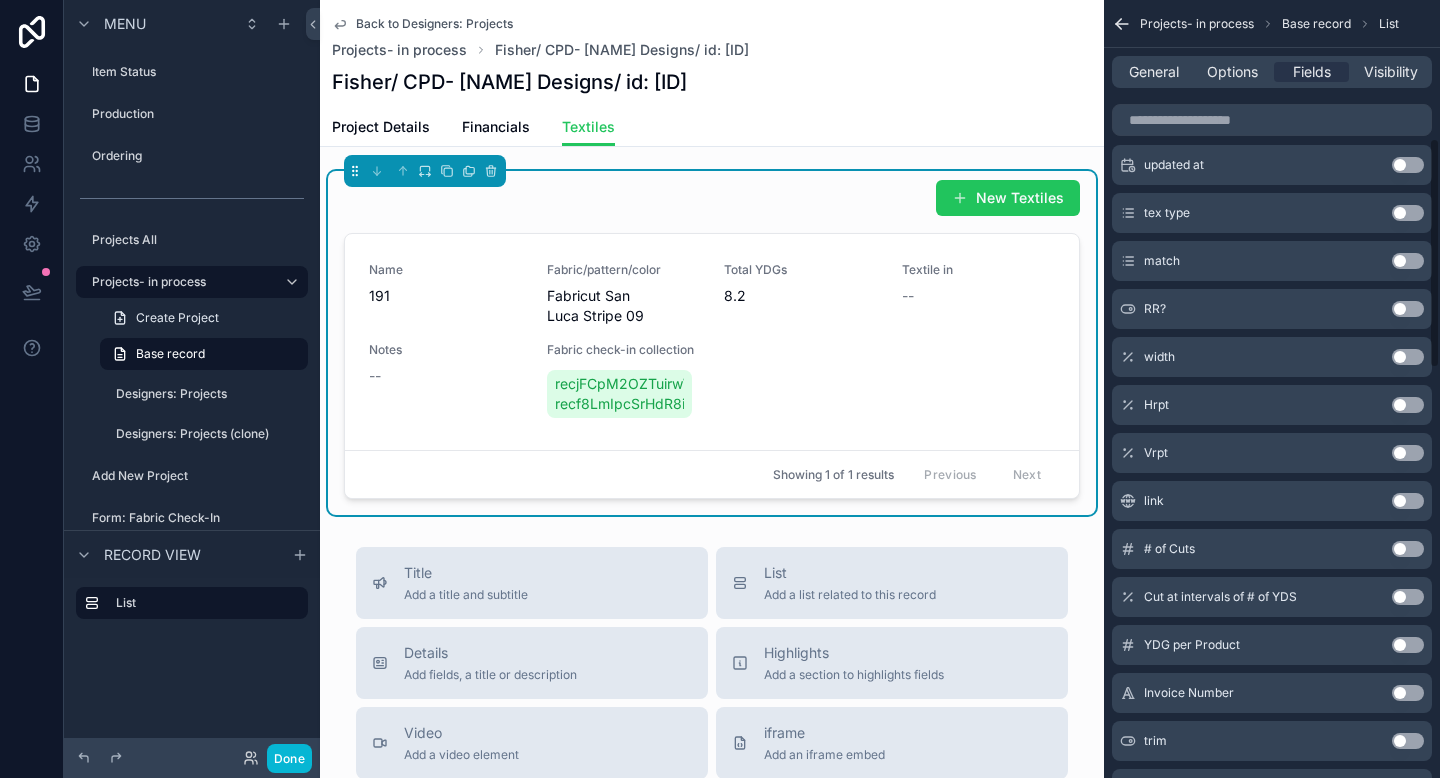scroll, scrollTop: 0, scrollLeft: 0, axis: both 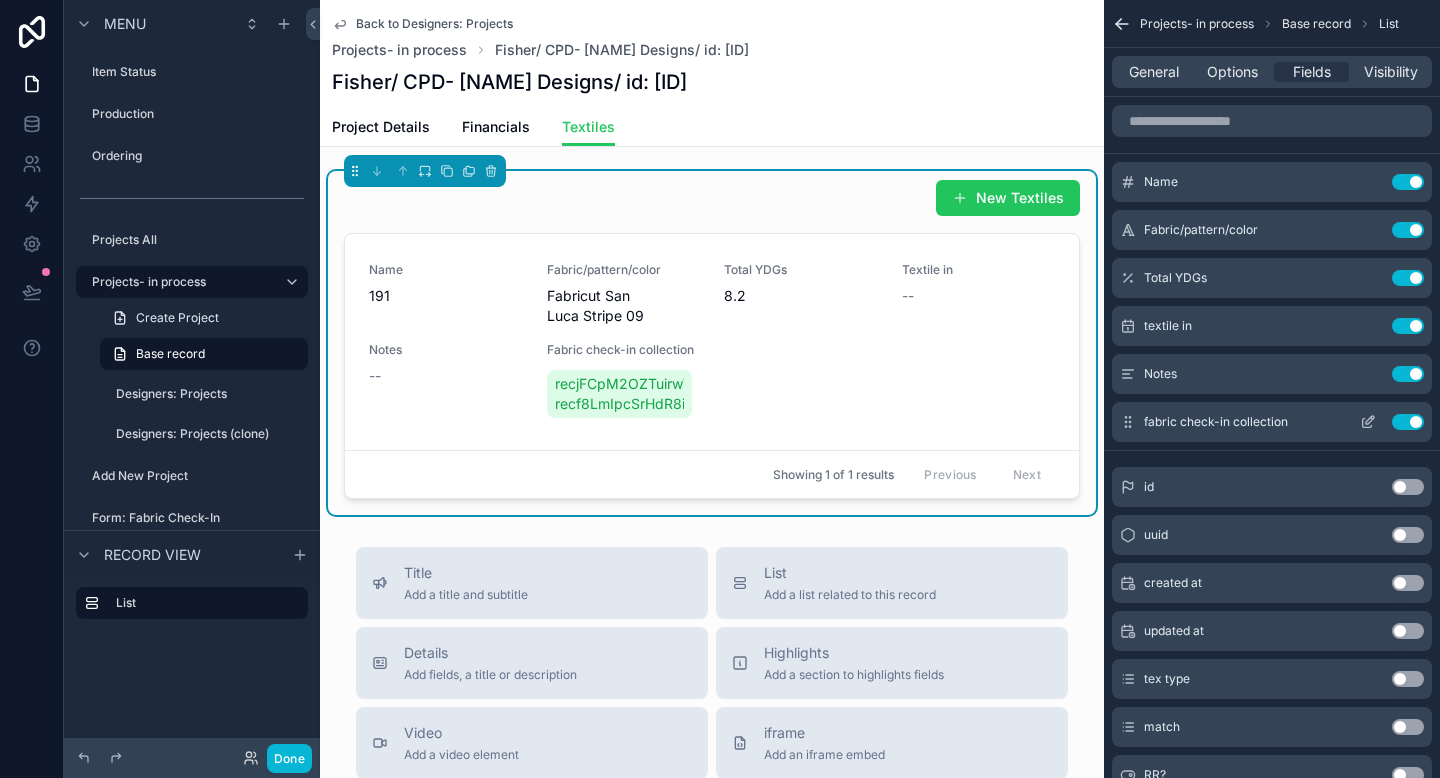 click 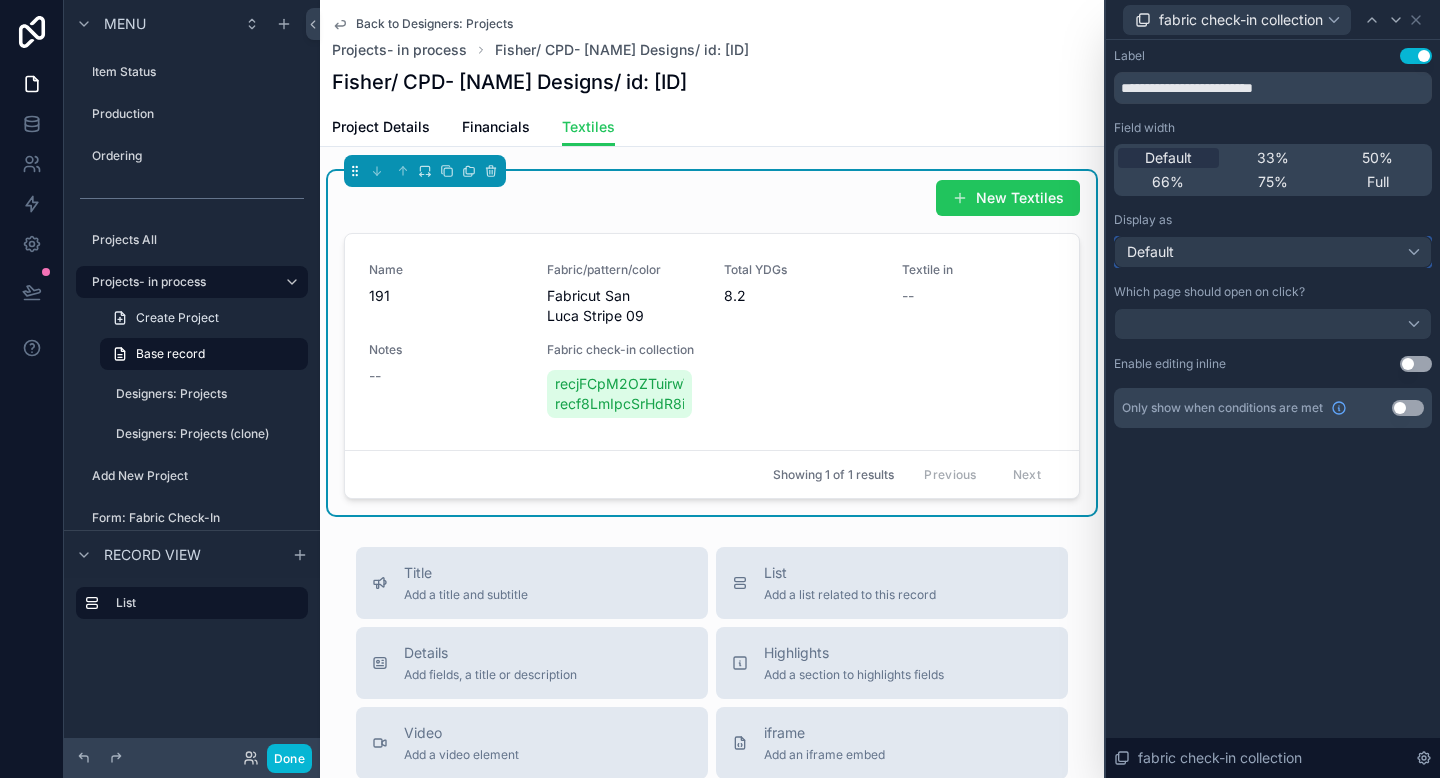 click on "Default" at bounding box center [1273, 252] 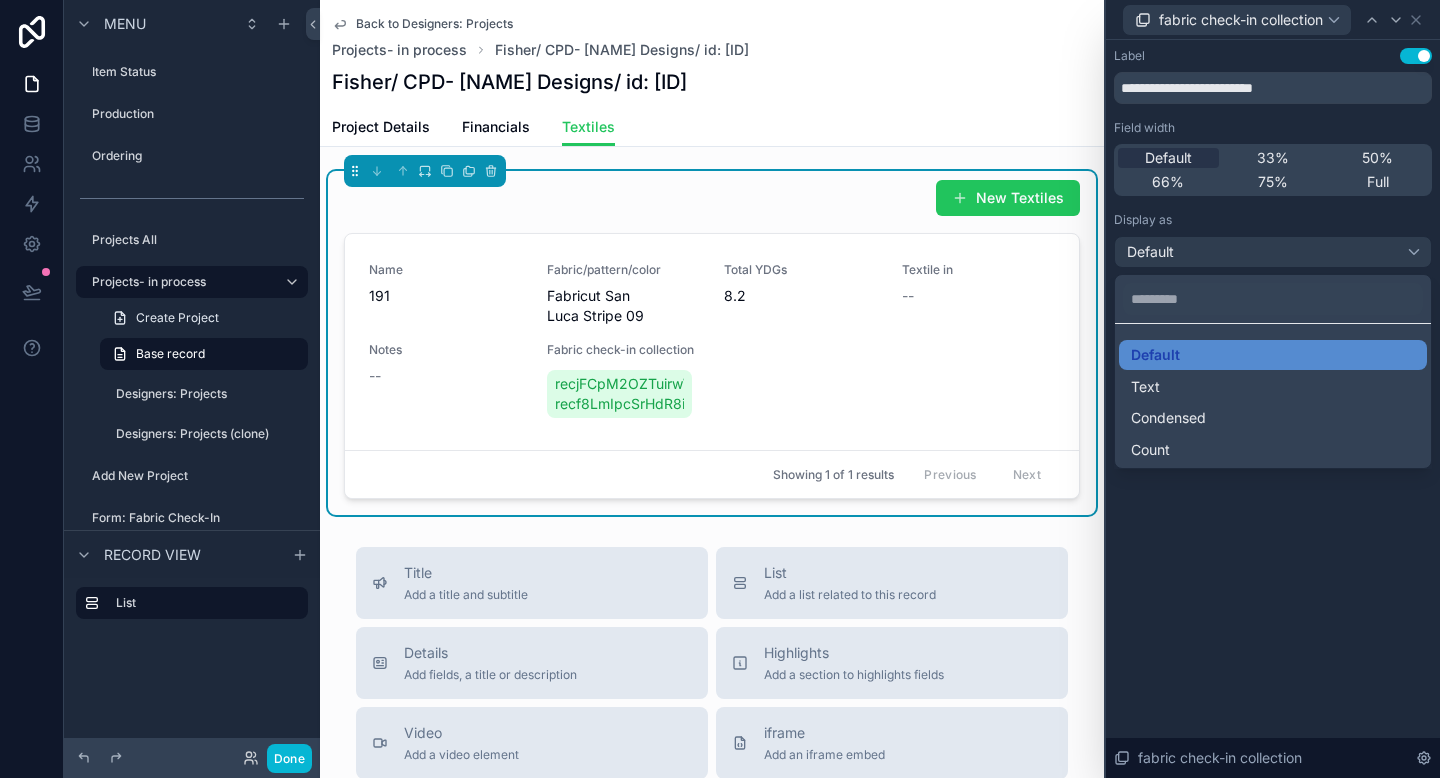 click at bounding box center (1273, 389) 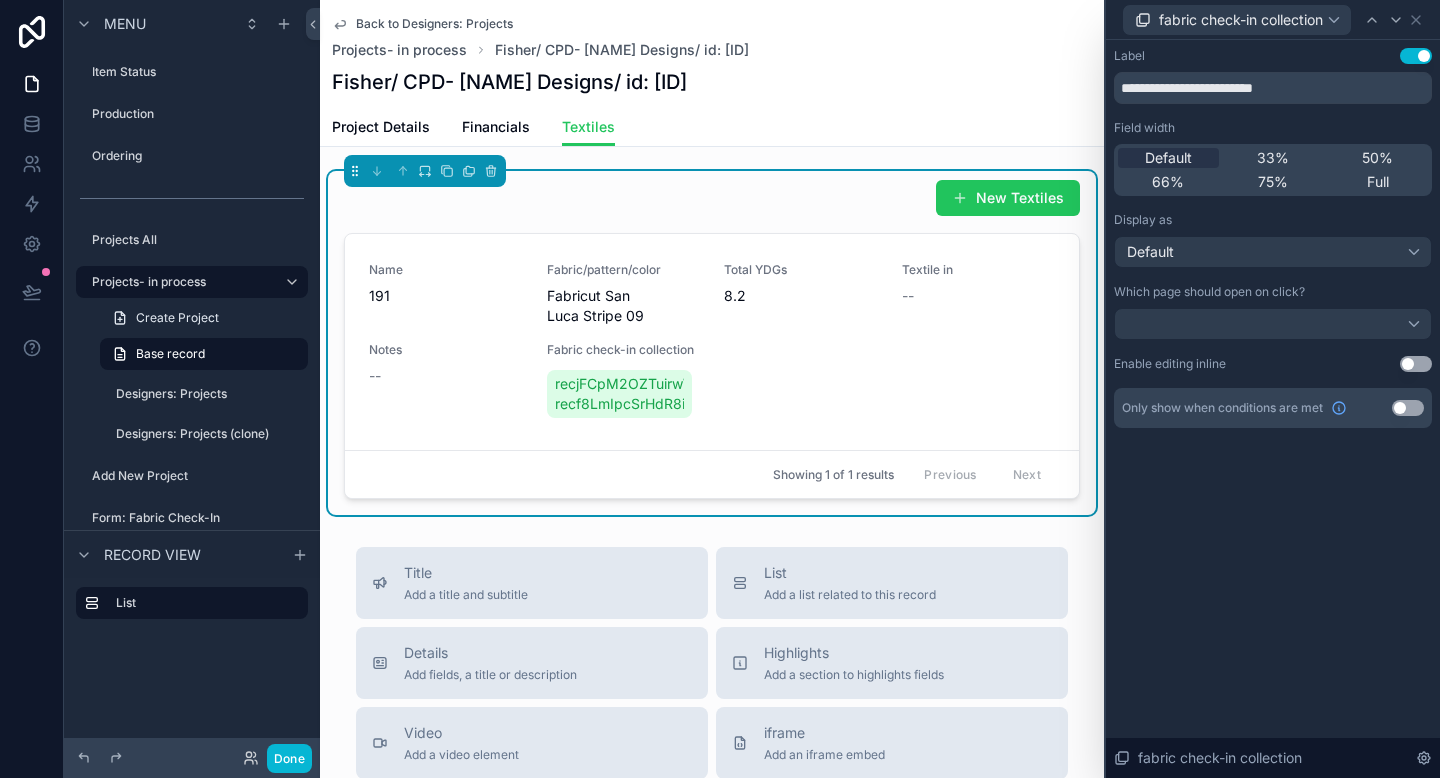 click on "Use setting" at bounding box center (1416, 56) 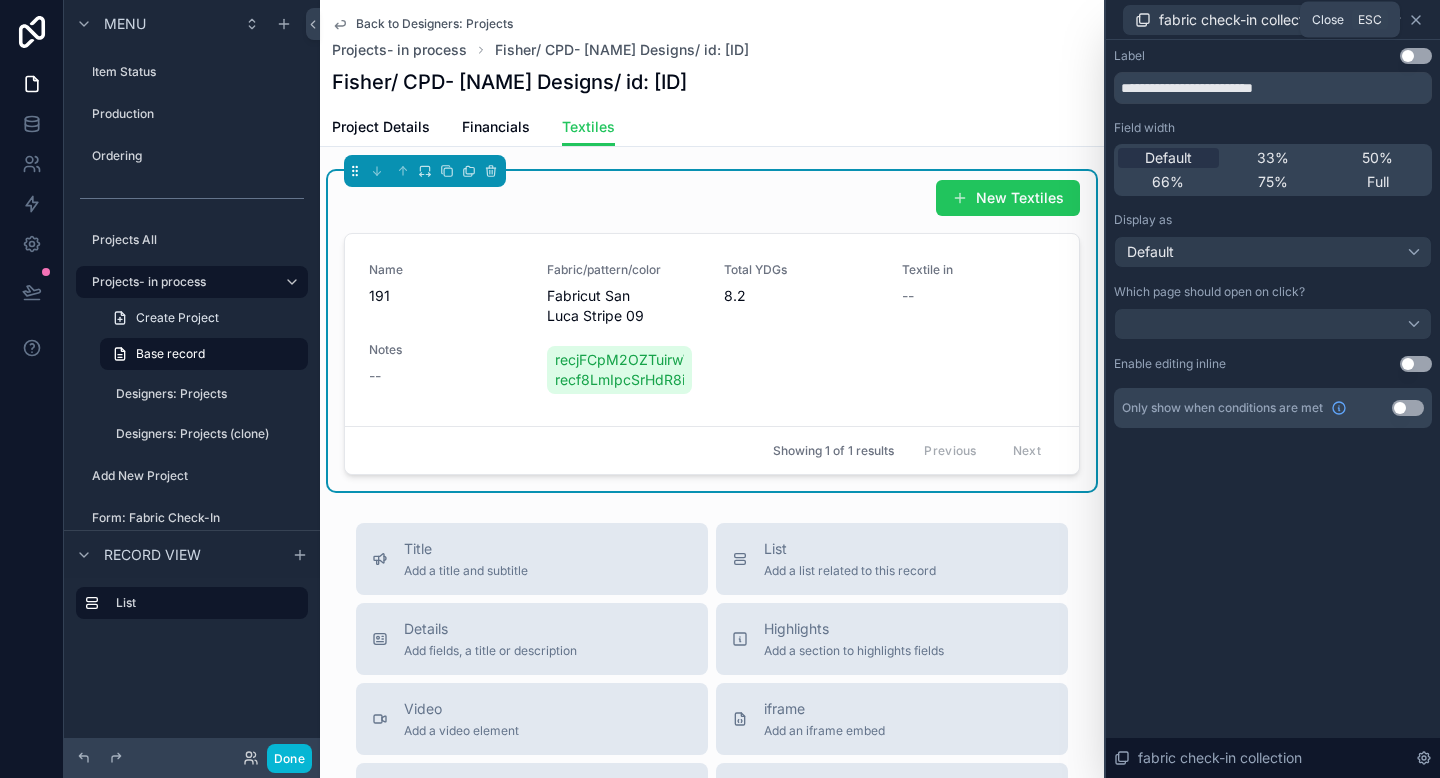 click 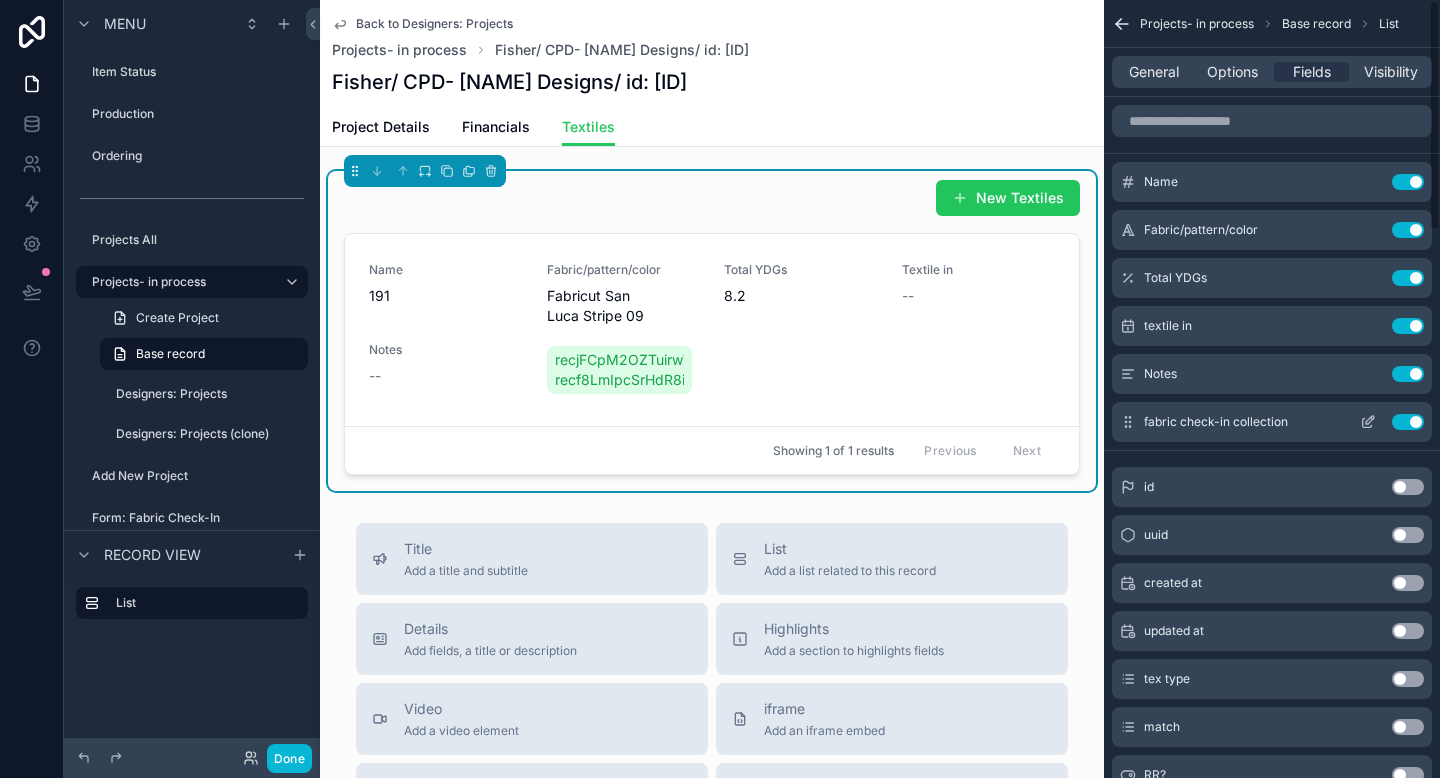 click on "Use setting" at bounding box center (1408, 422) 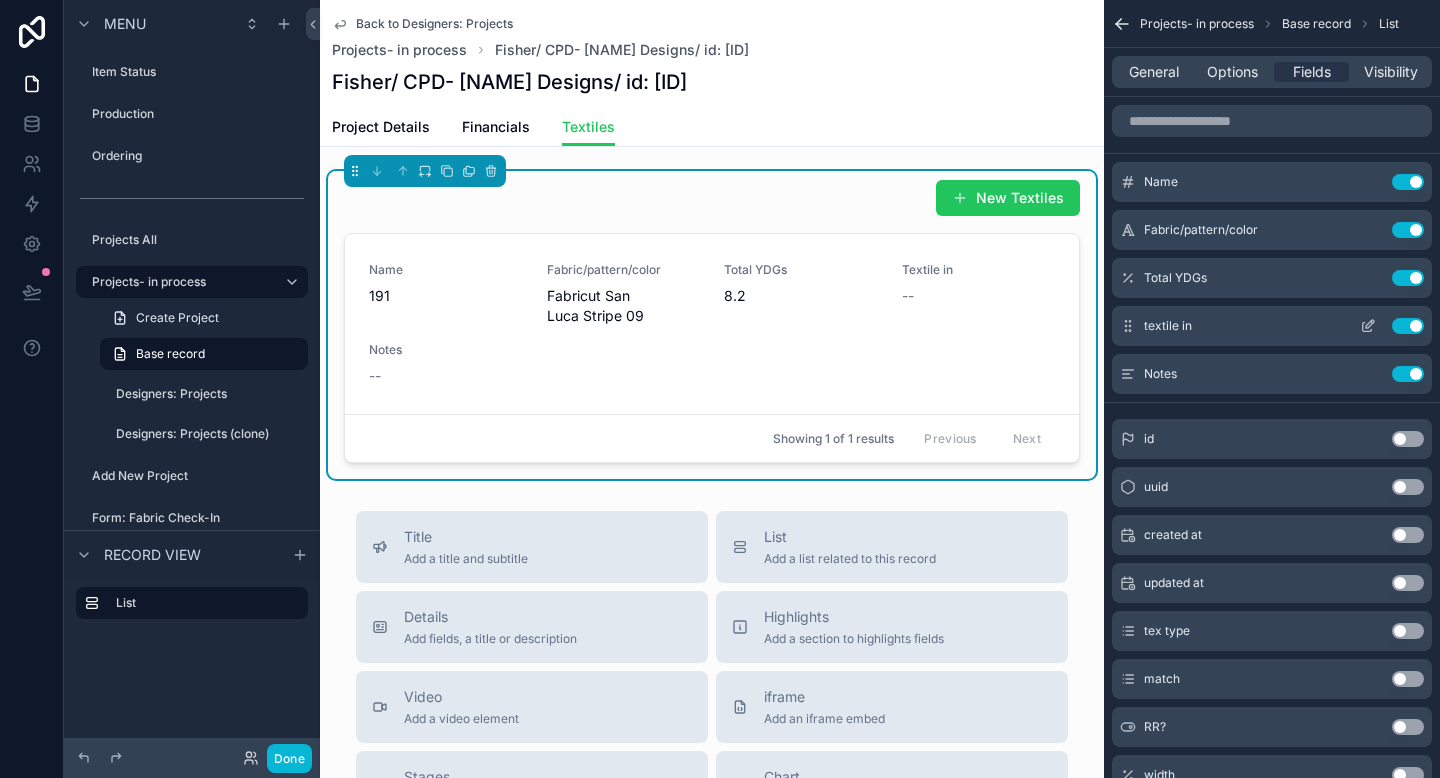 click at bounding box center [1368, 326] 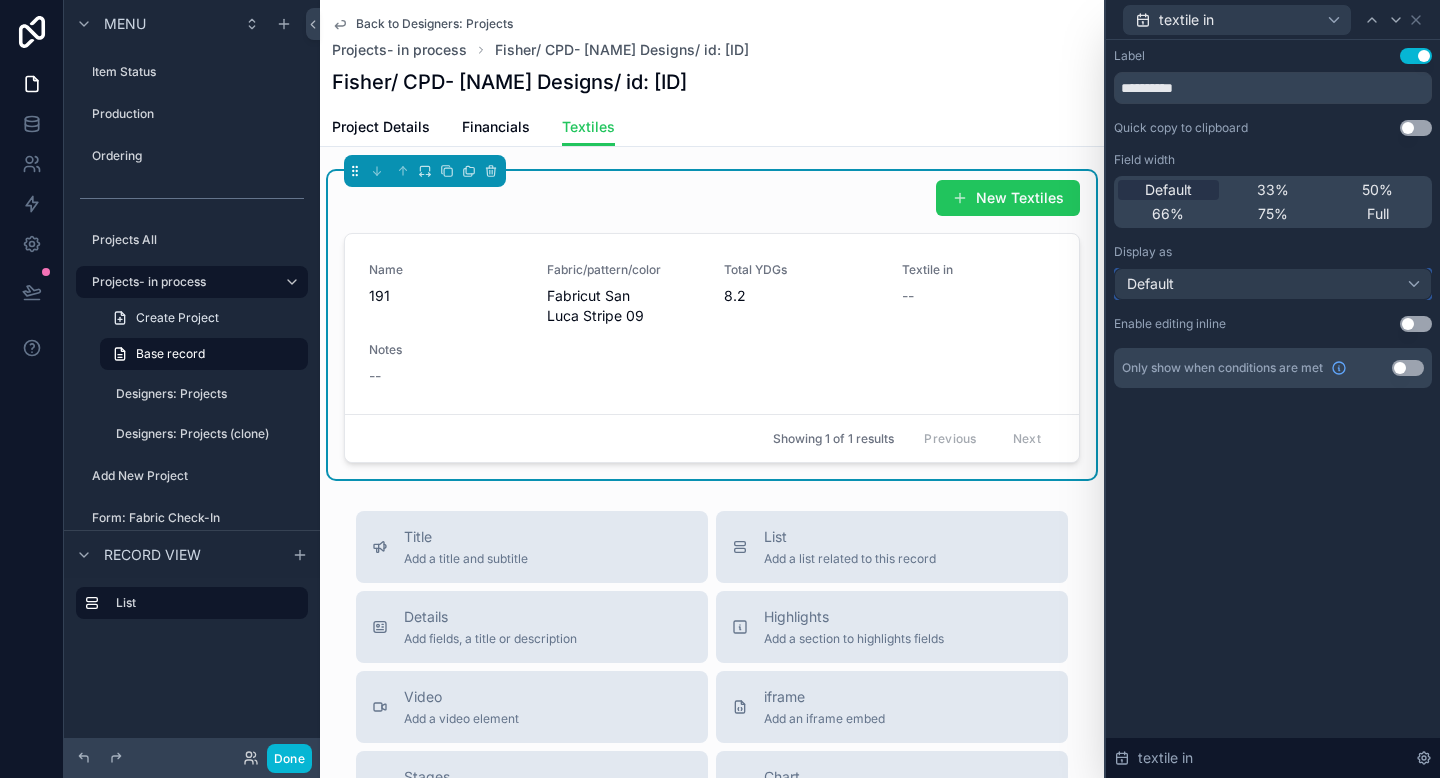 click on "Default" at bounding box center [1273, 284] 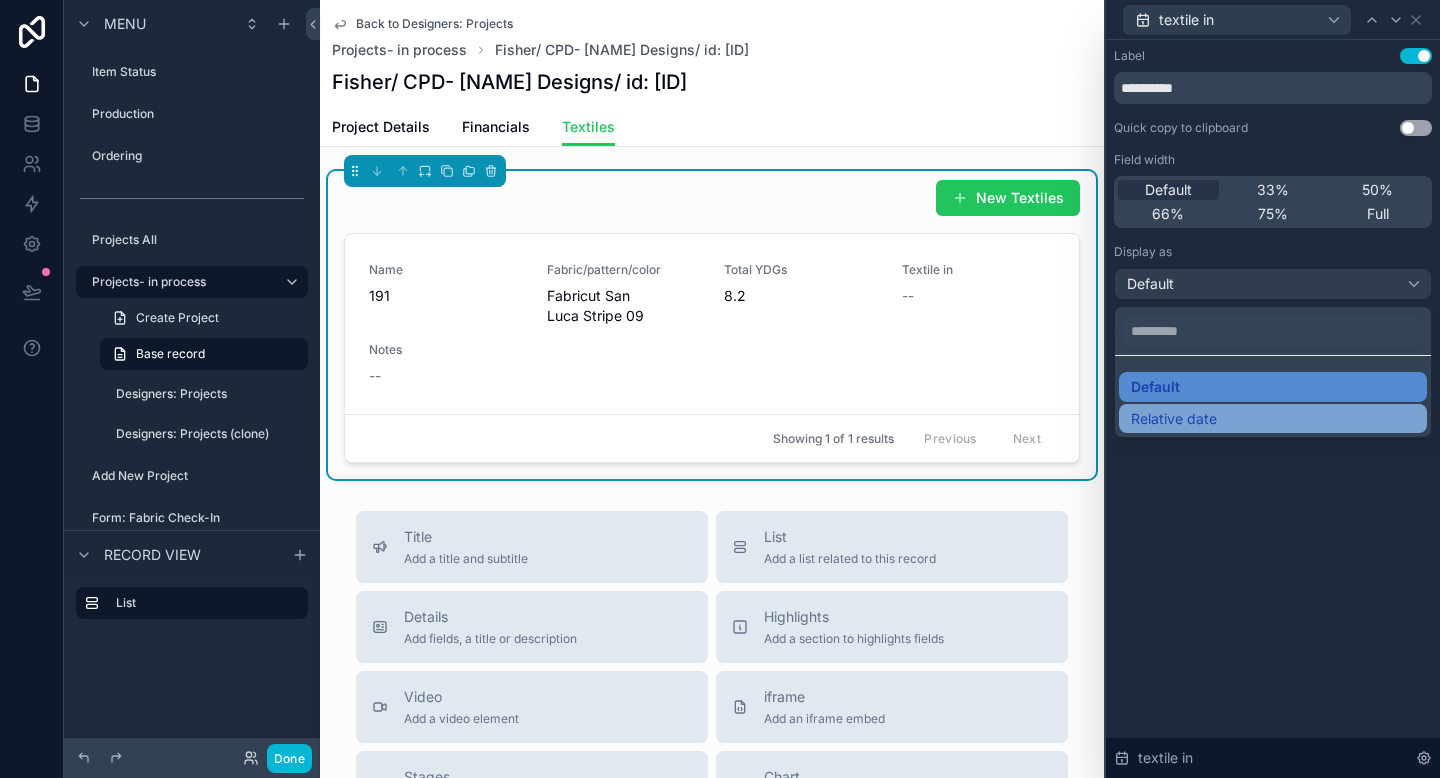 click on "Relative date" at bounding box center [1273, 419] 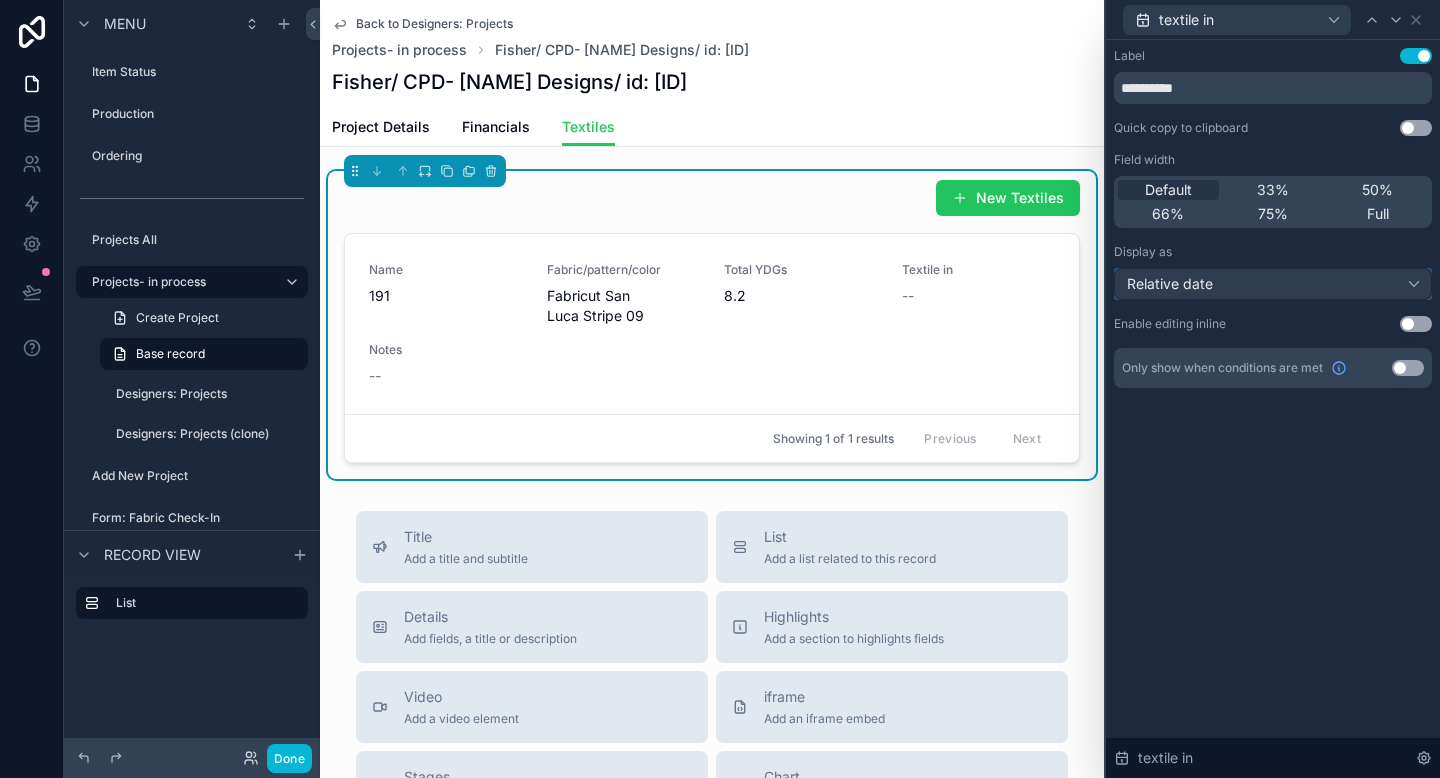 click on "Relative date" at bounding box center (1273, 284) 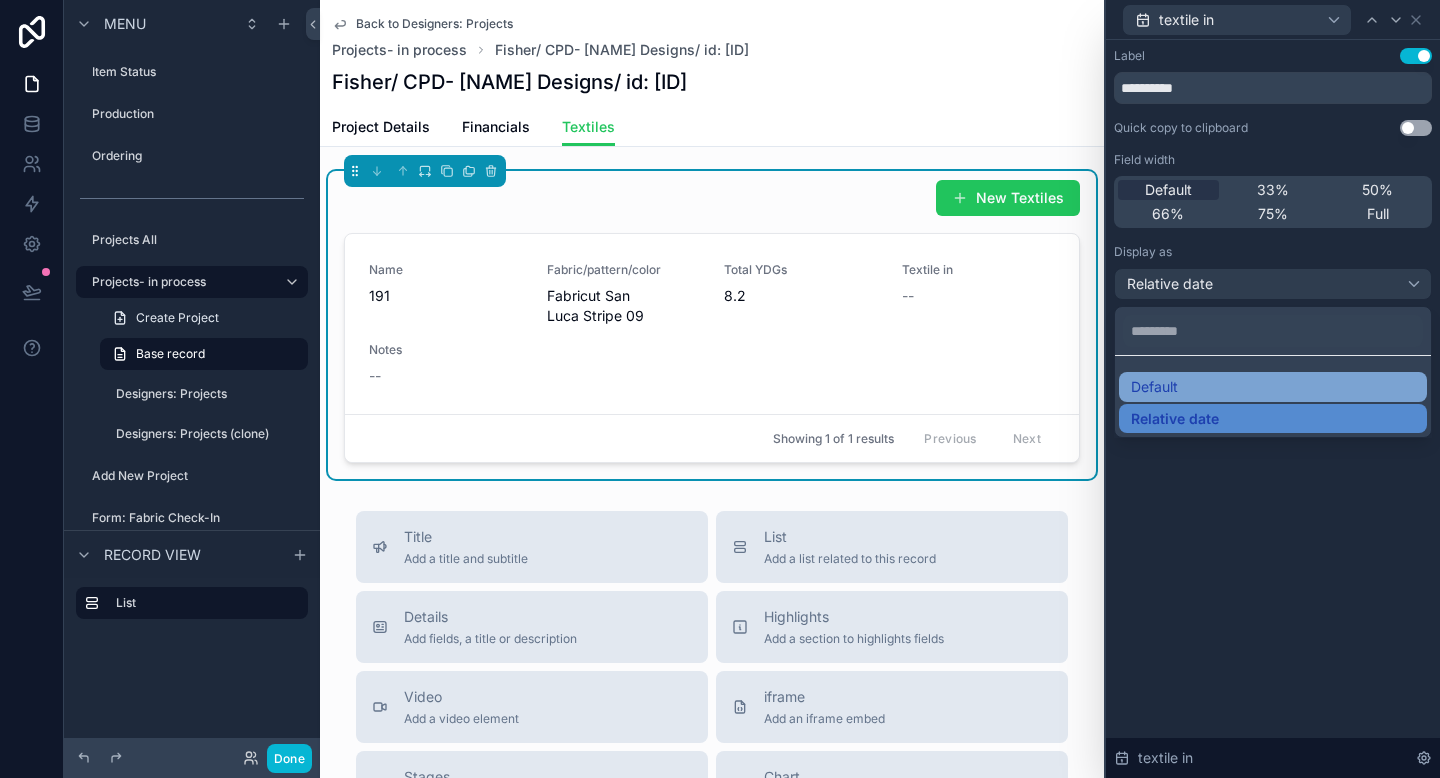 click on "Default" at bounding box center (1273, 387) 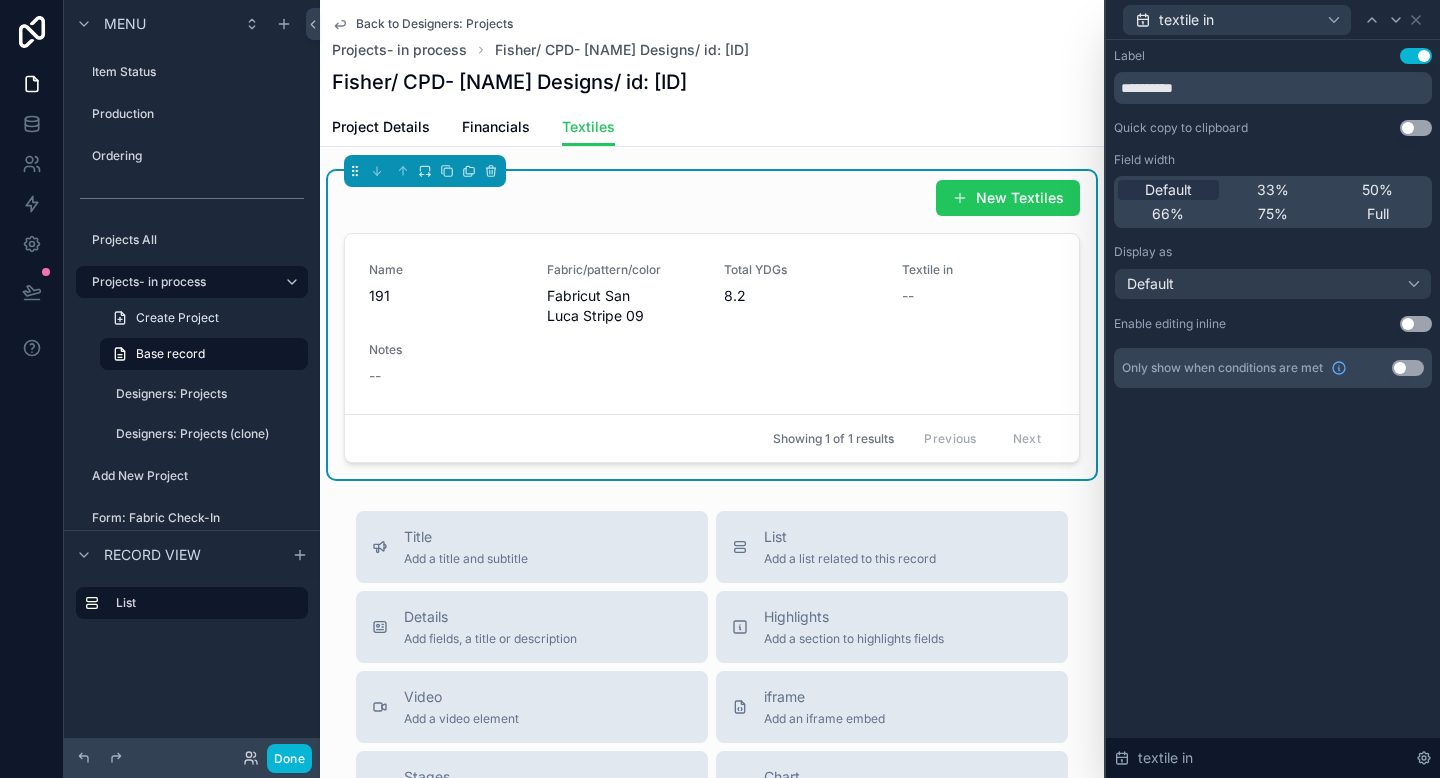 click on "textile in" at bounding box center (1273, 19) 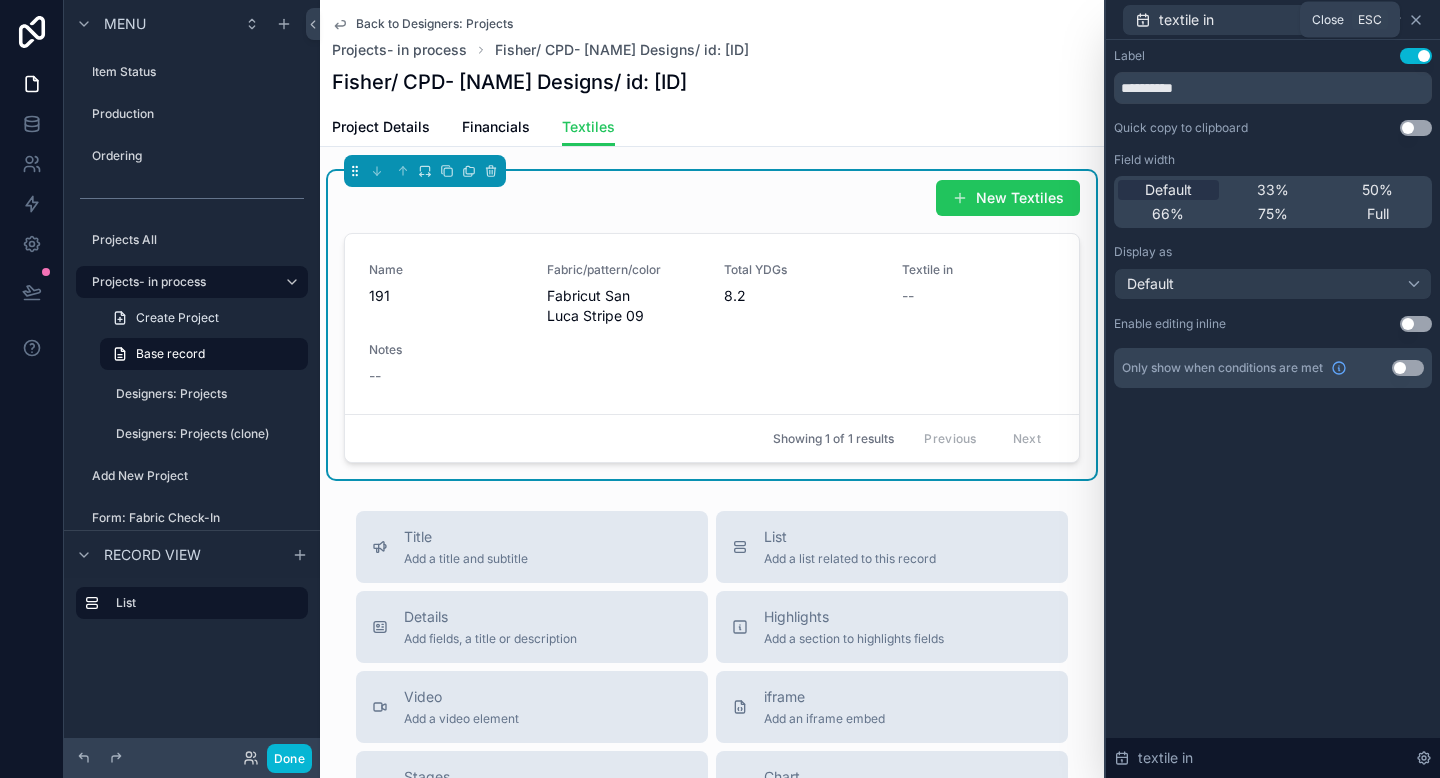 click 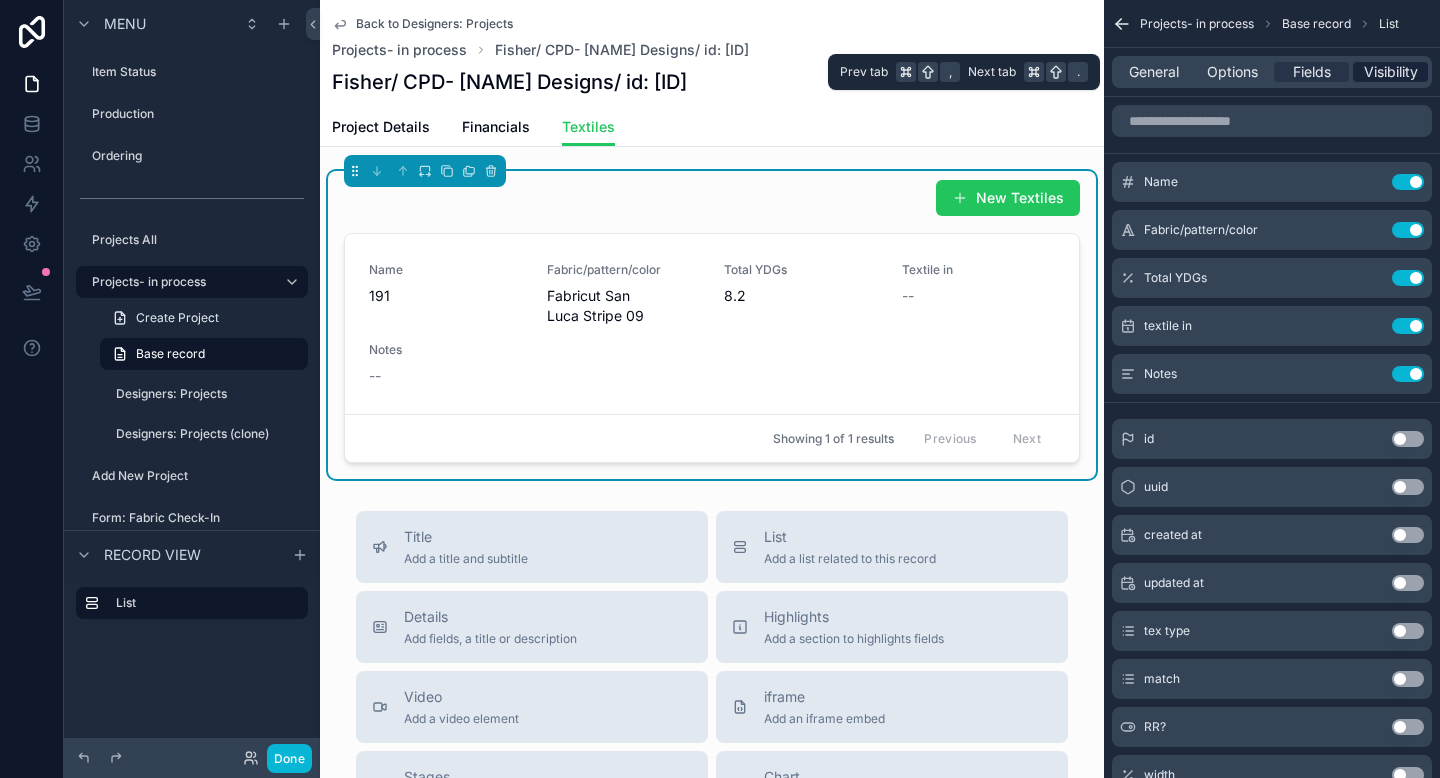 click on "Visibility" at bounding box center [1391, 72] 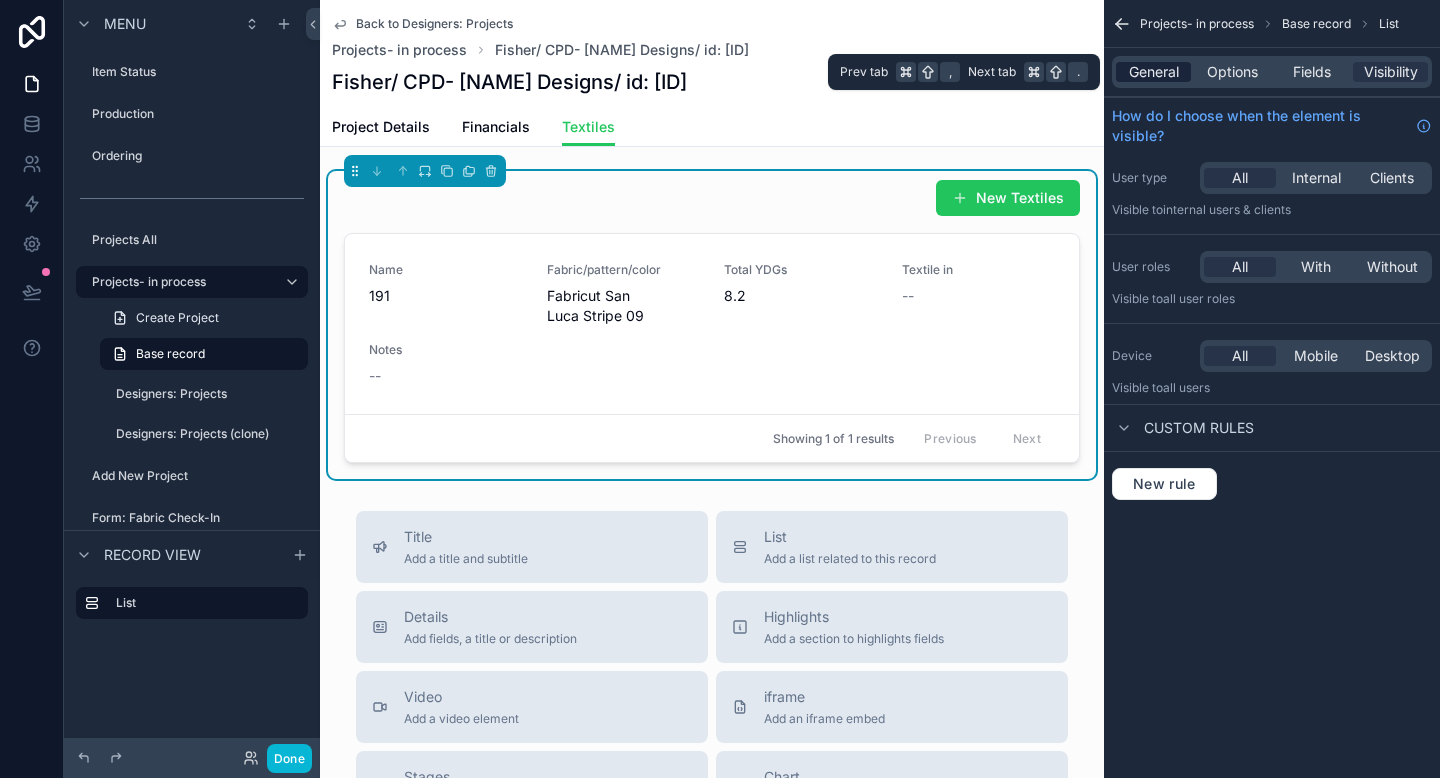 click on "General" at bounding box center (1154, 72) 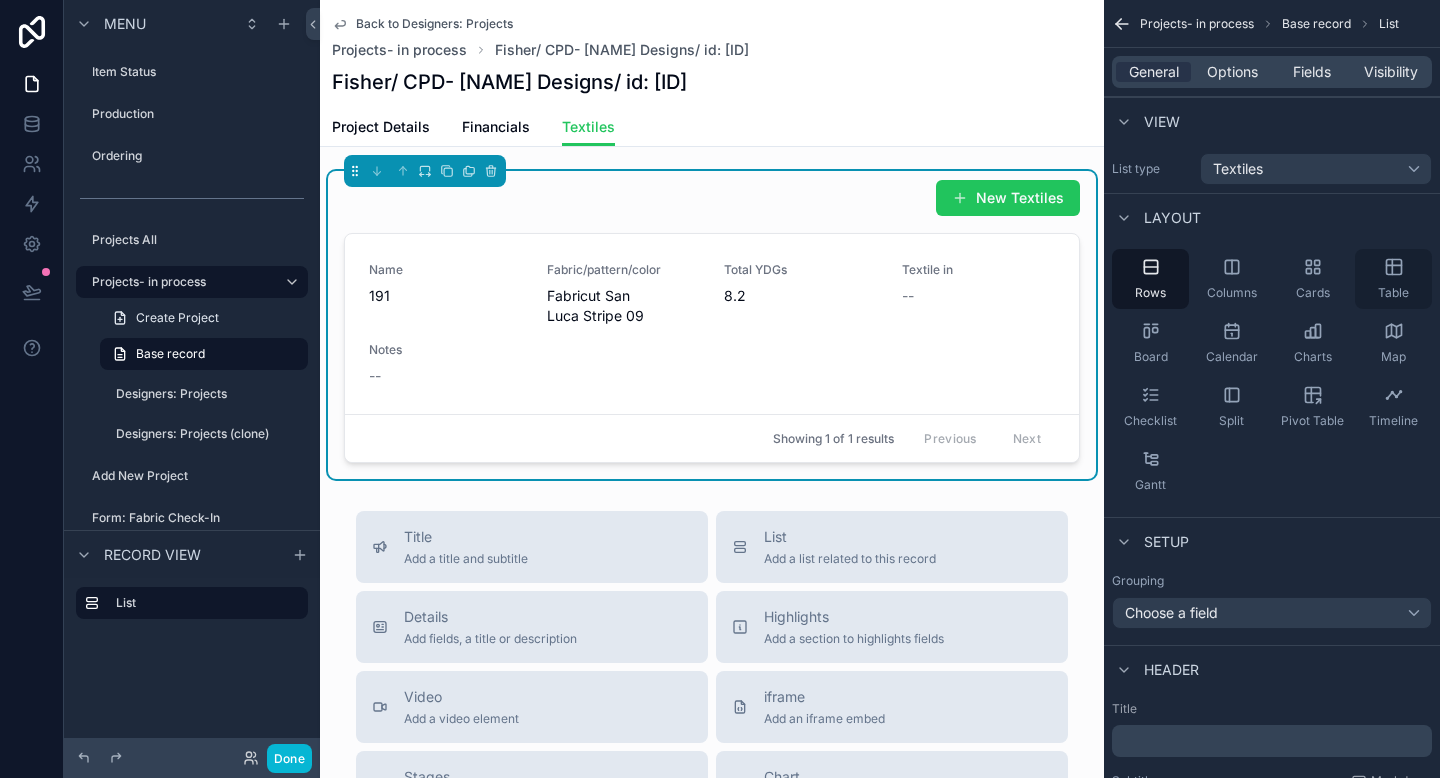 click 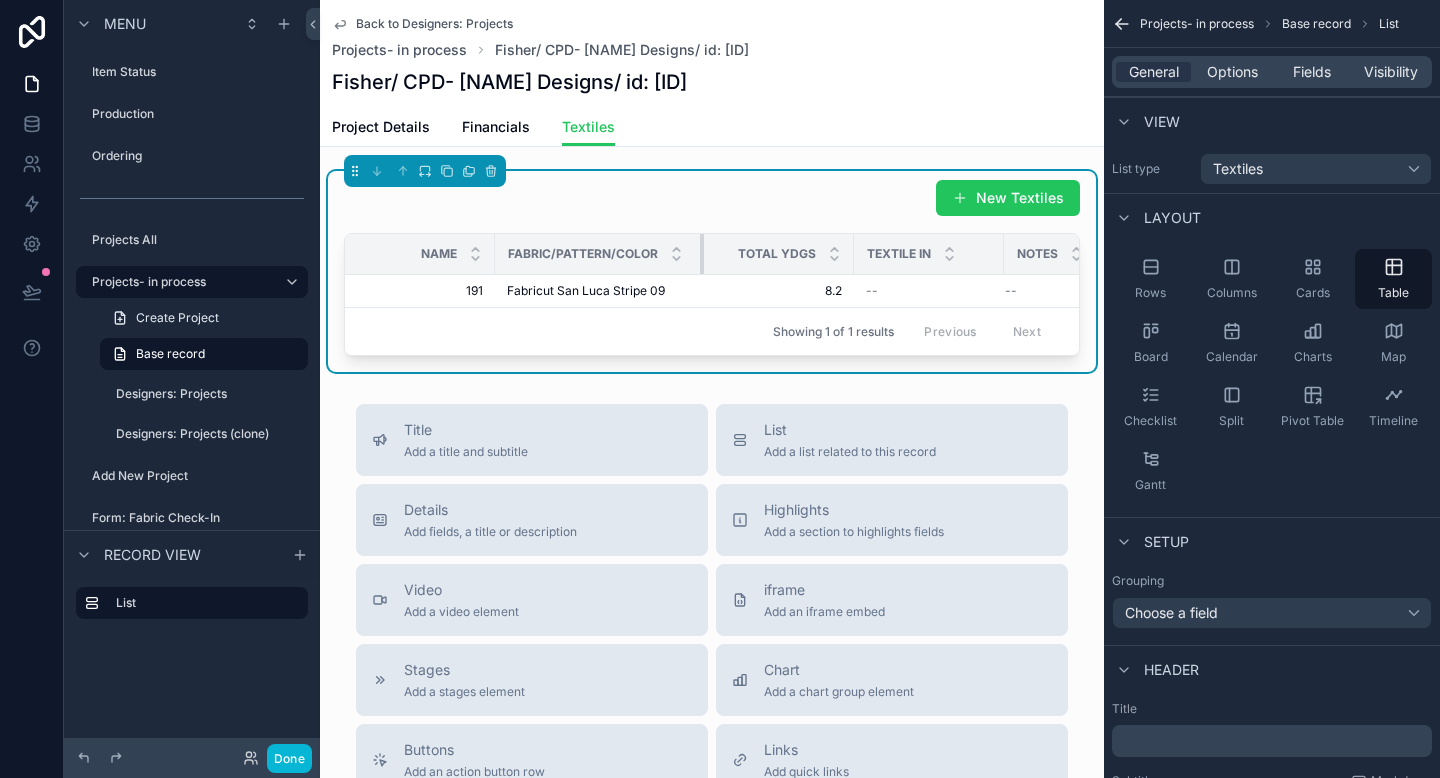 click on "Fabric/pattern/color" at bounding box center [599, 254] 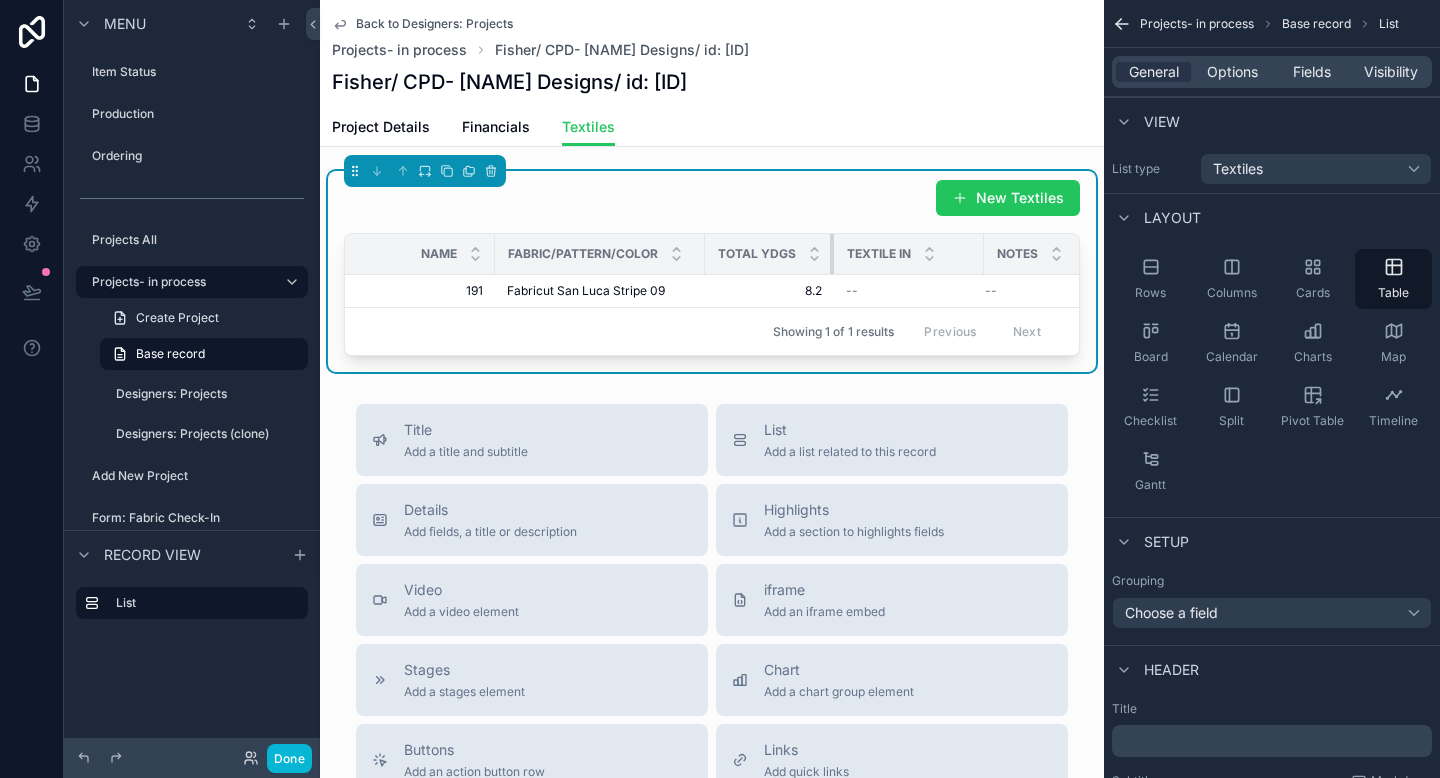 drag, startPoint x: 851, startPoint y: 245, endPoint x: 819, endPoint y: 242, distance: 32.140316 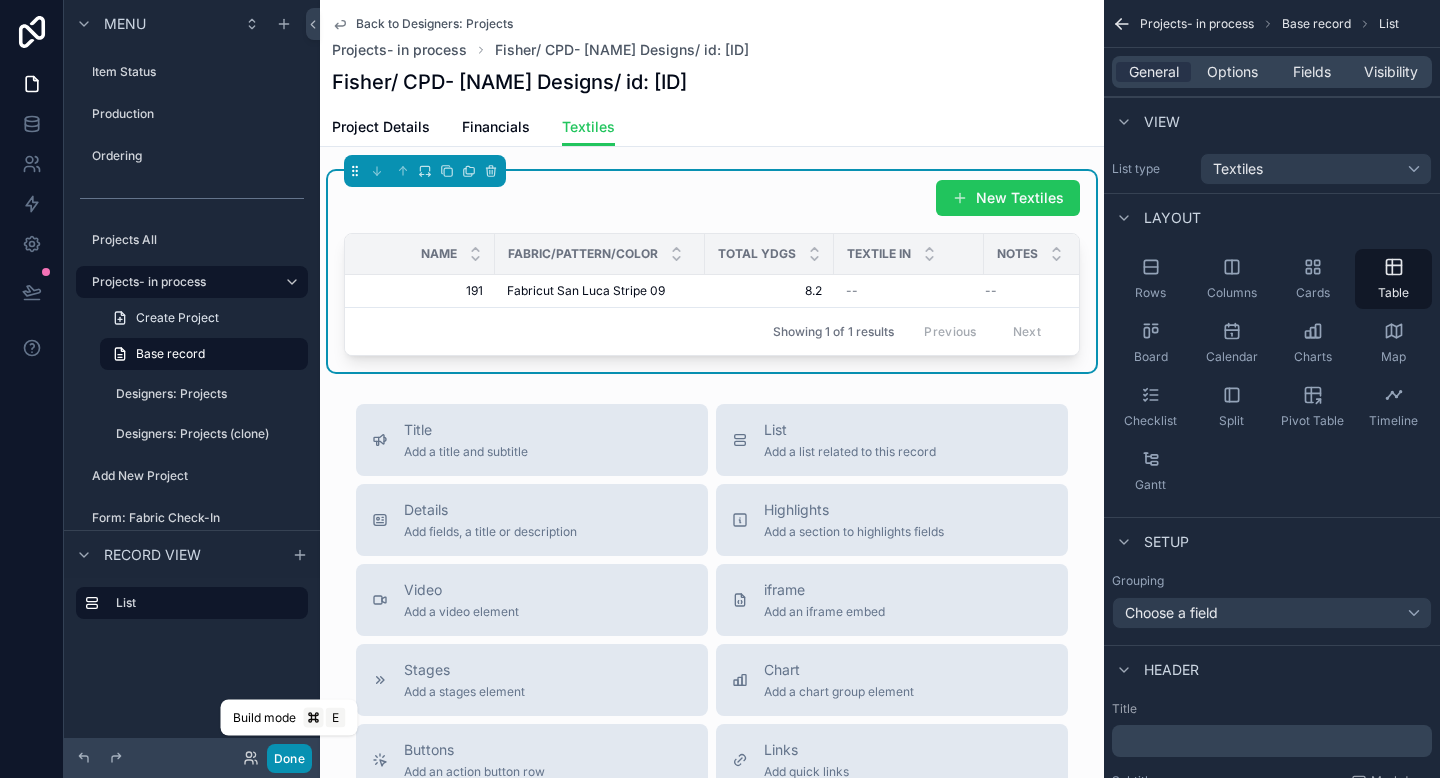 click on "Done" at bounding box center (289, 758) 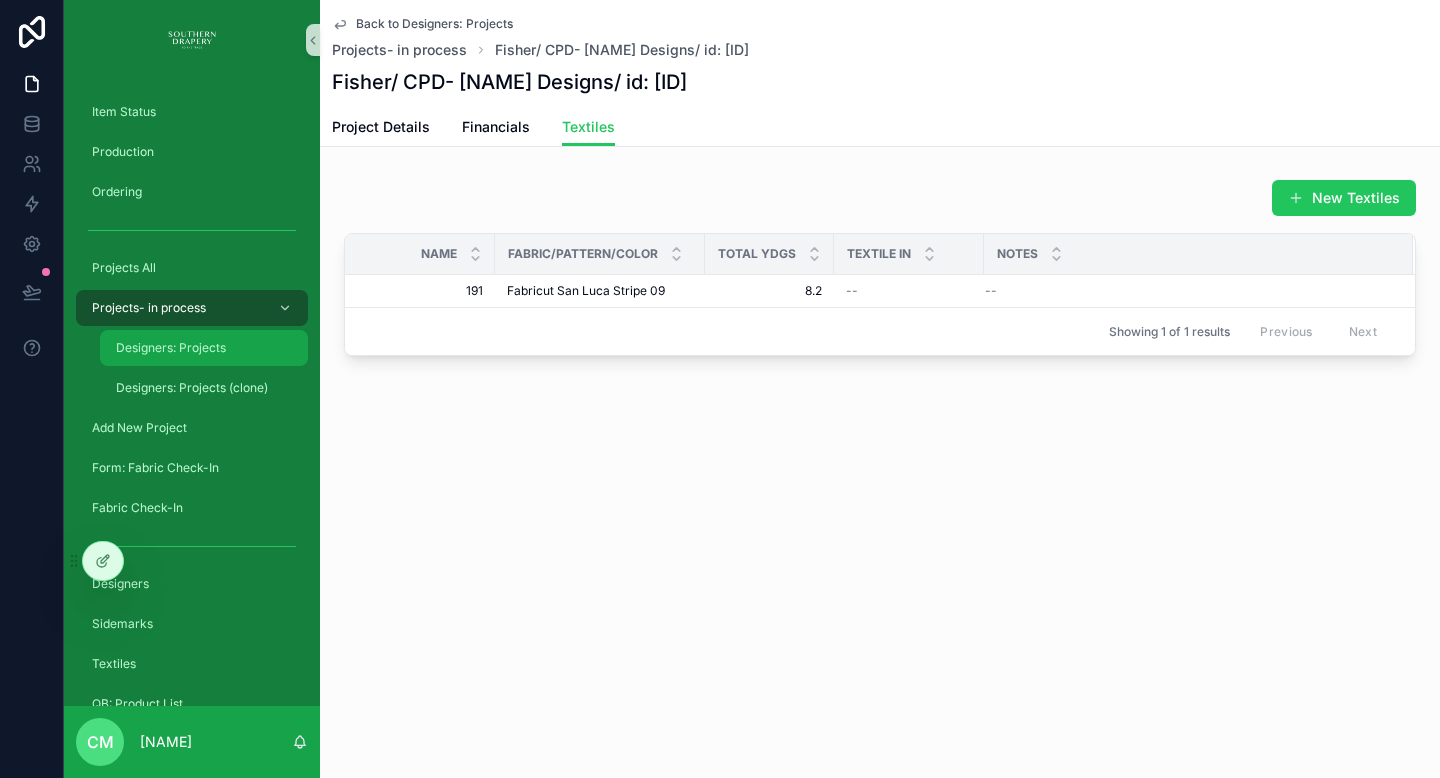 click on "Designers: Projects" at bounding box center [171, 348] 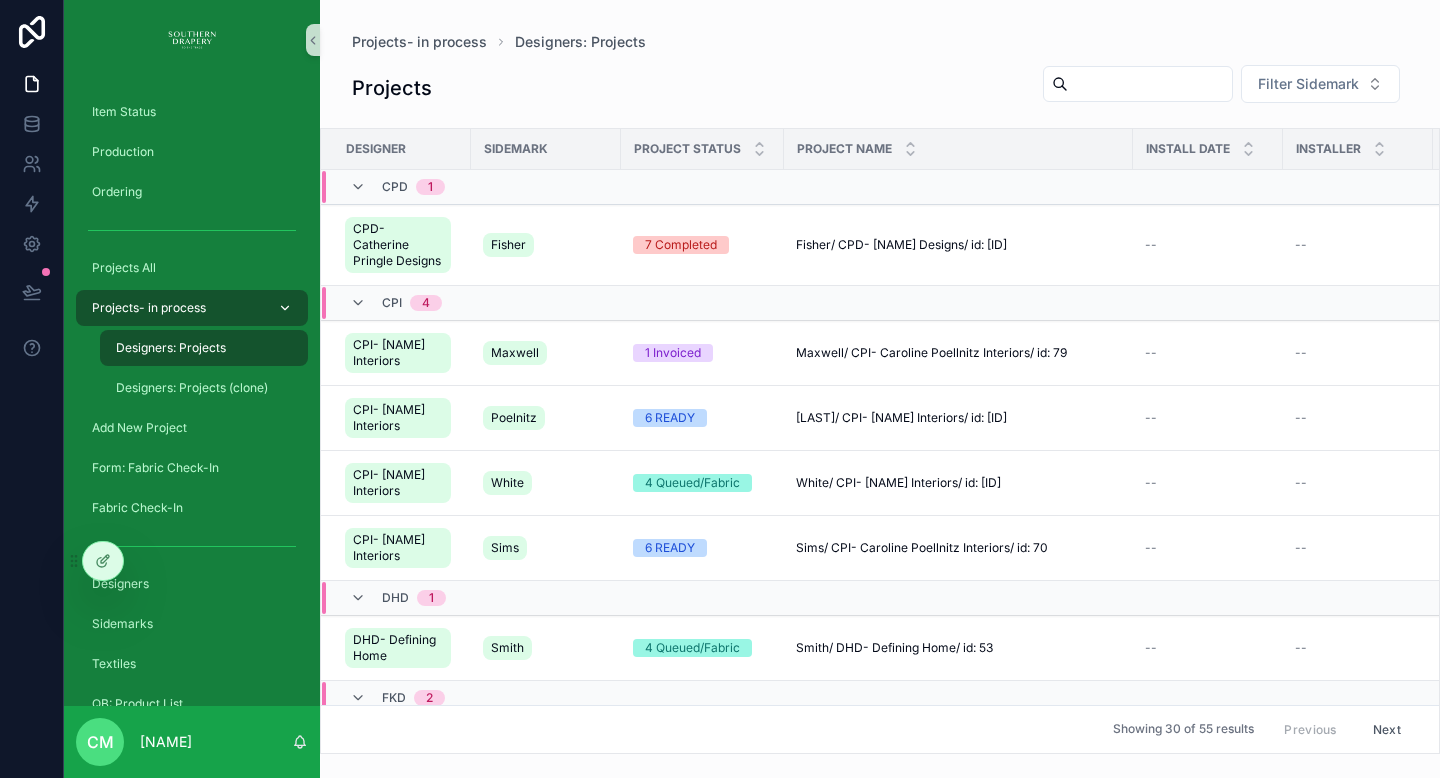 click on "Projects- in process" at bounding box center [149, 308] 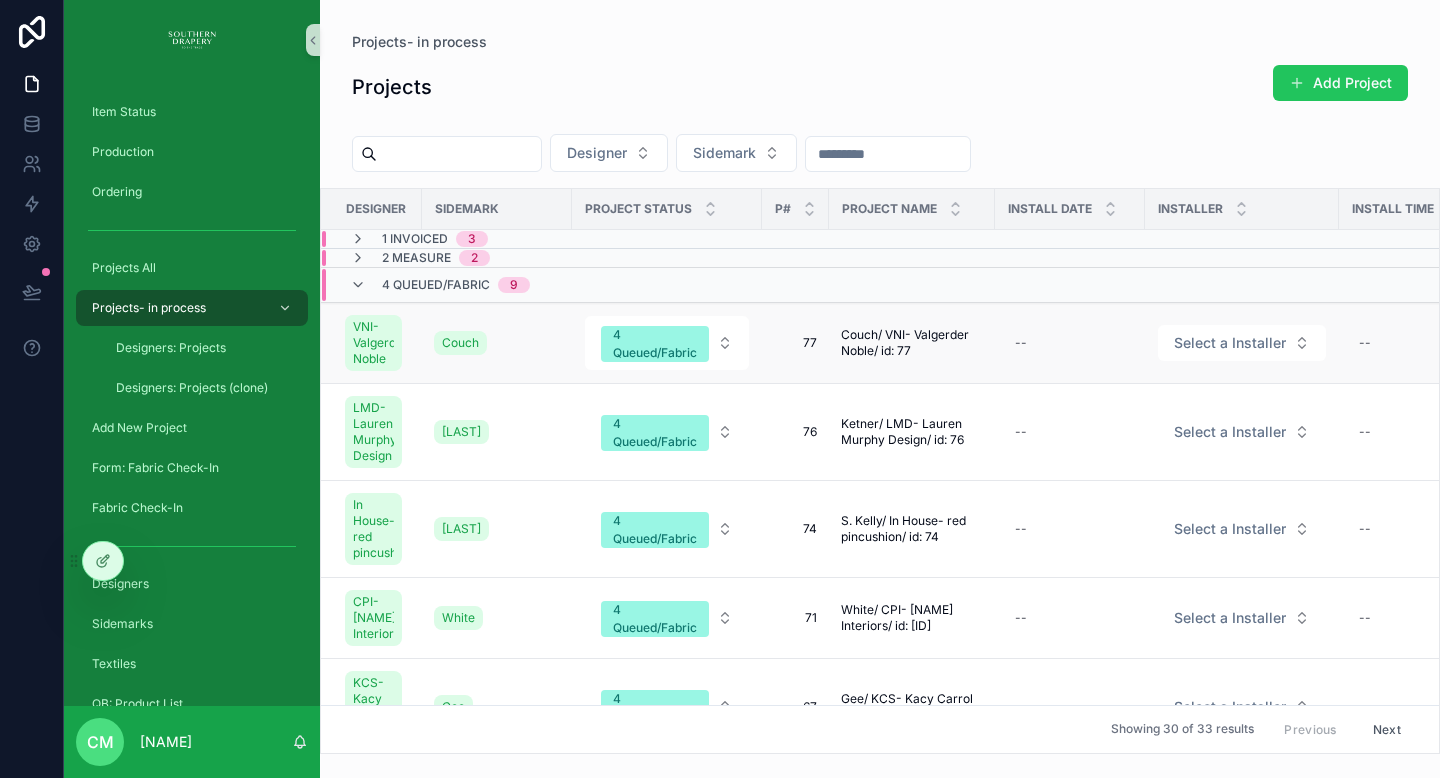 click on "77" at bounding box center [795, 343] 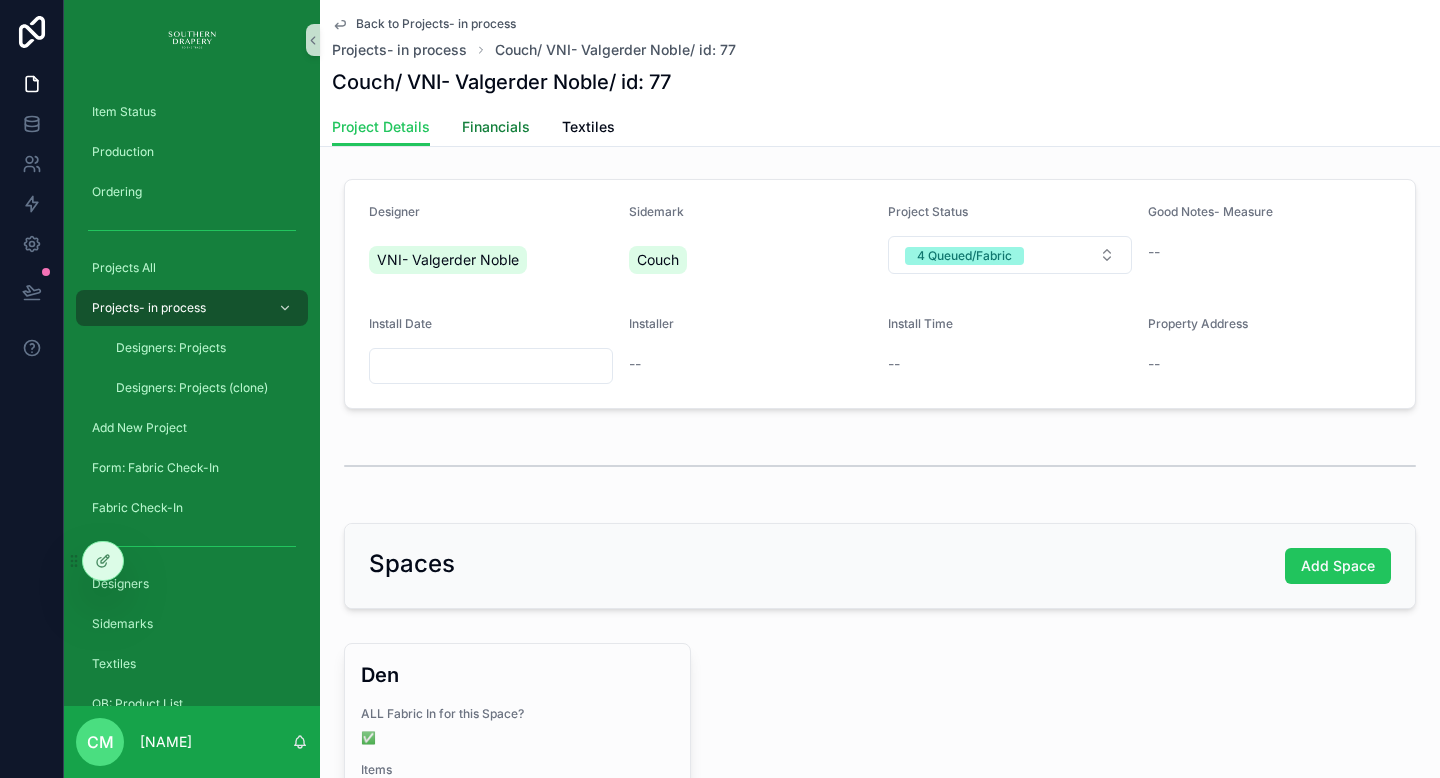 click on "Financials" at bounding box center [496, 127] 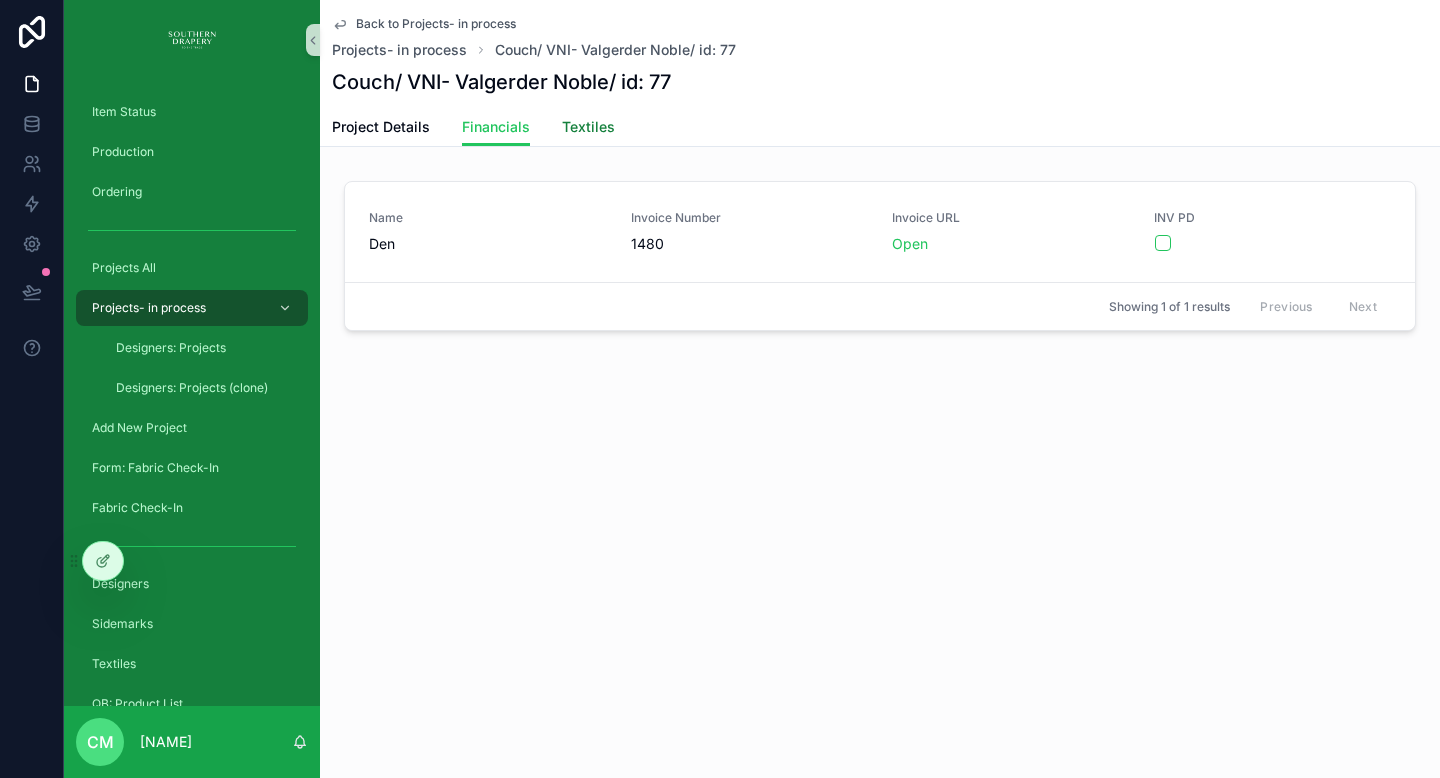 click on "Textiles" at bounding box center [588, 127] 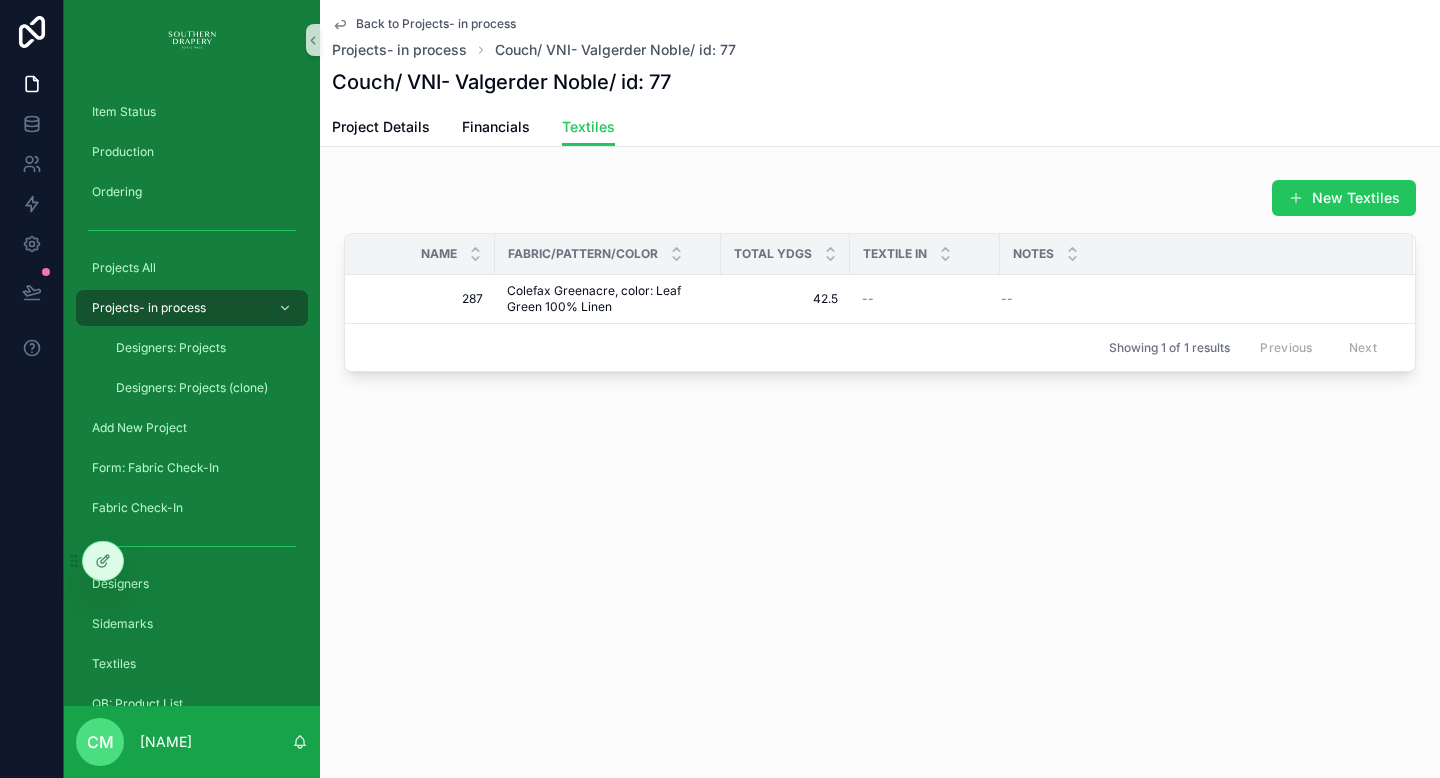 click on "Back to Projects- in process" at bounding box center (436, 24) 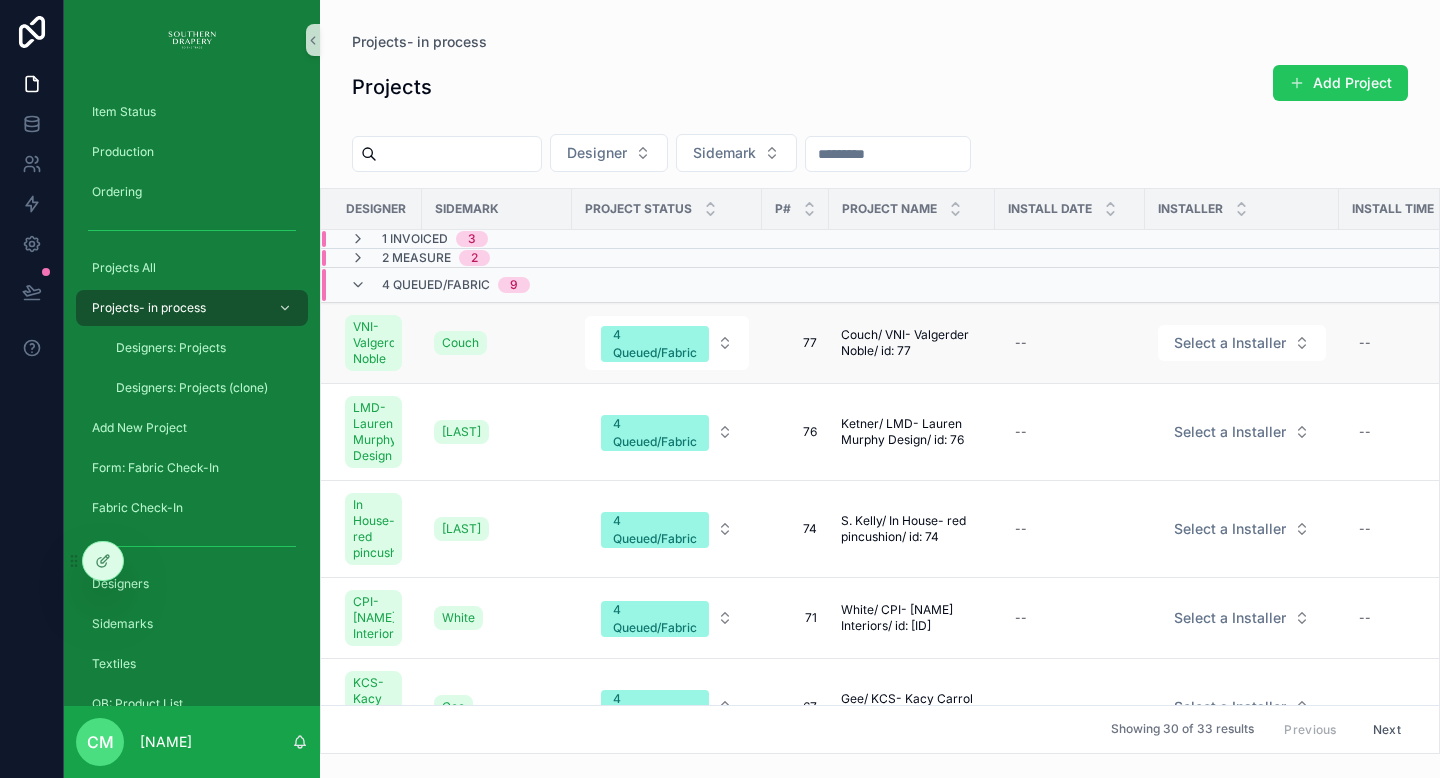 click on "77" at bounding box center (795, 343) 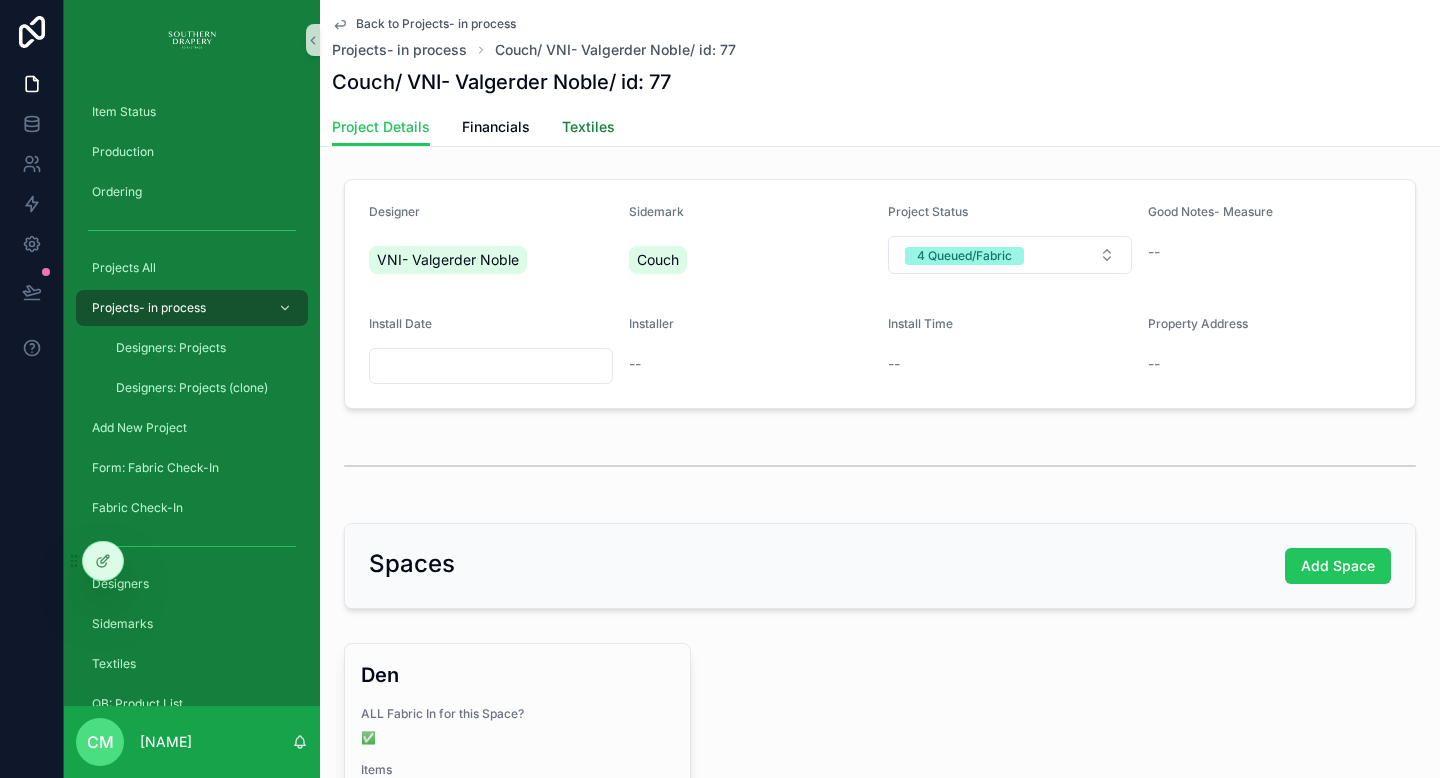 click on "Textiles" at bounding box center [588, 127] 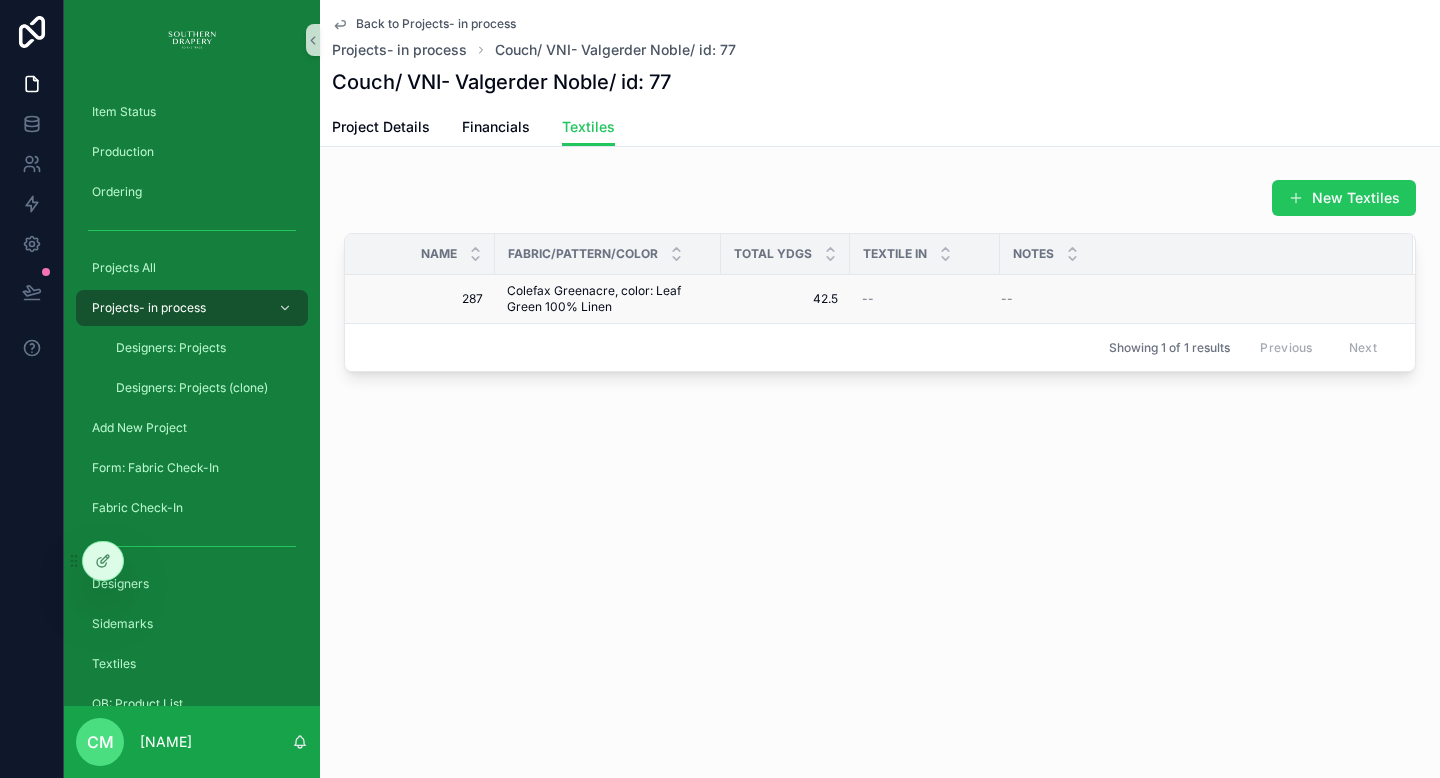 click on "--" at bounding box center [868, 299] 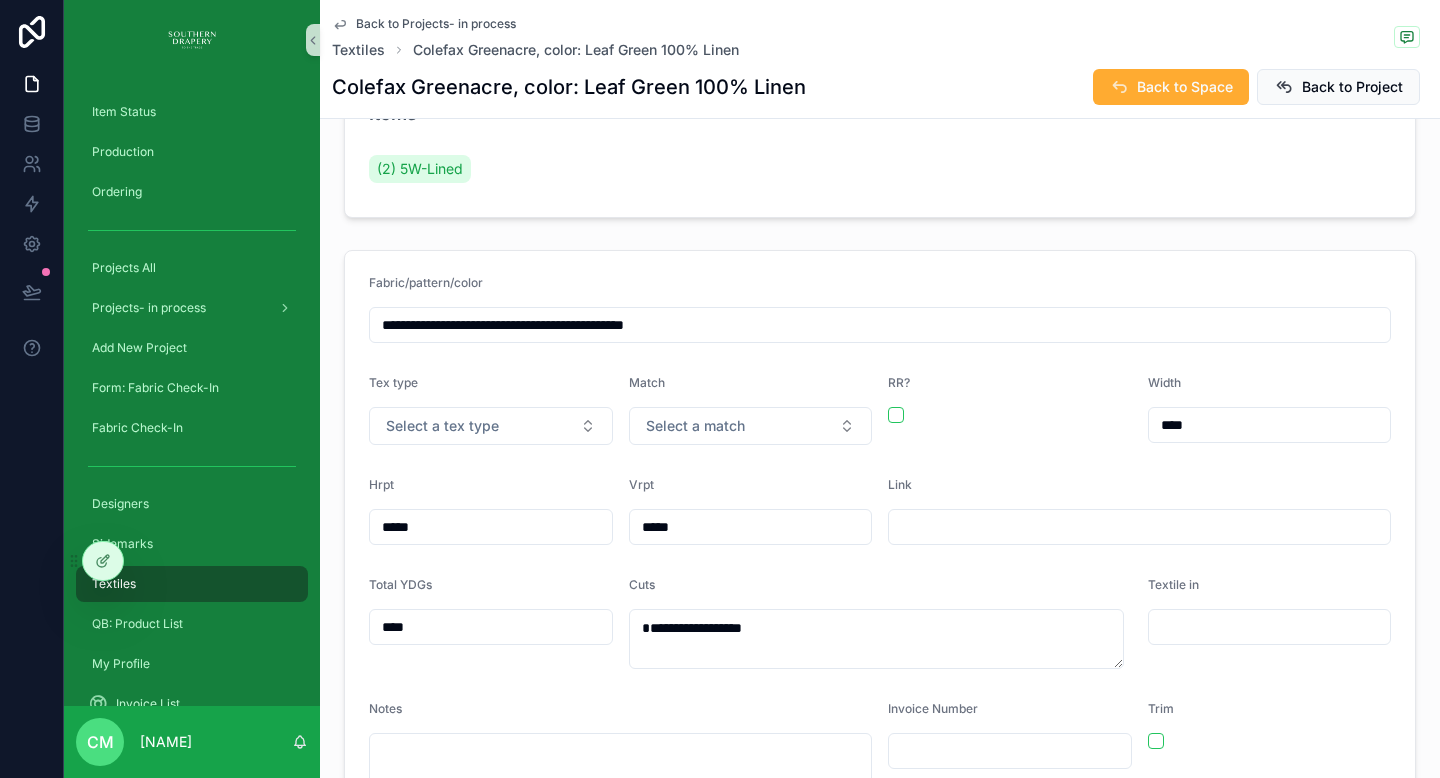 scroll, scrollTop: 0, scrollLeft: 0, axis: both 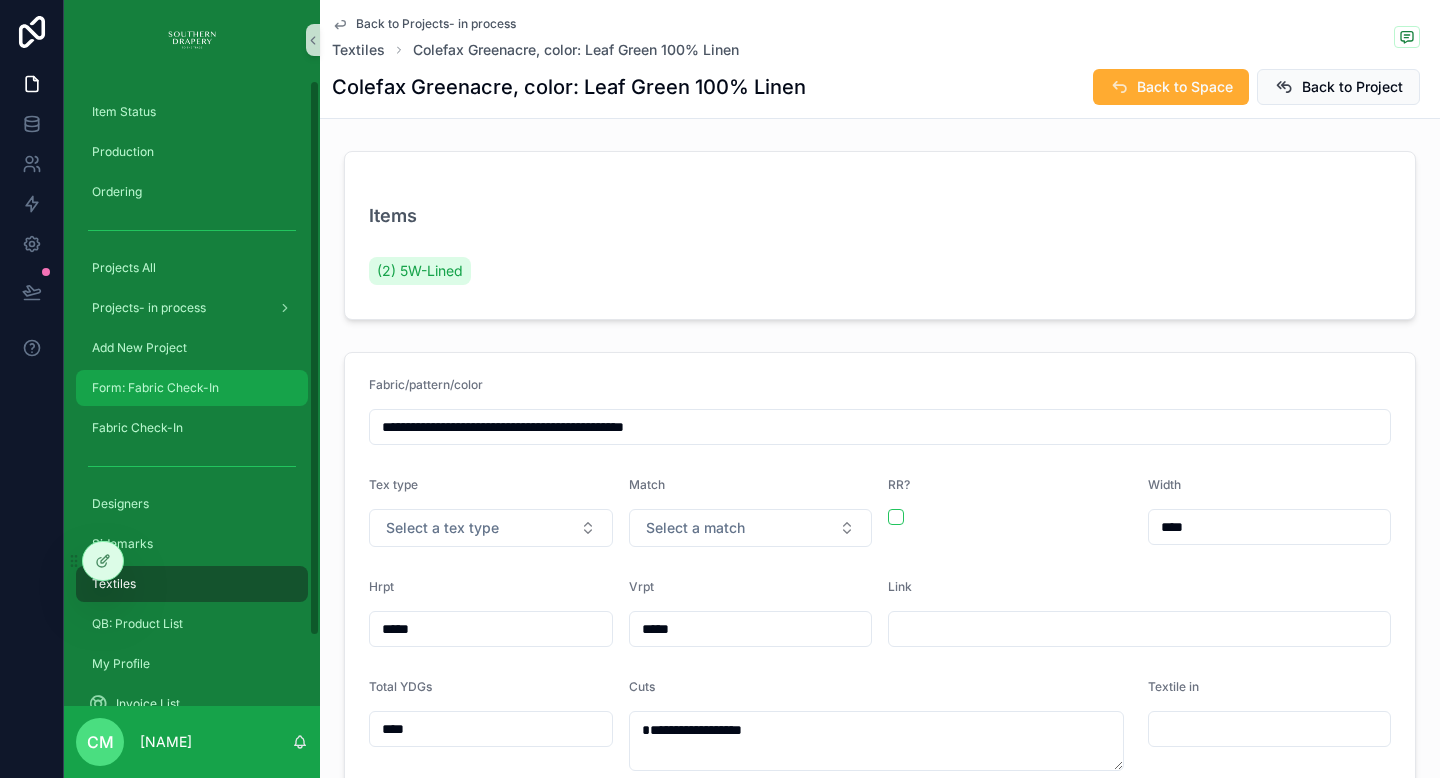 click on "Form: Fabric Check-In" at bounding box center [155, 388] 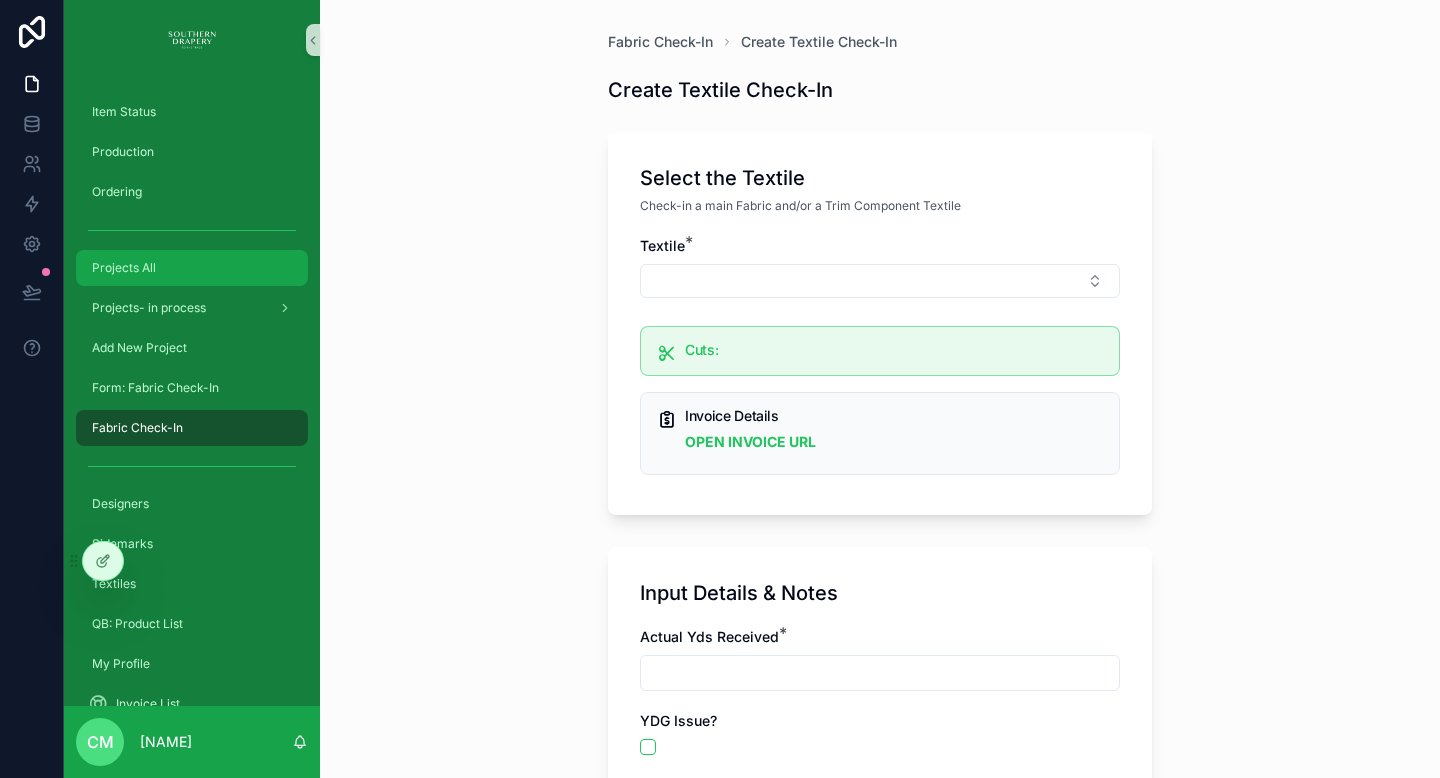 click on "Projects All" at bounding box center (124, 268) 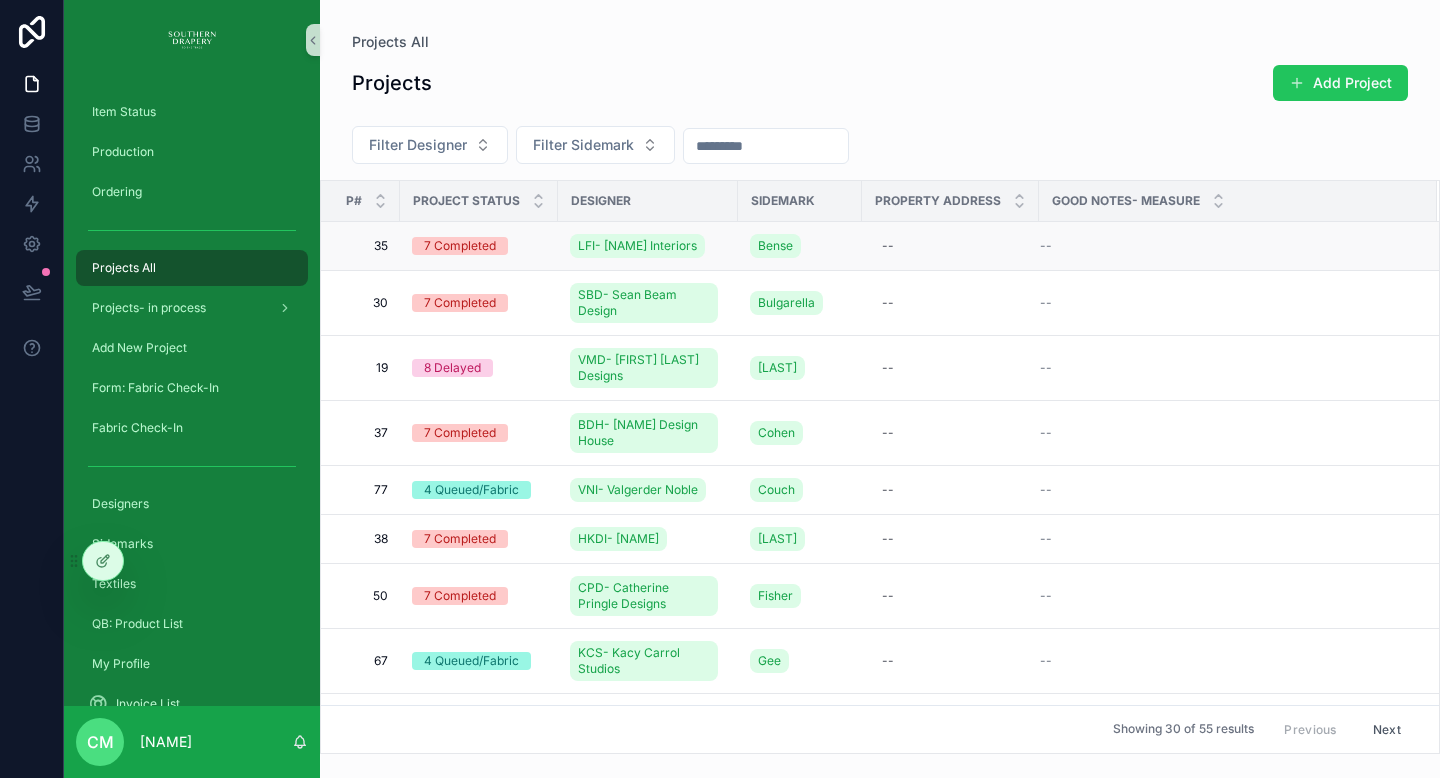 click on "35" at bounding box center [366, 246] 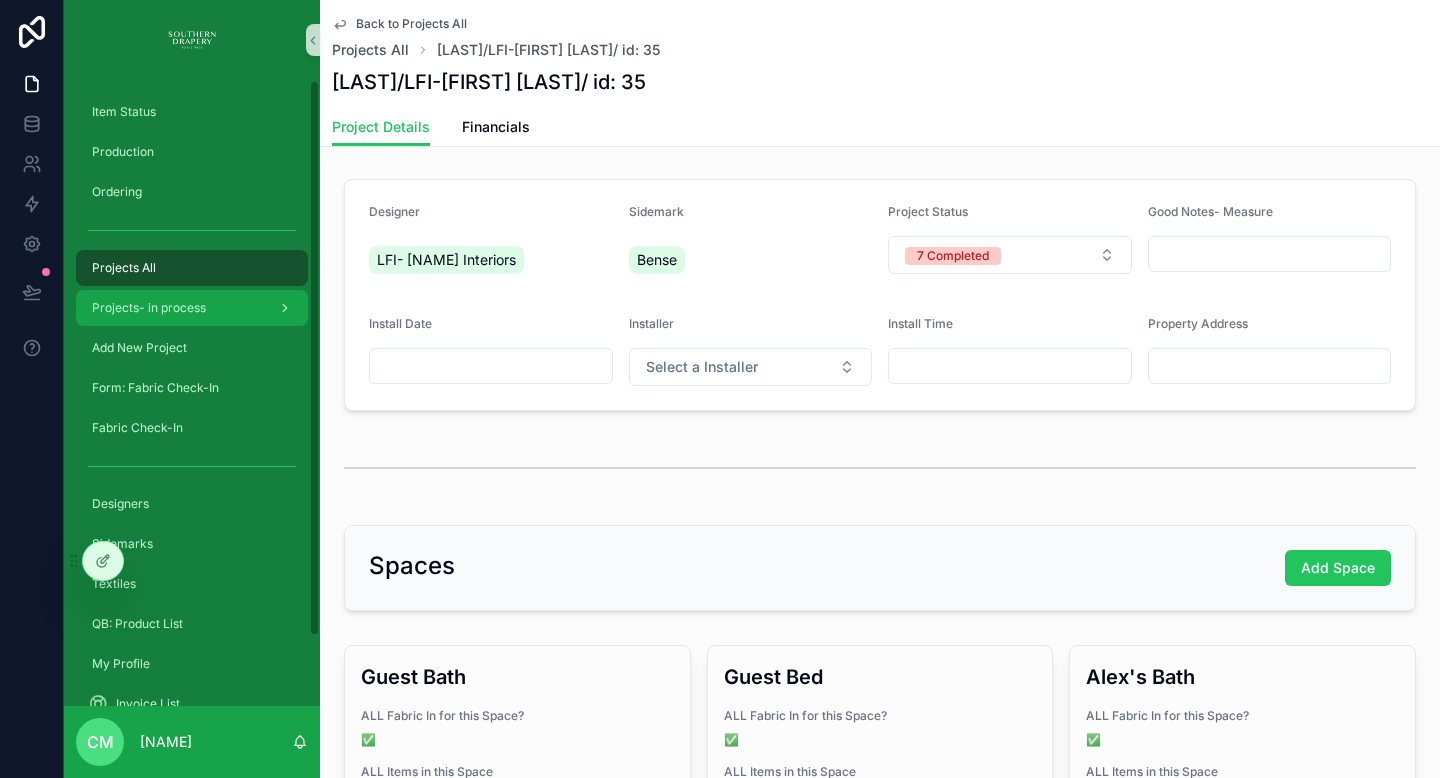 click on "Projects- in process" at bounding box center (192, 308) 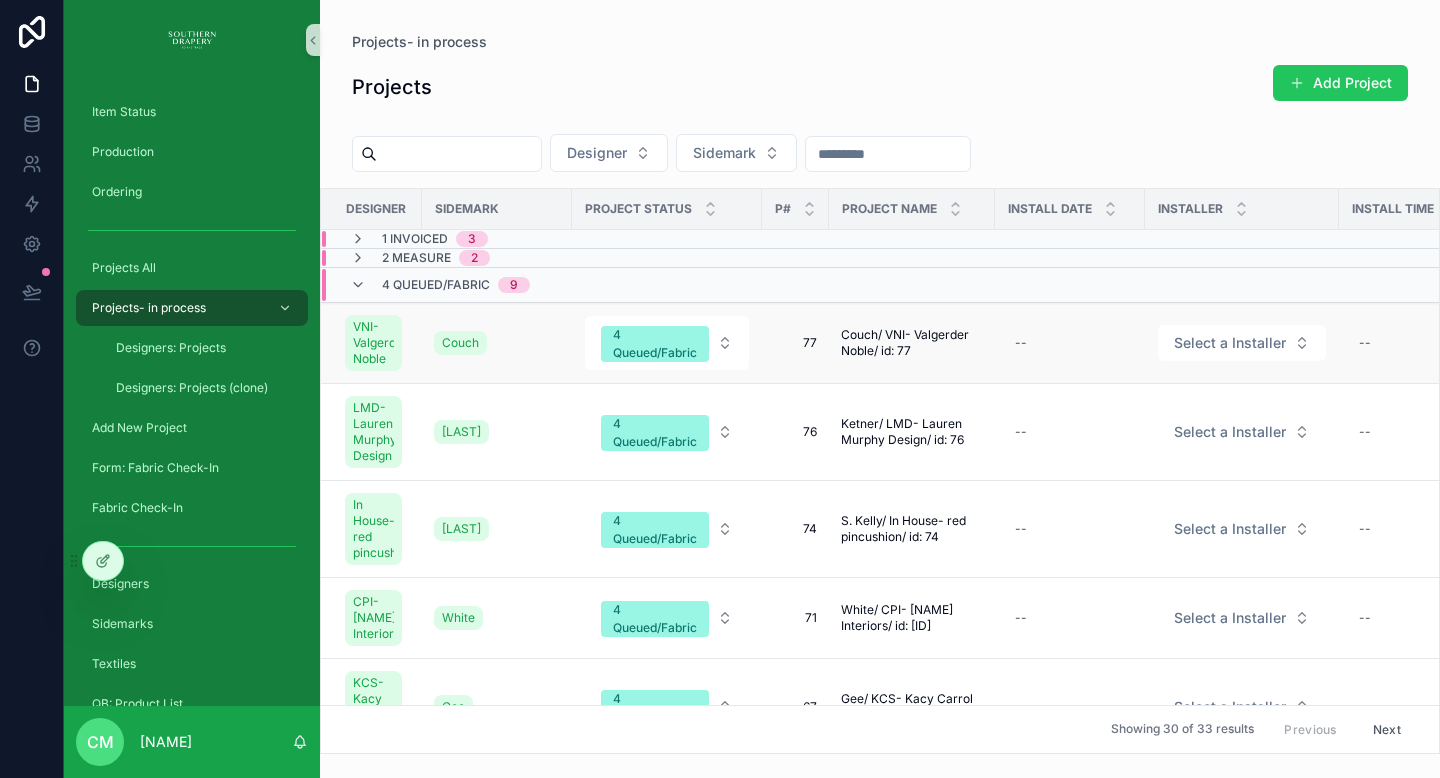 click on "77" at bounding box center [795, 343] 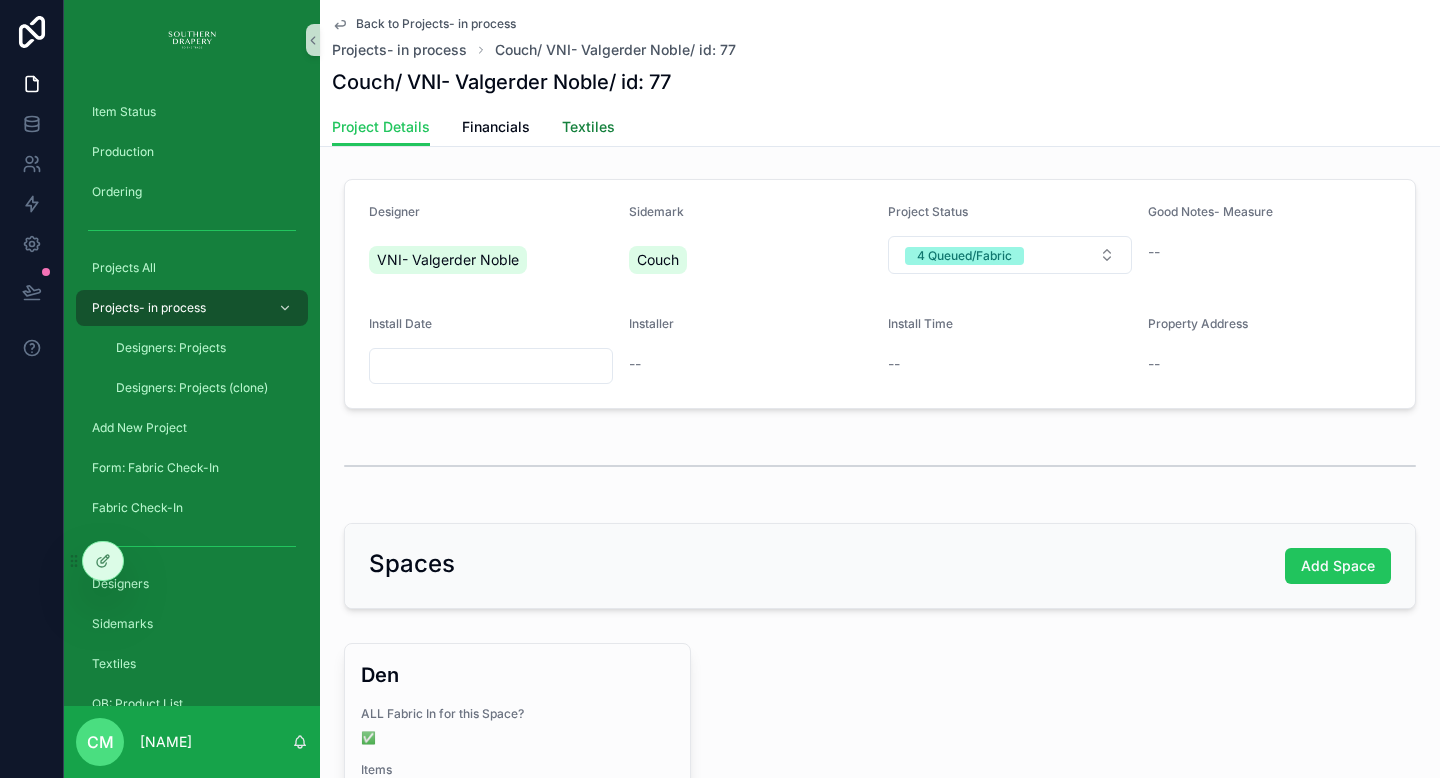 click on "Textiles" at bounding box center [588, 127] 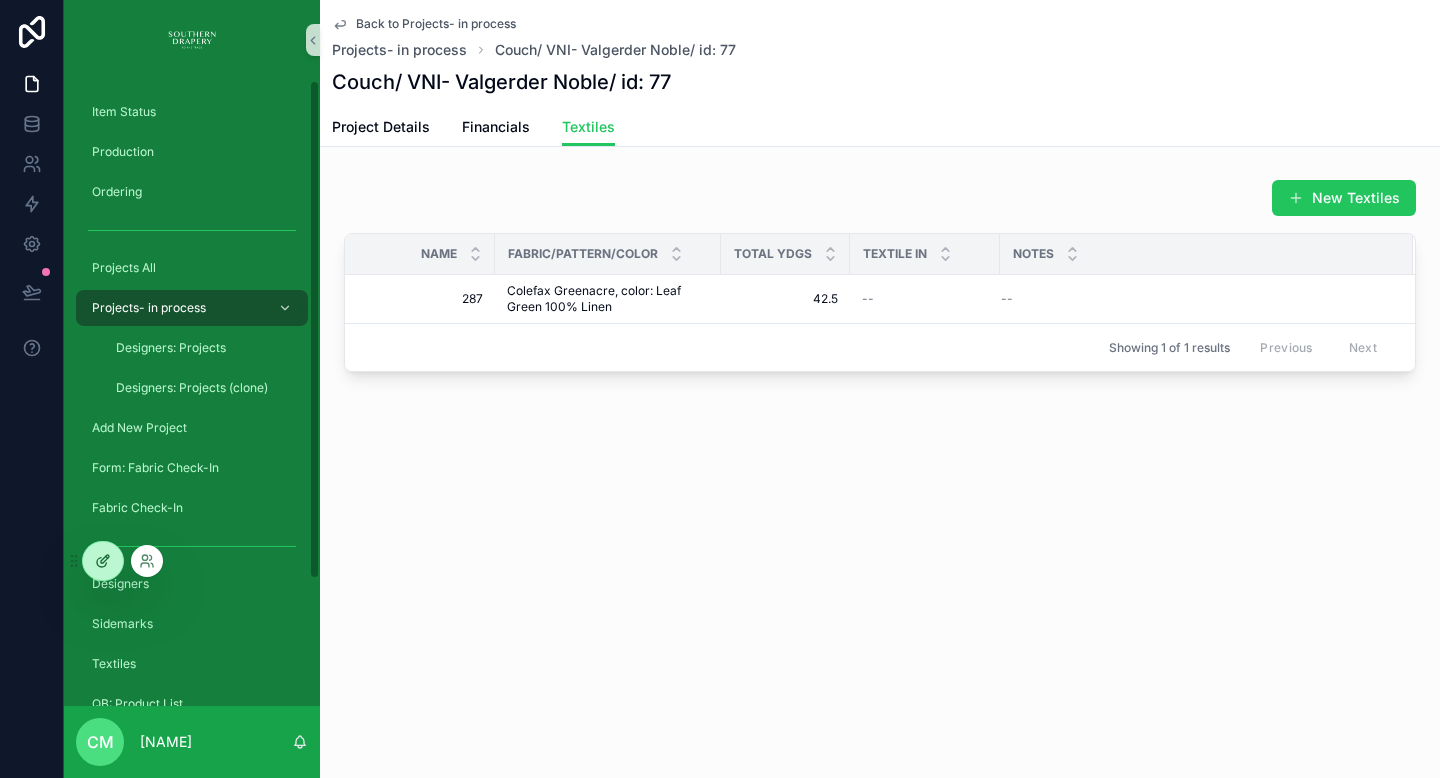 click 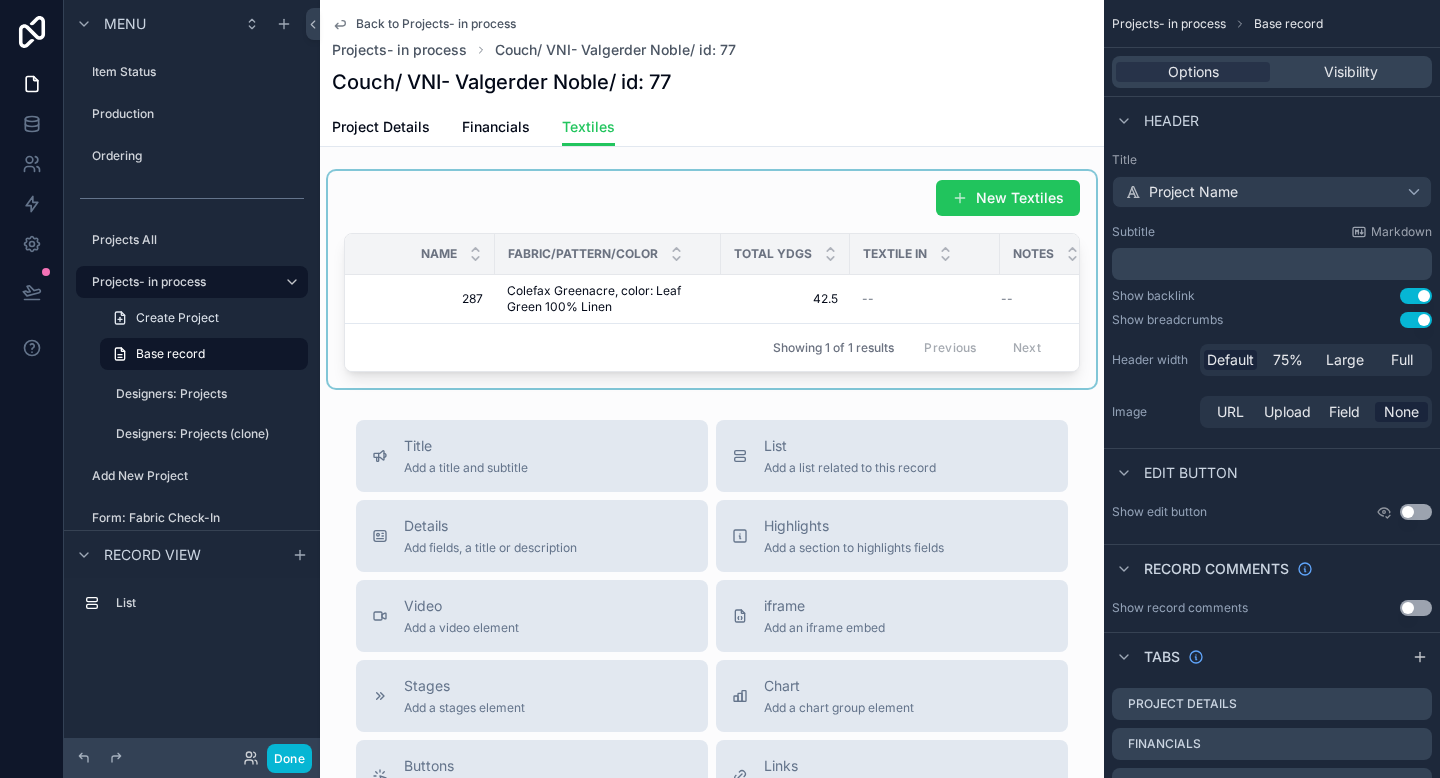 click at bounding box center [712, 279] 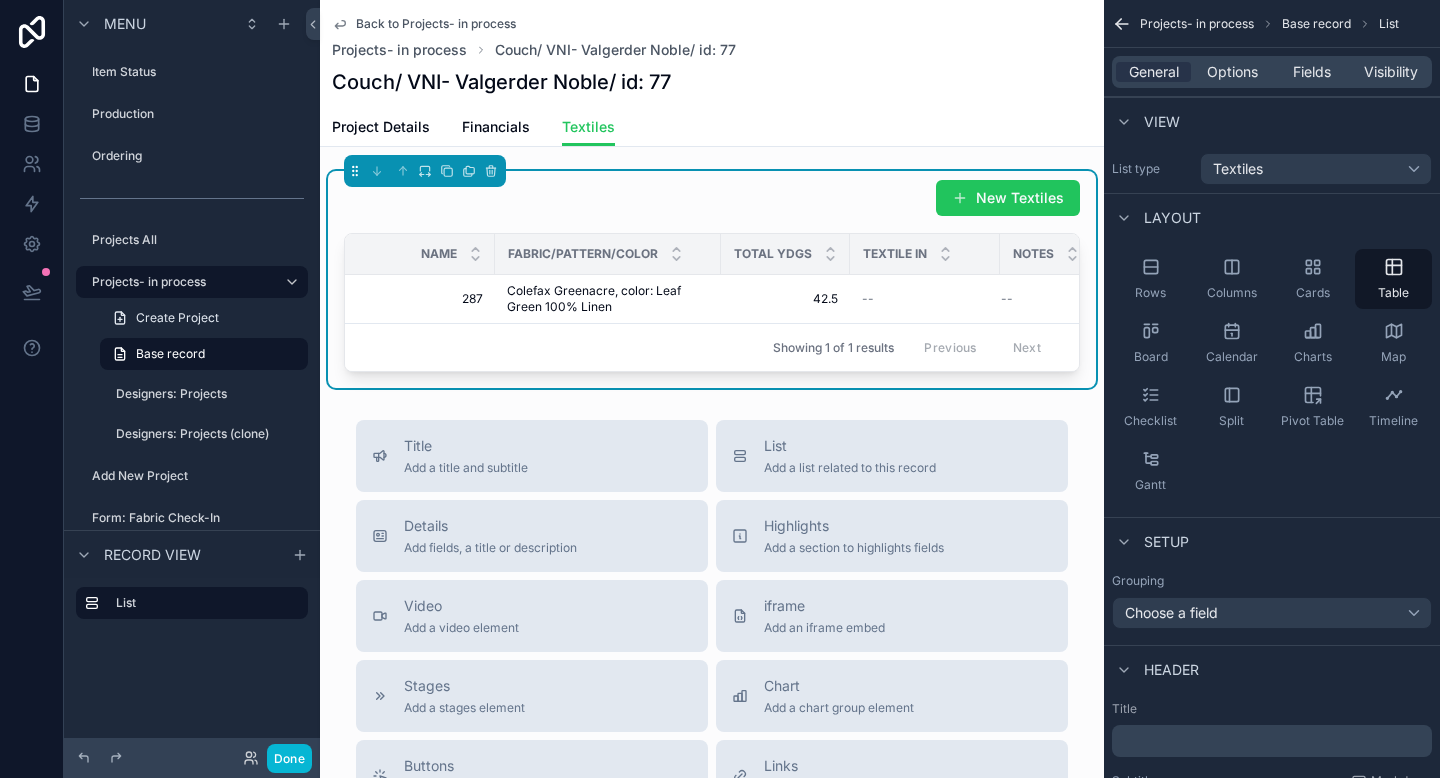 click on "New Textiles" at bounding box center (712, 198) 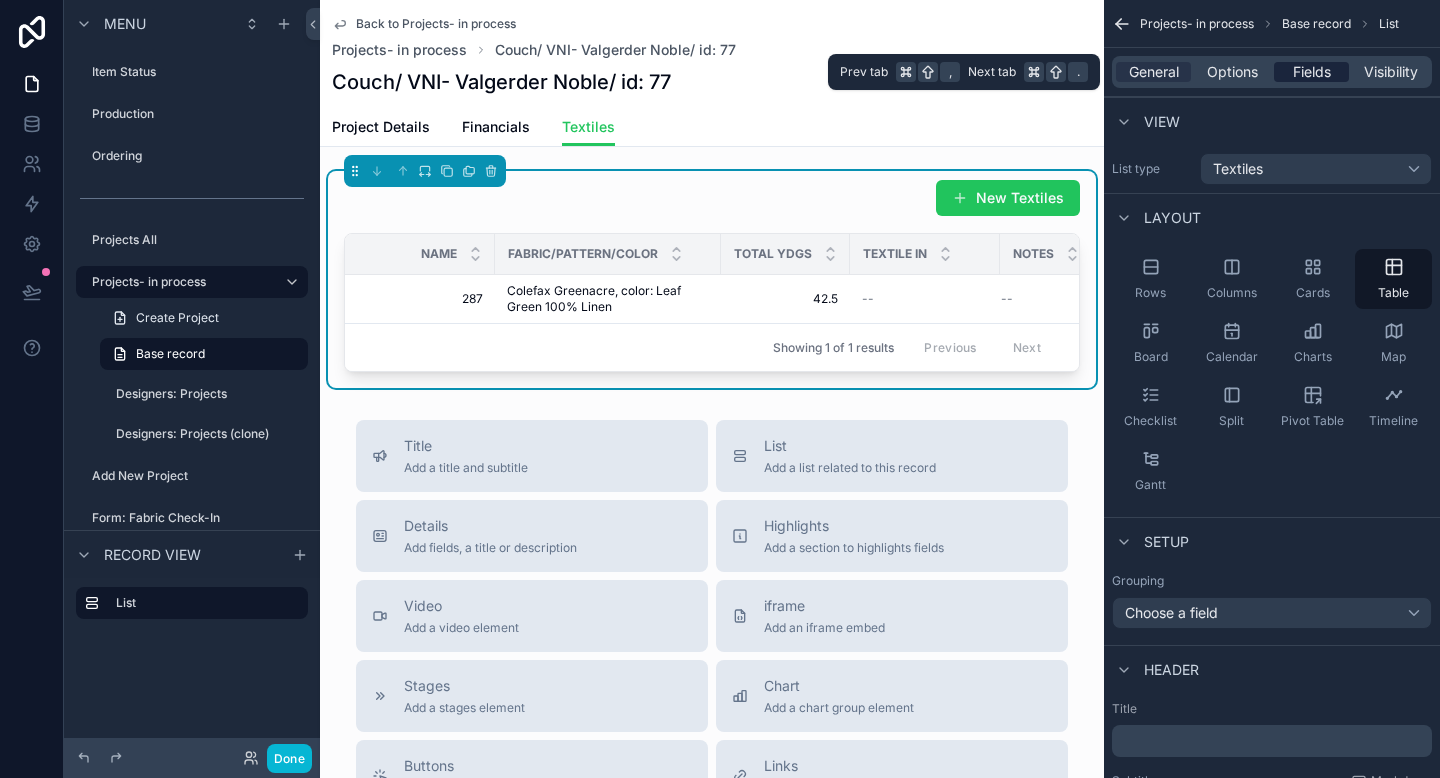 click on "Fields" at bounding box center [1312, 72] 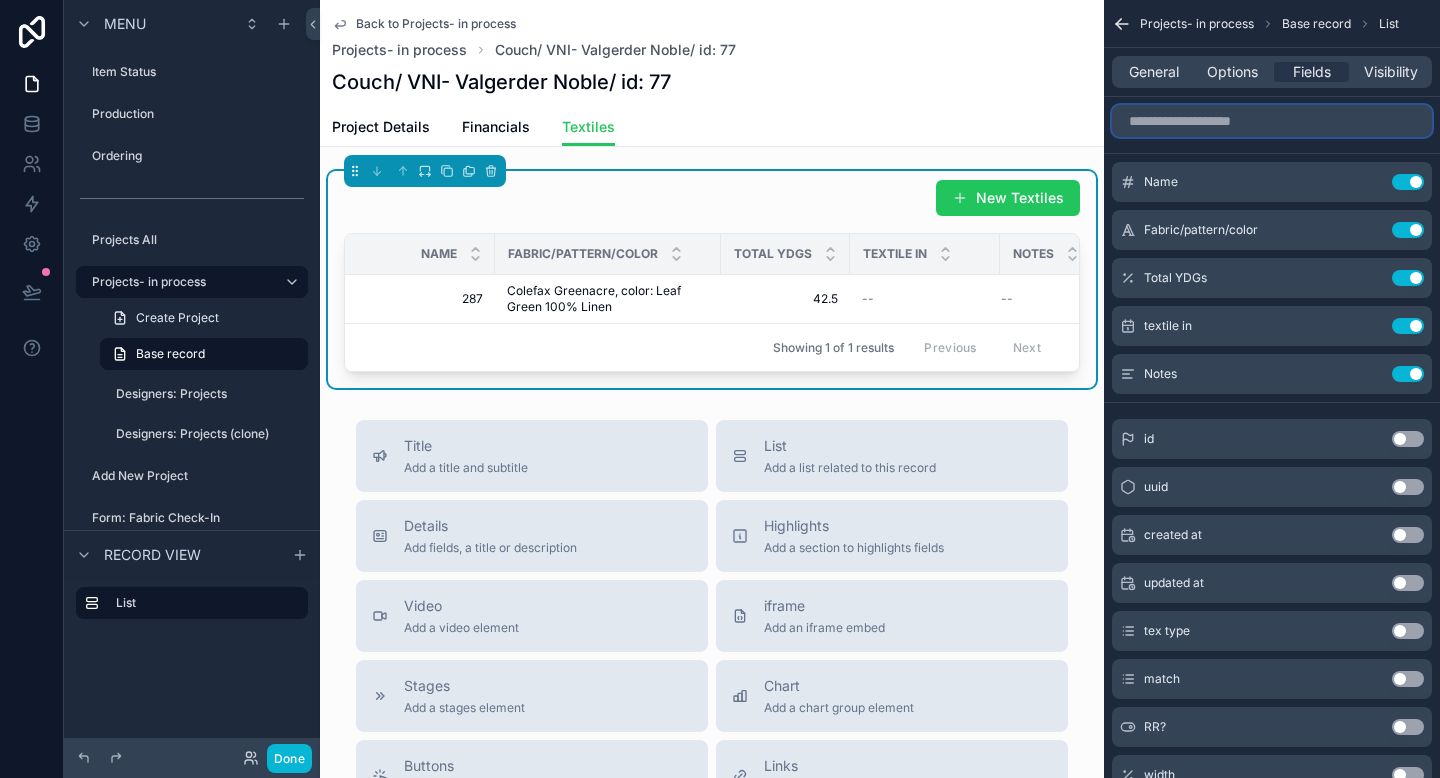 click at bounding box center (1272, 121) 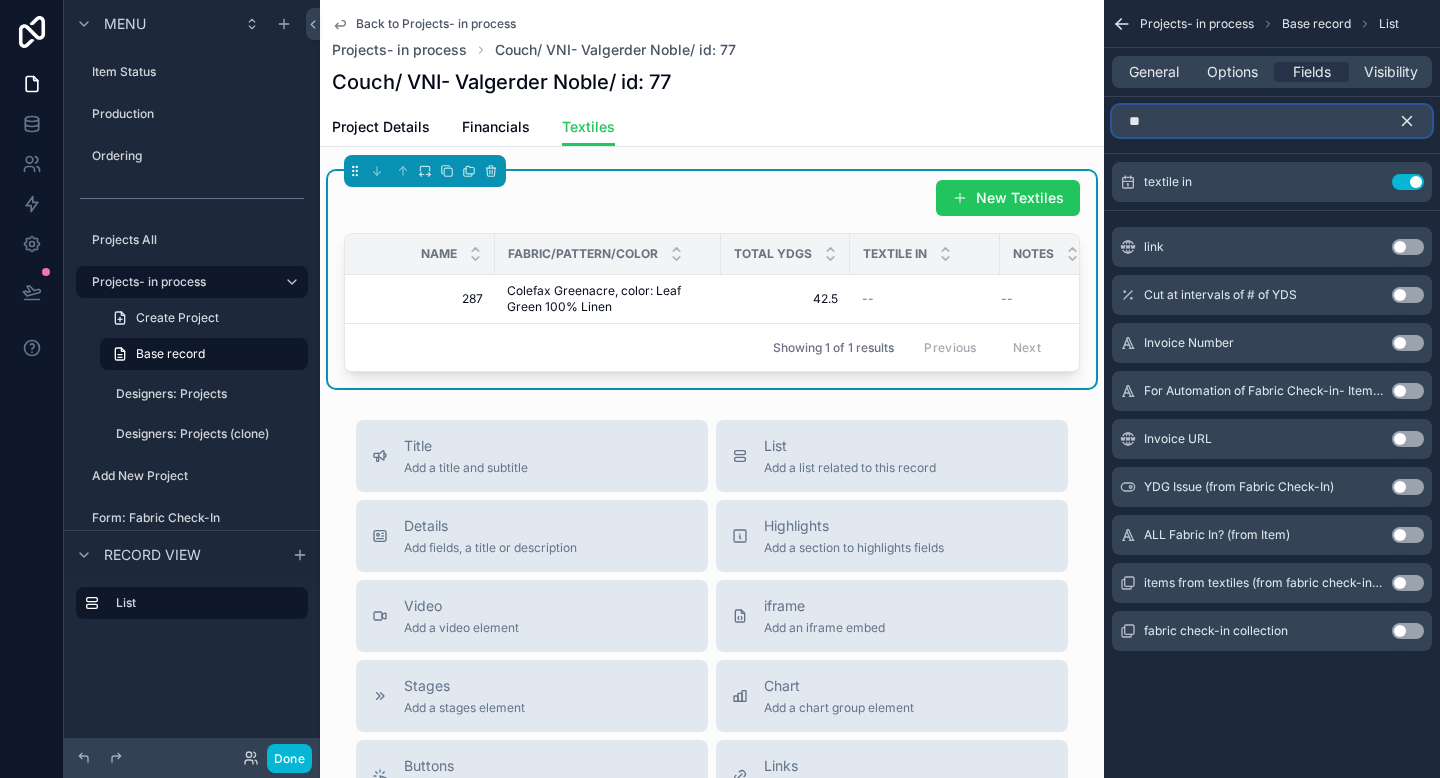 type on "**" 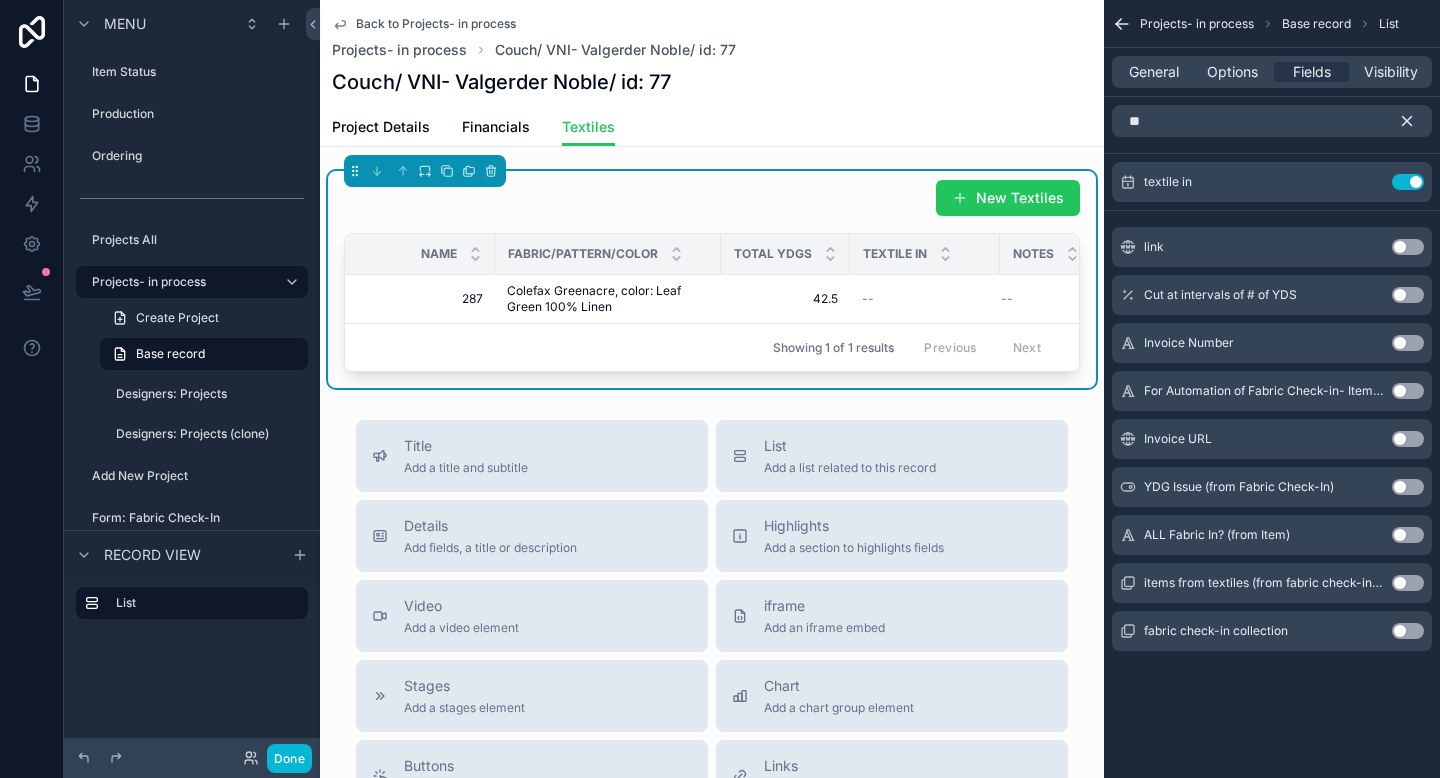 click on "Use setting" at bounding box center [1408, 535] 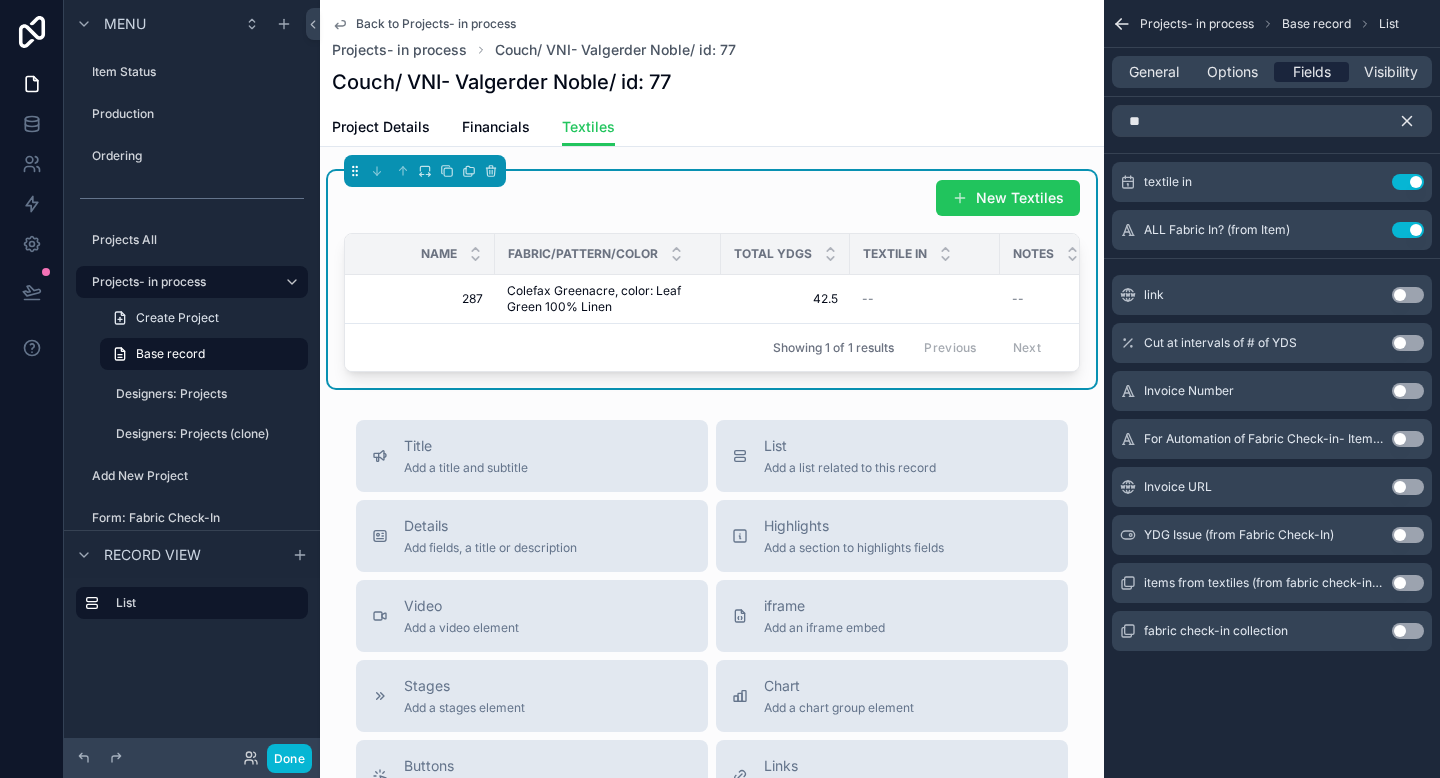 click on "Fields" at bounding box center [1312, 72] 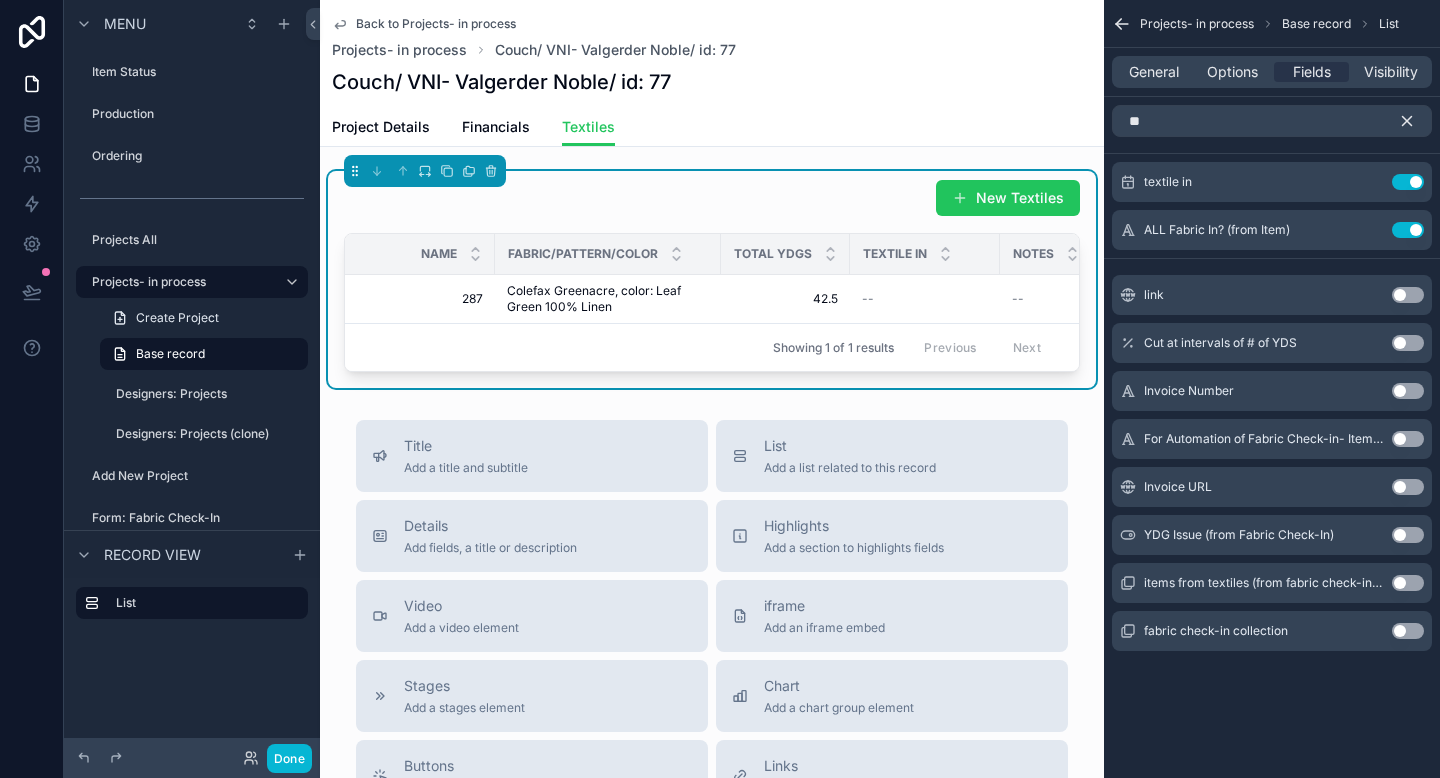 click 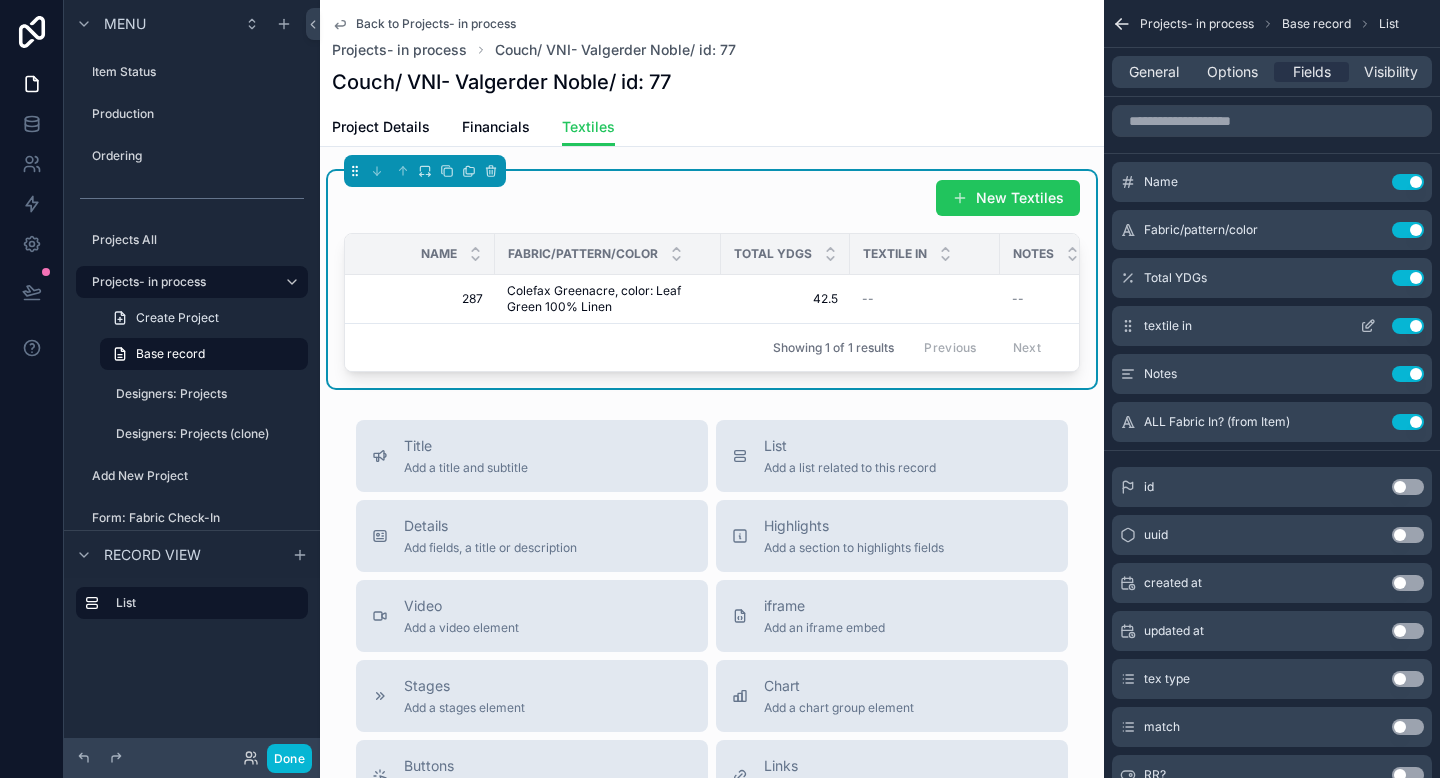 click on "Use setting" at bounding box center [1408, 326] 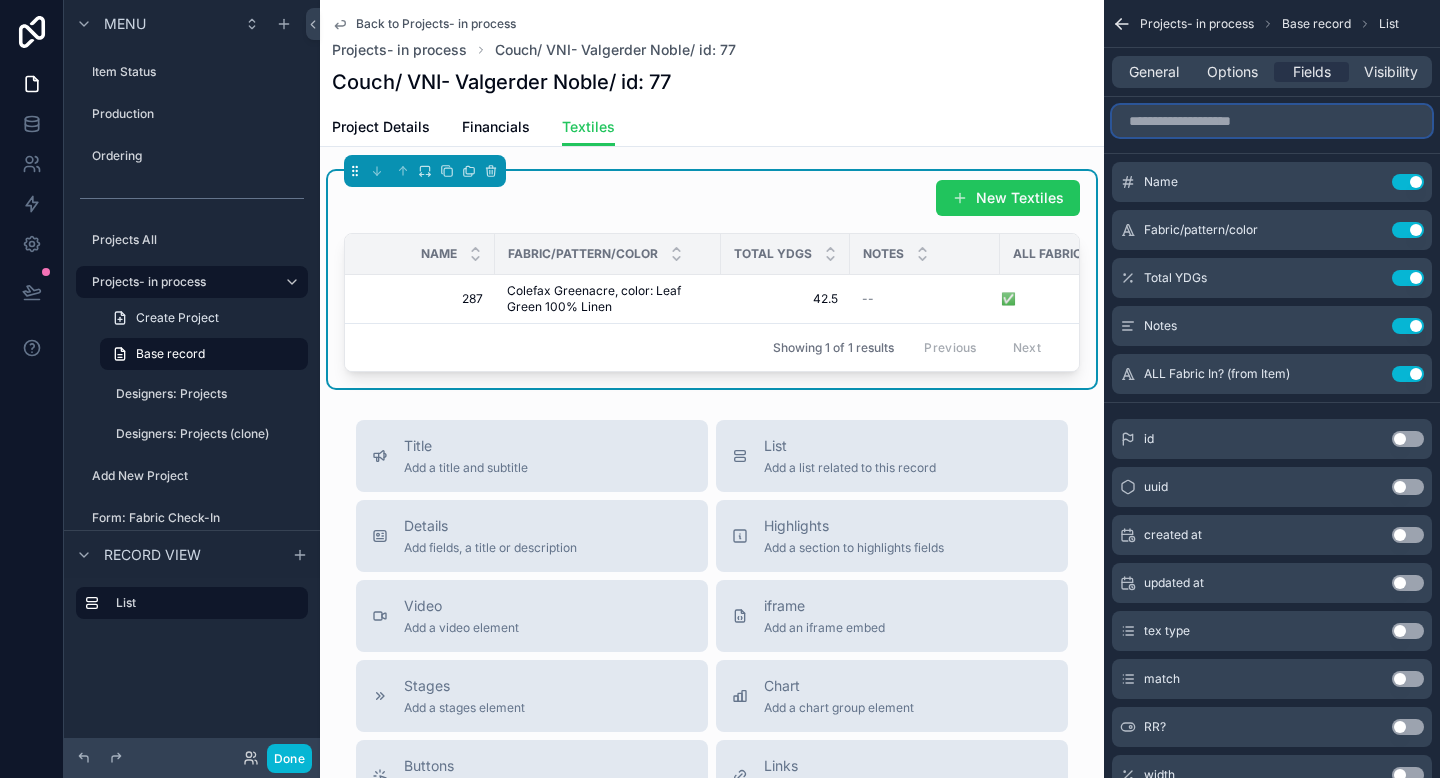 click at bounding box center [1272, 121] 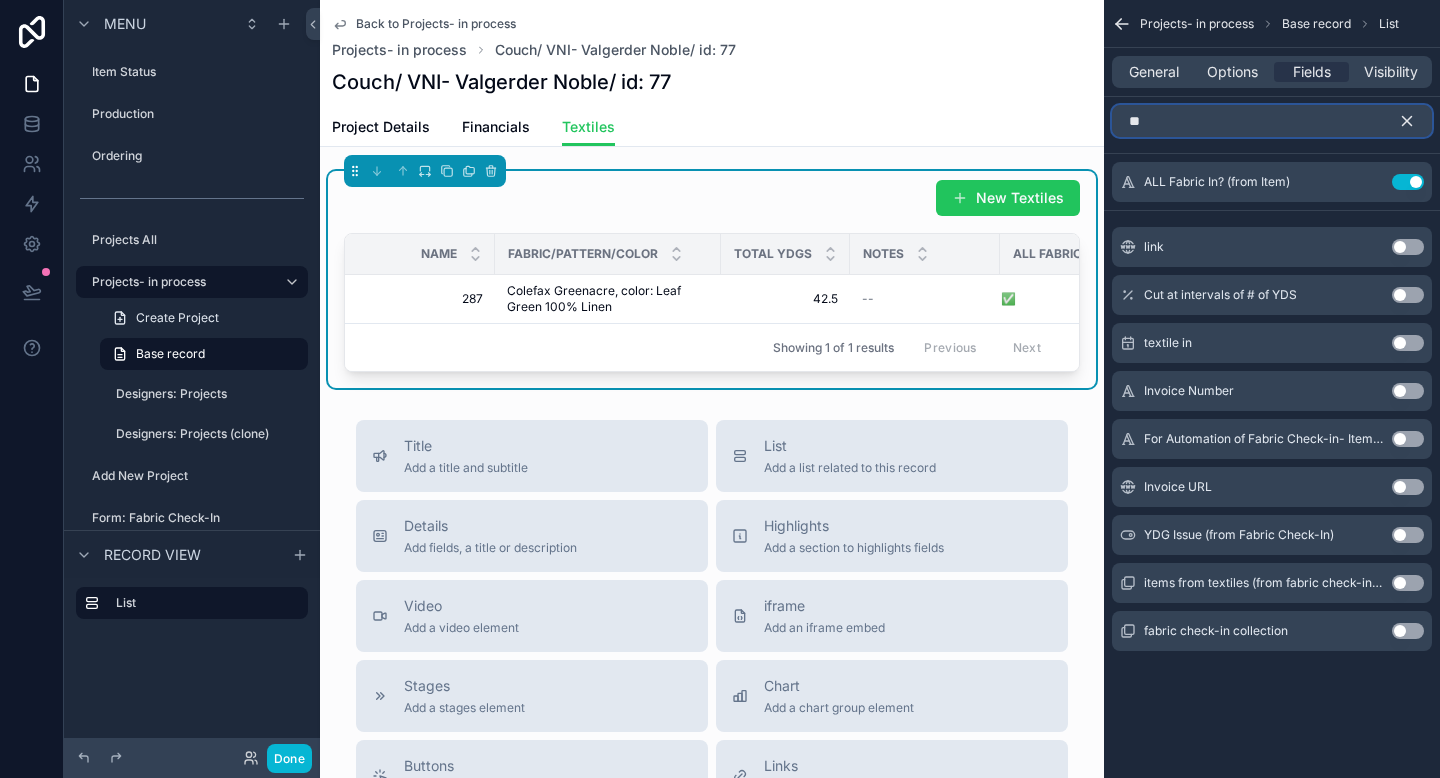 type on "*" 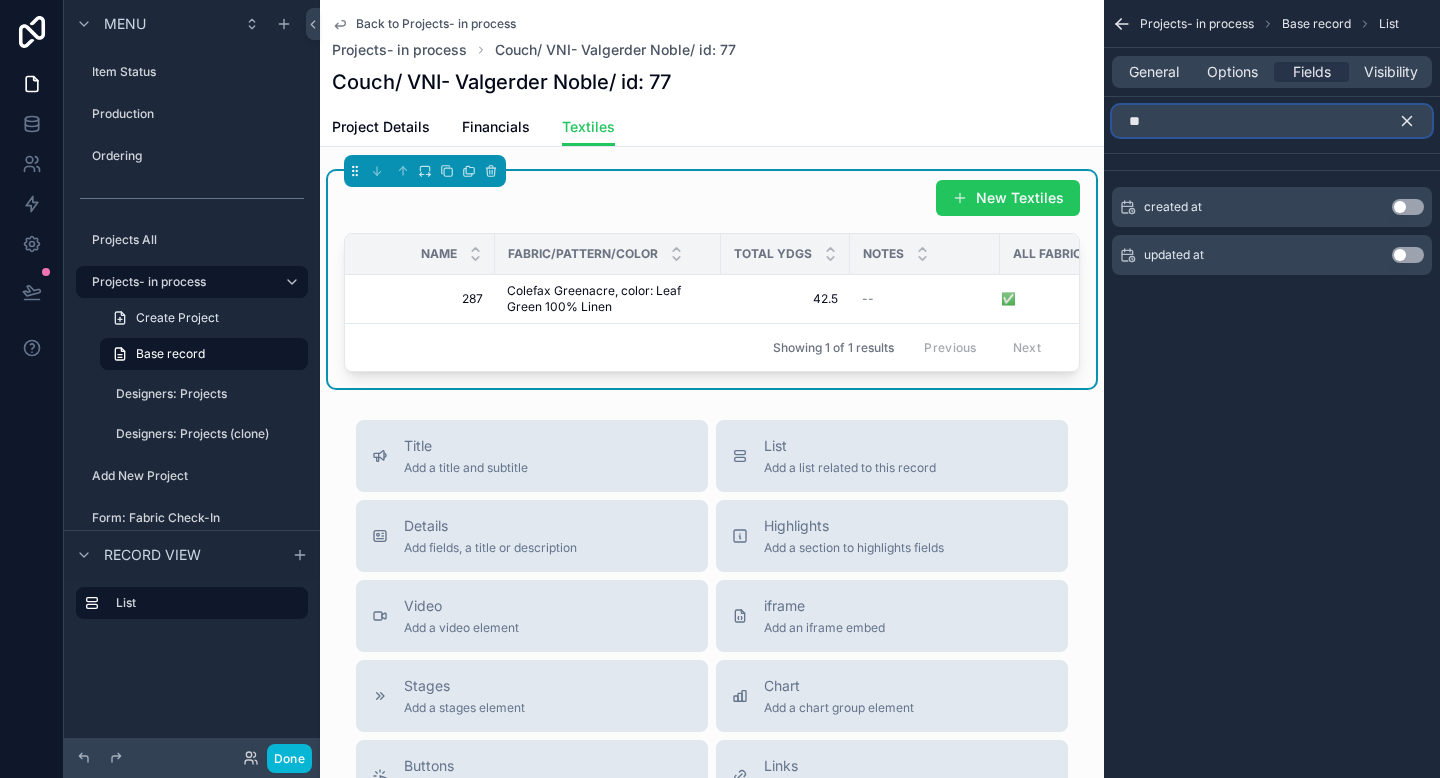 type on "*" 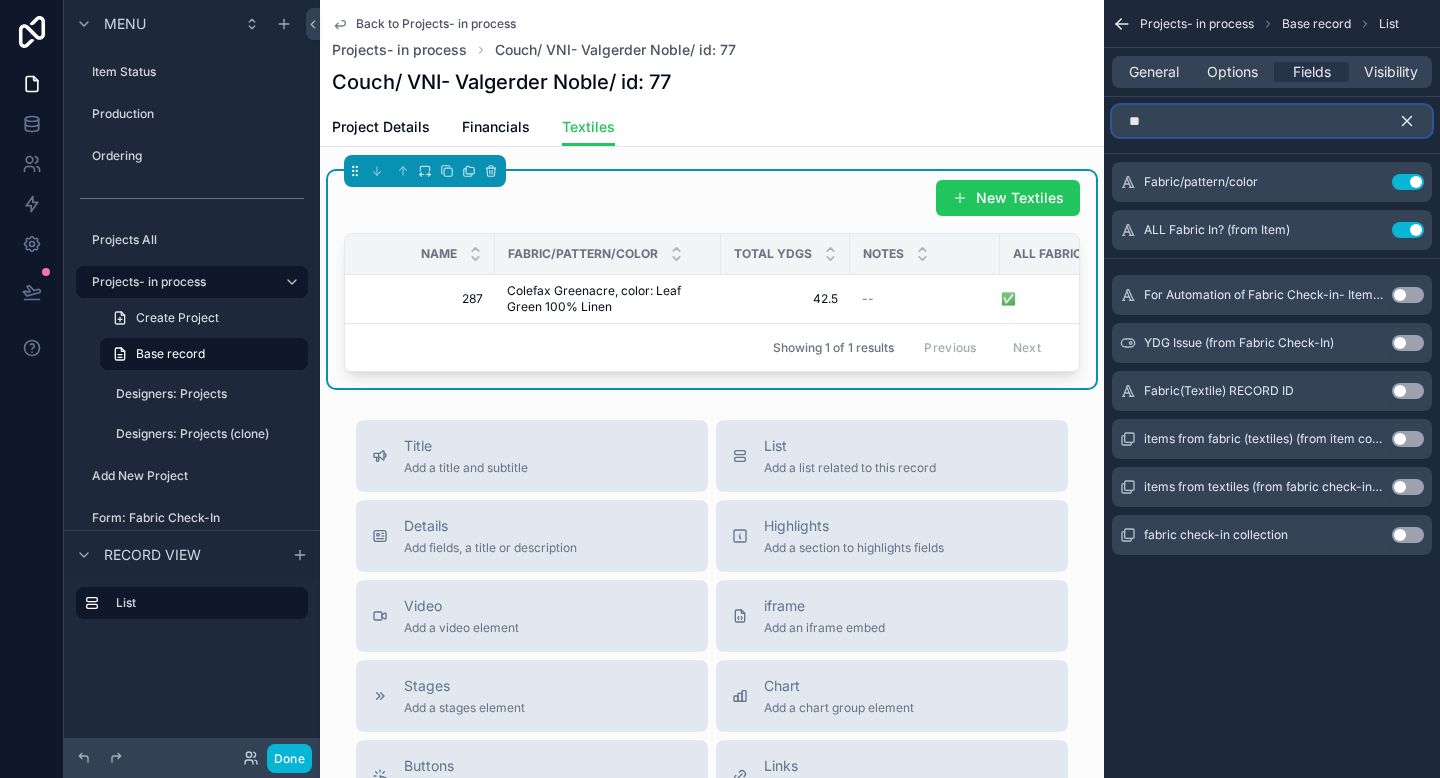 type on "*" 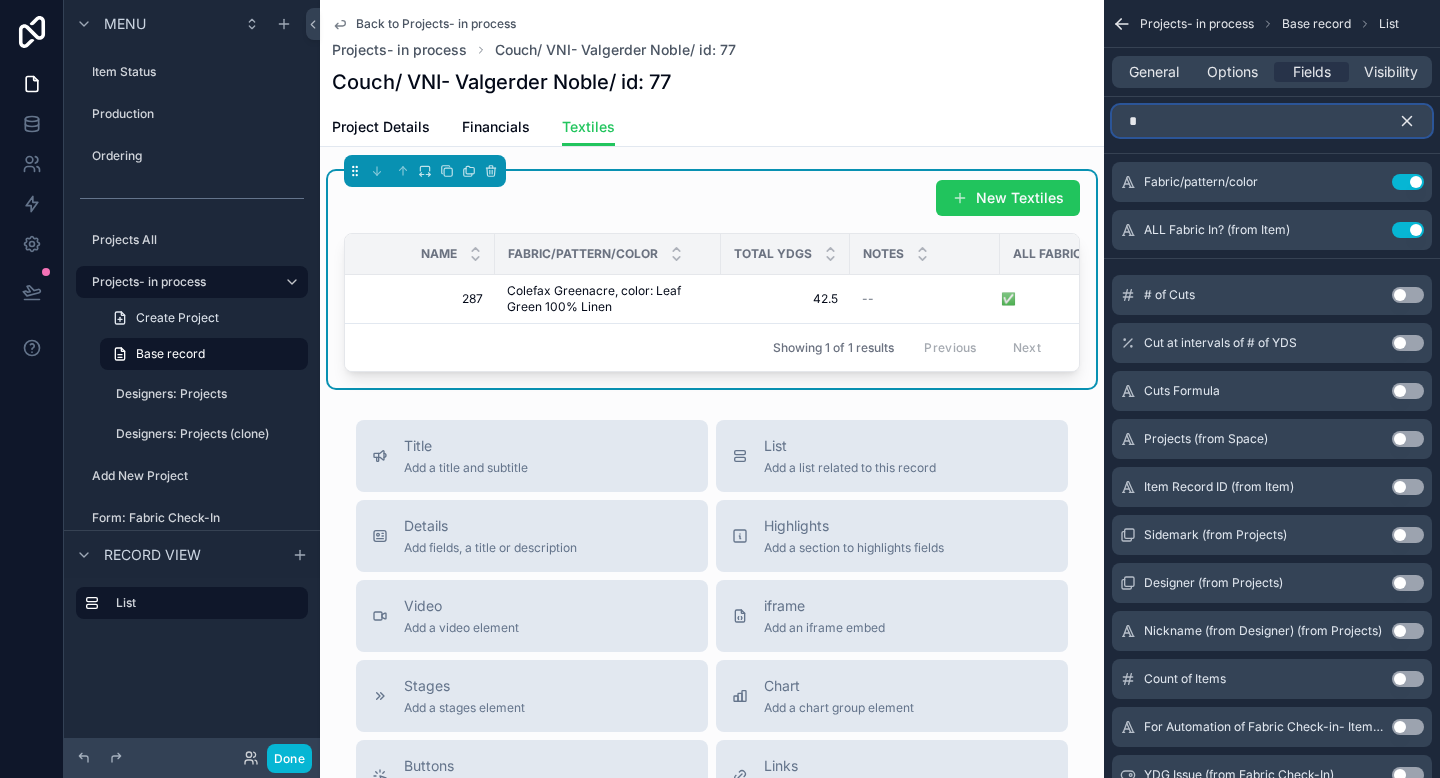 type 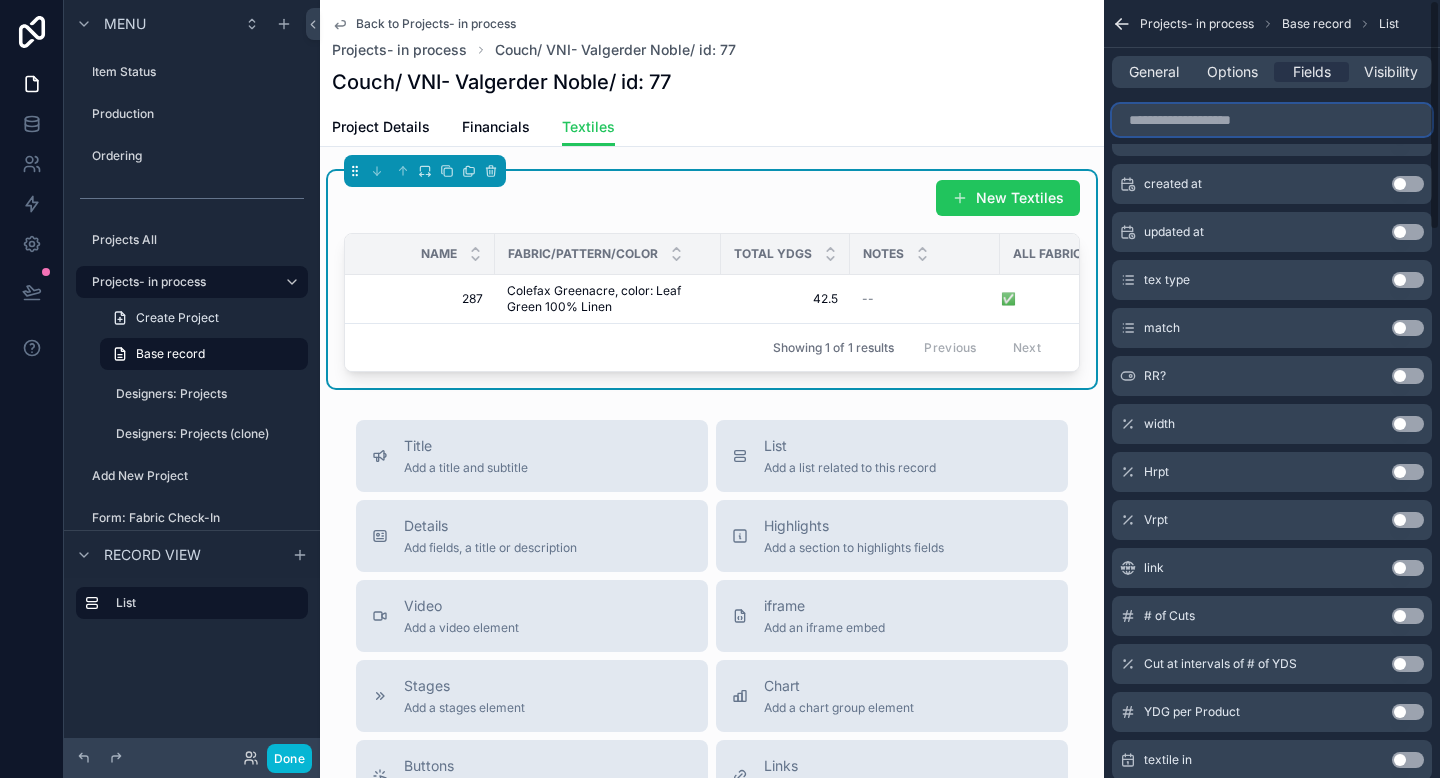 scroll, scrollTop: 0, scrollLeft: 0, axis: both 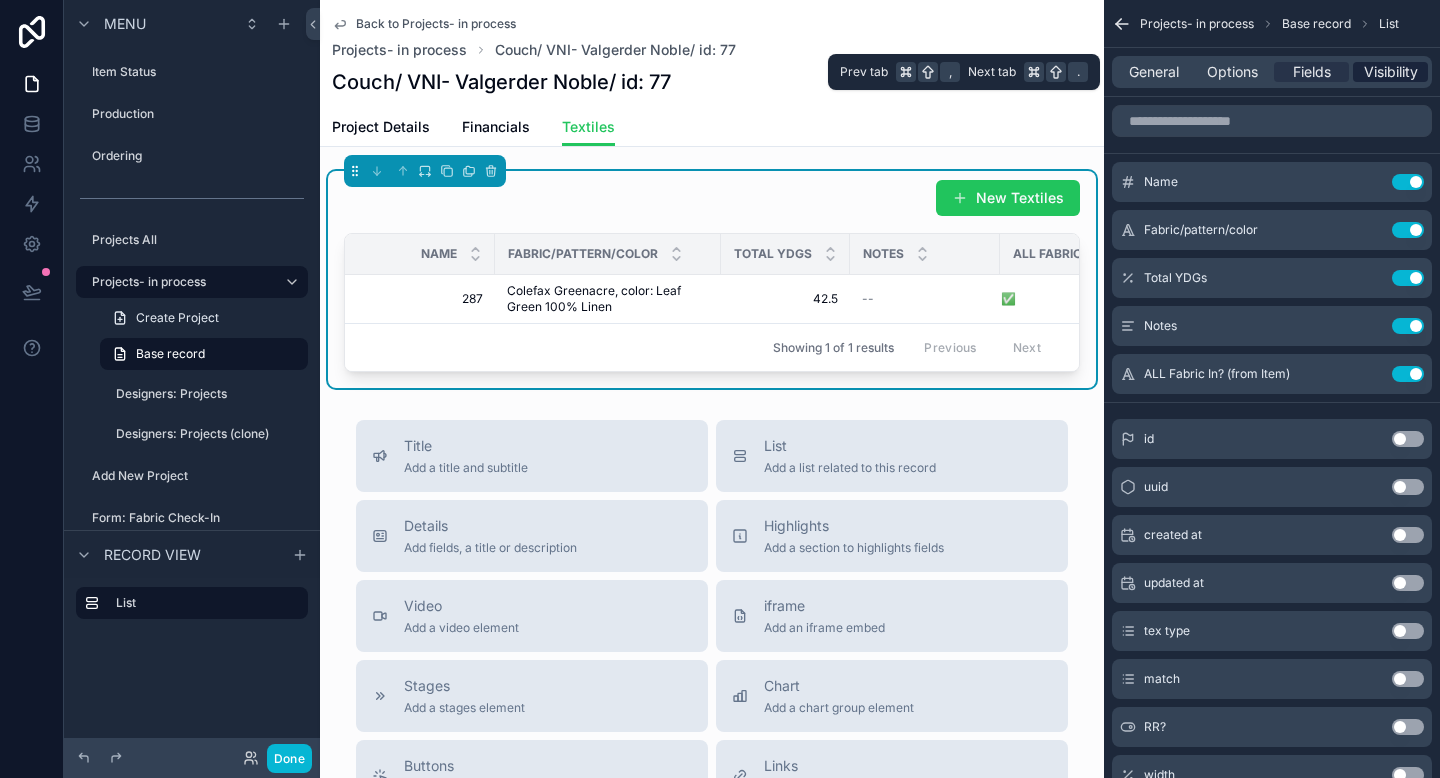 click on "Visibility" at bounding box center (1391, 72) 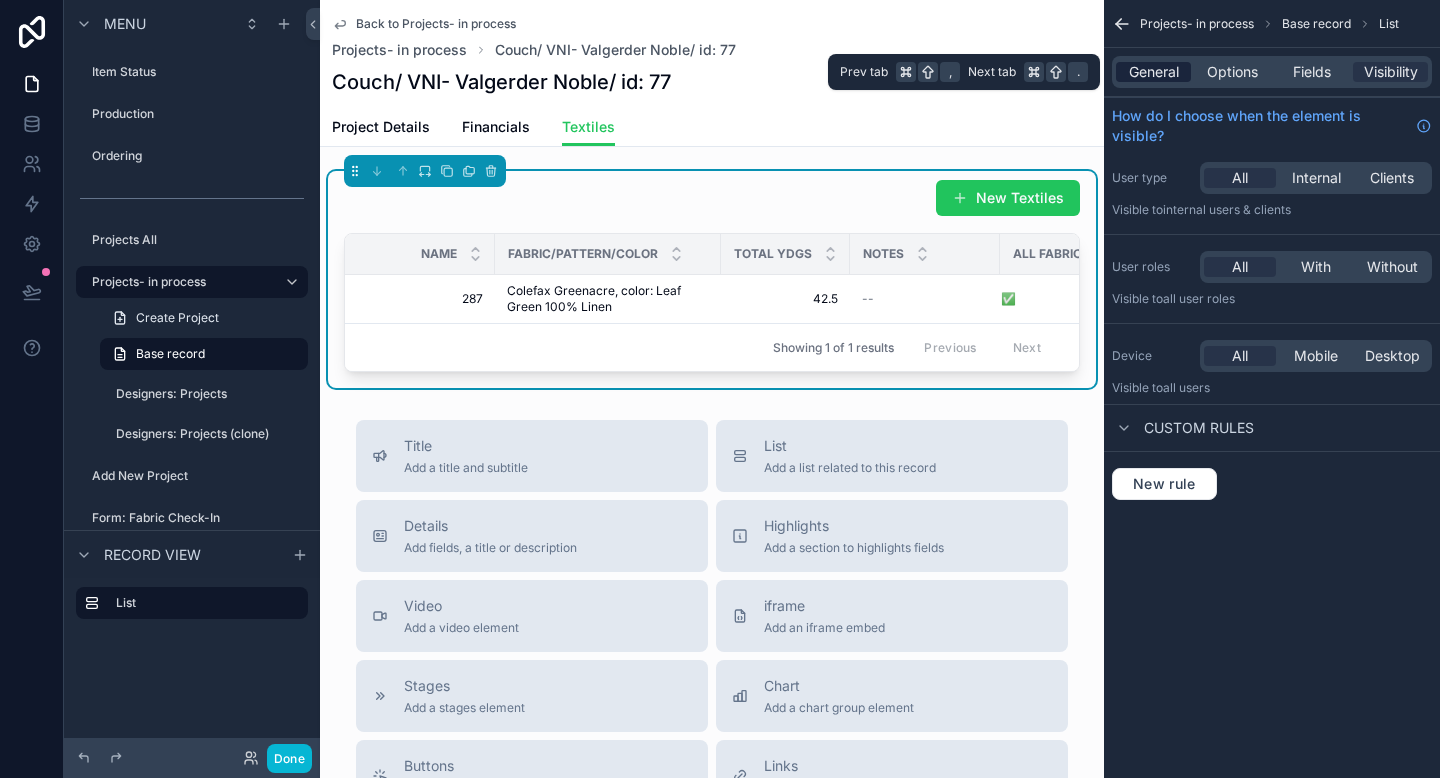 click on "General" at bounding box center (1154, 72) 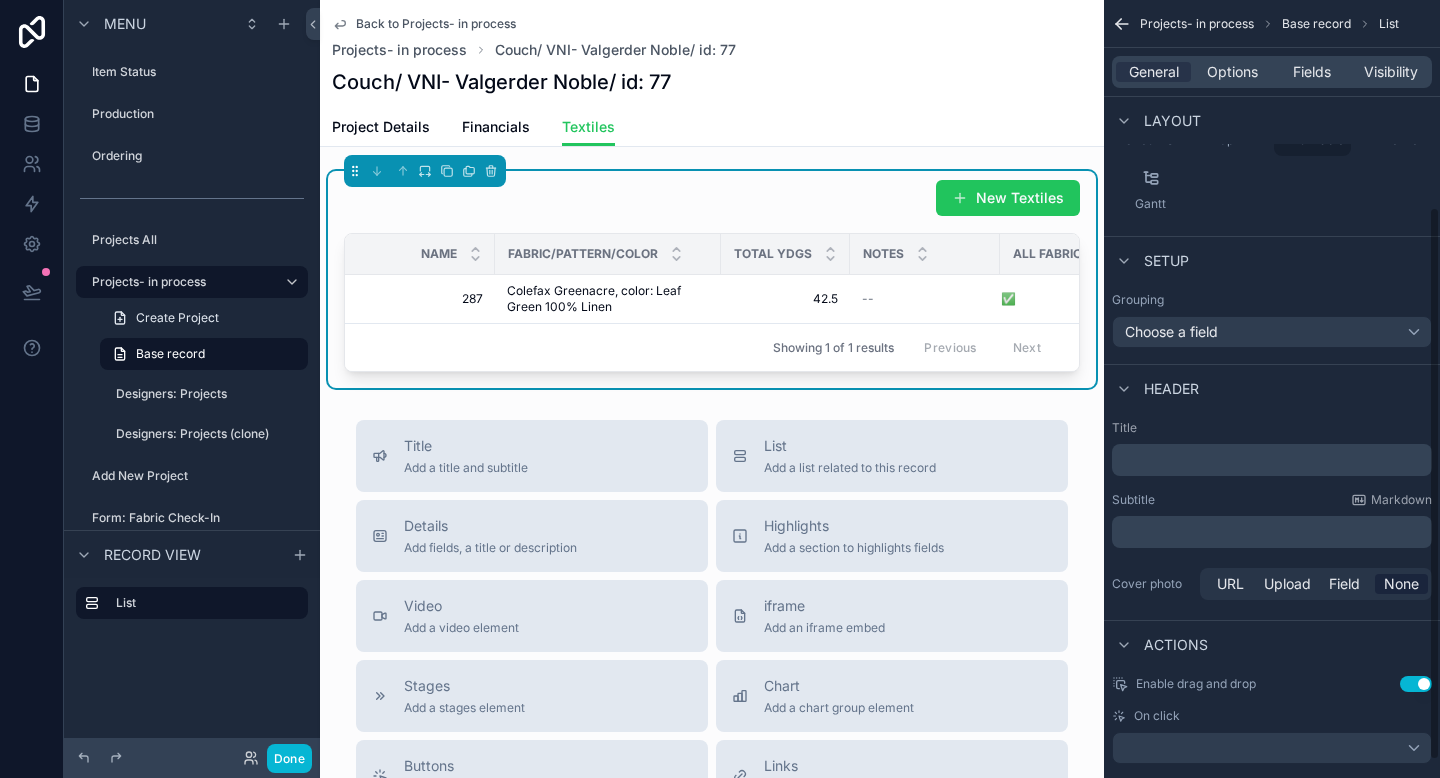 scroll, scrollTop: 315, scrollLeft: 0, axis: vertical 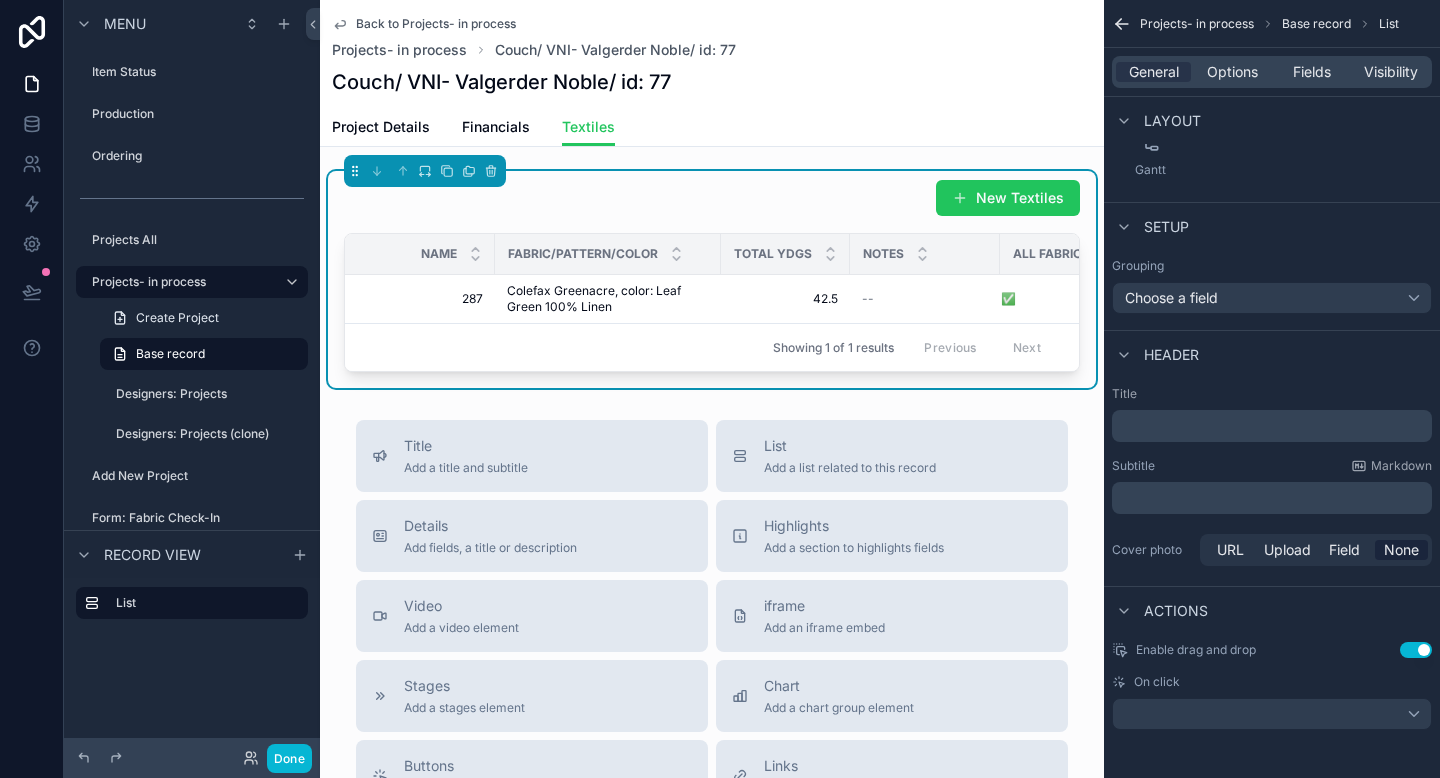 click on "Use setting" at bounding box center [1416, 650] 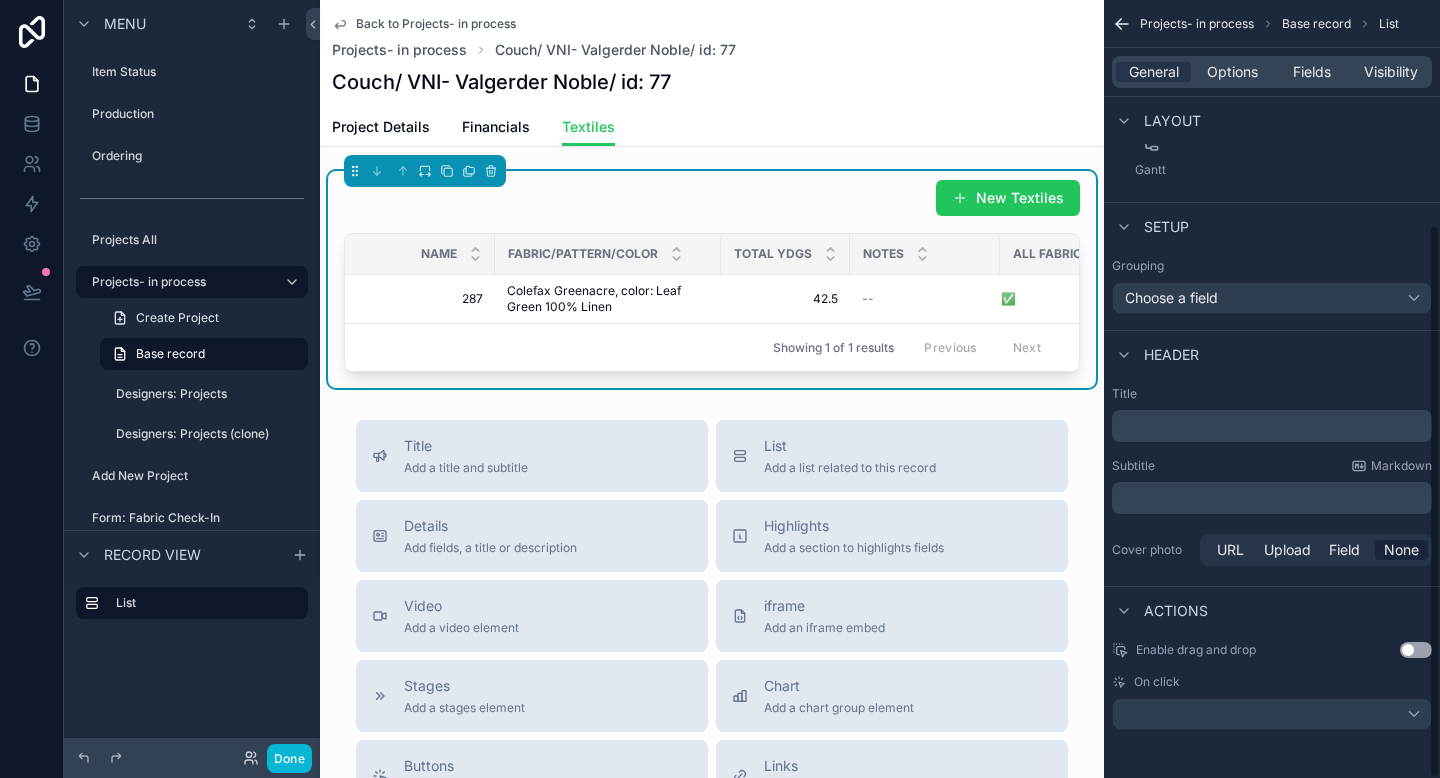 click on "Projects- in process Base record List General Options Fields Visibility View List type Textiles Layout Rows Columns Cards Table Board Calendar Charts Map Checklist Split Pivot Table Timeline Gantt Setup Grouping Choose a field Header Title ﻿ Subtitle Markdown ﻿ Cover photo URL Upload Field None Actions Enable drag and drop Use setting On click" at bounding box center [1272, 389] 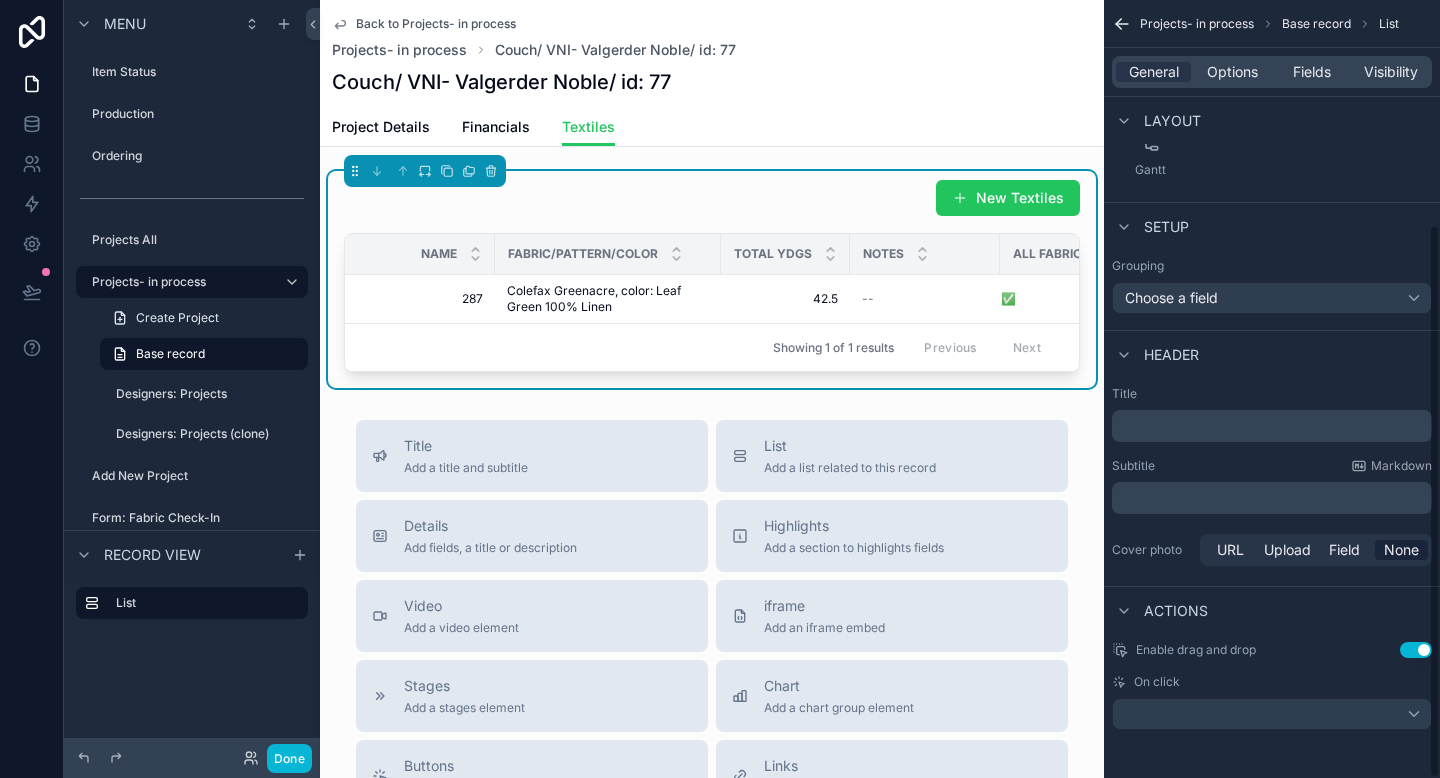 click on "New Textiles" at bounding box center (712, 198) 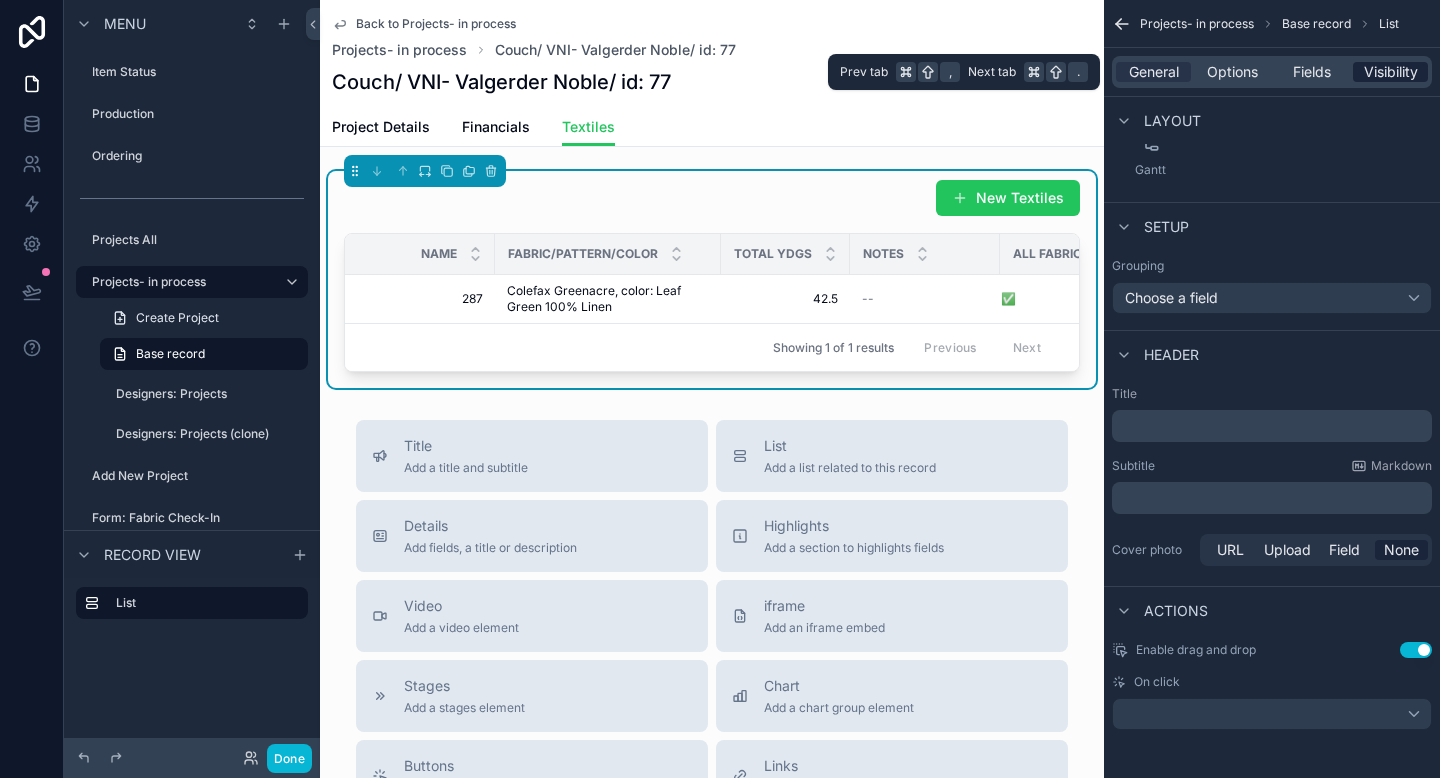 click on "Visibility" at bounding box center (1391, 72) 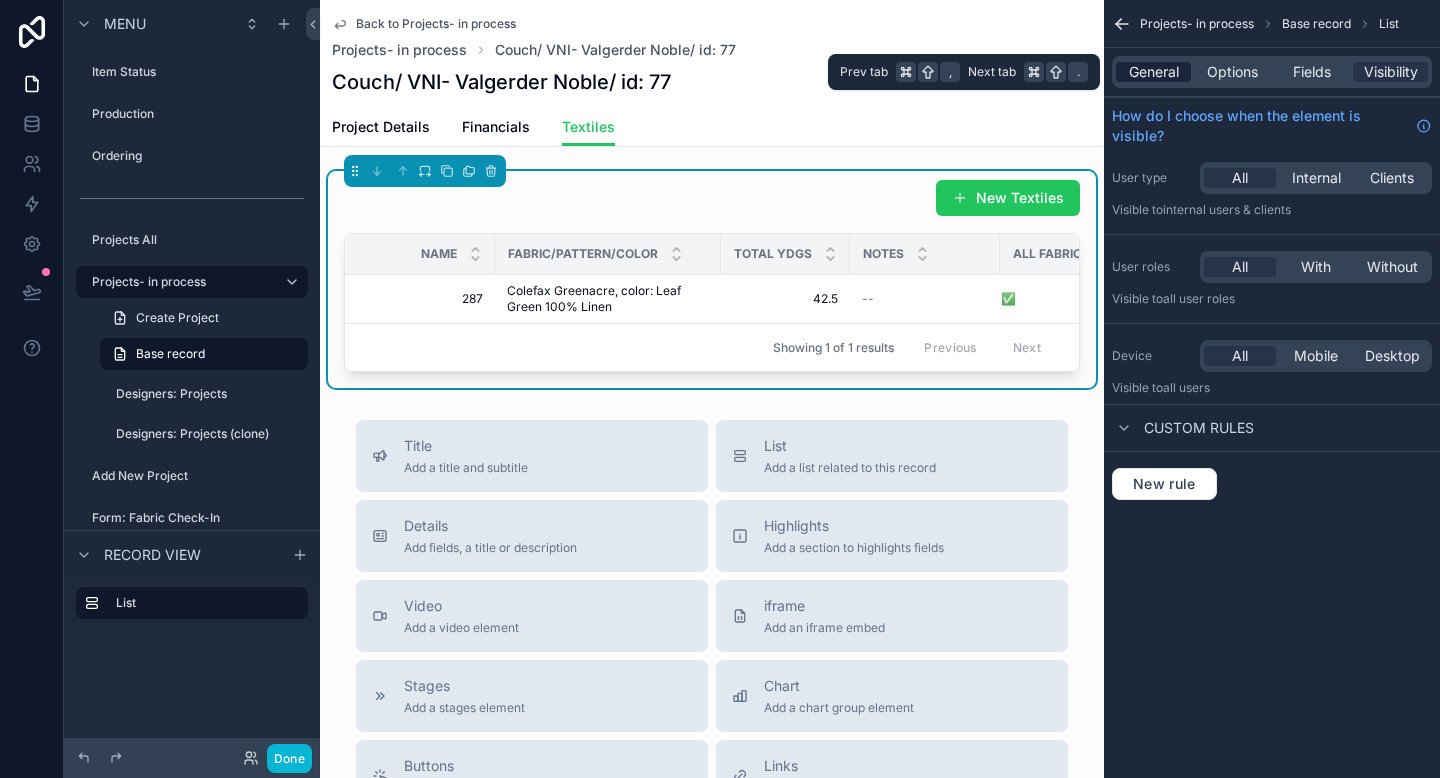 click on "General" at bounding box center [1154, 72] 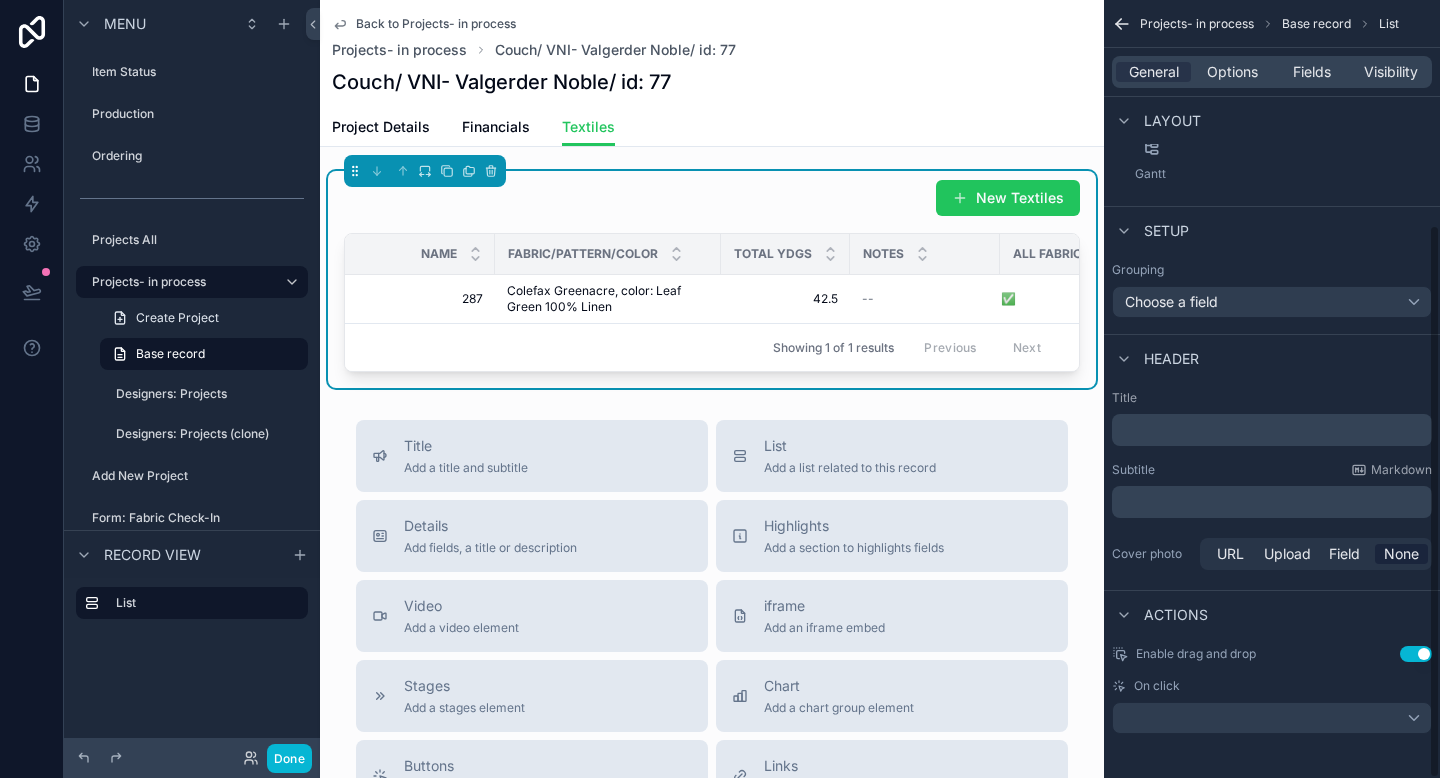 scroll, scrollTop: 315, scrollLeft: 0, axis: vertical 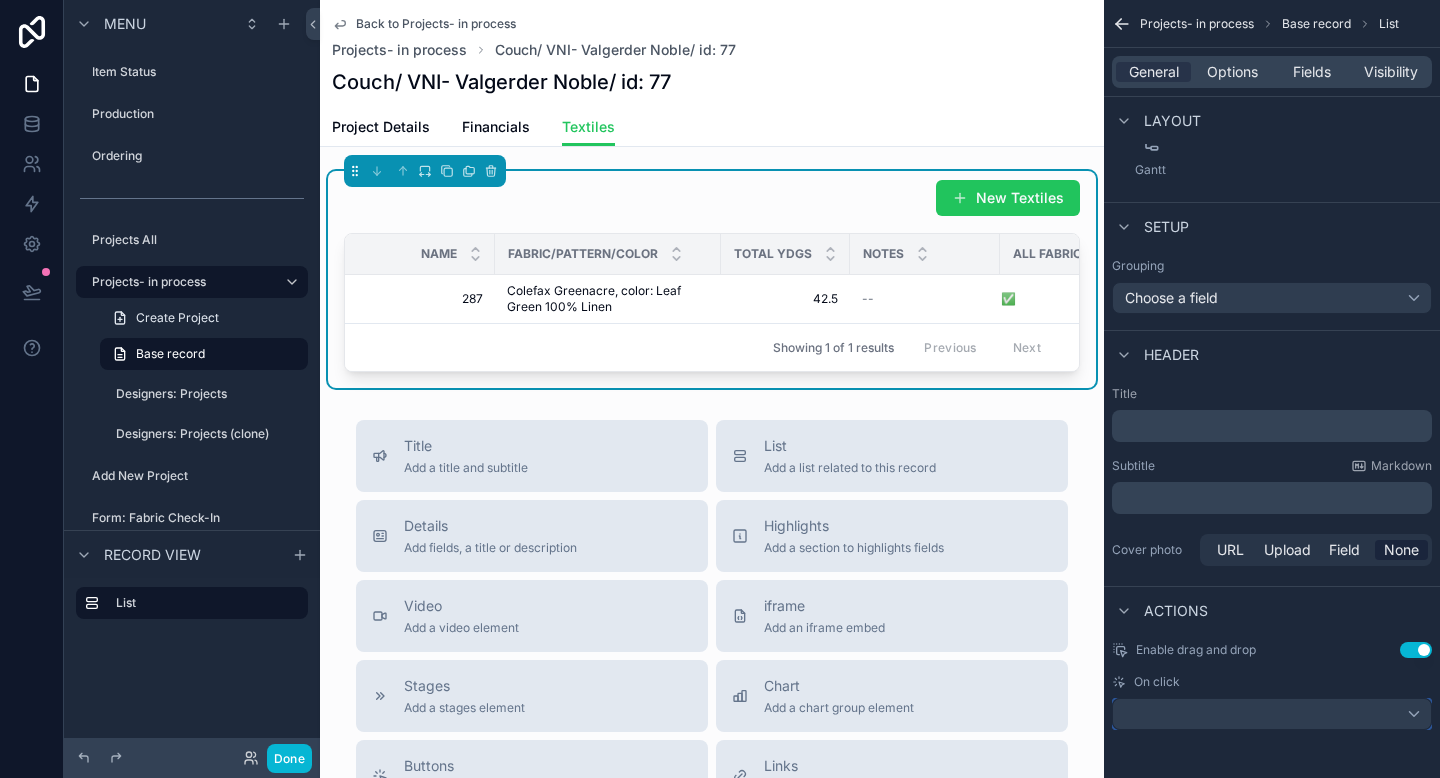 click at bounding box center [1272, 714] 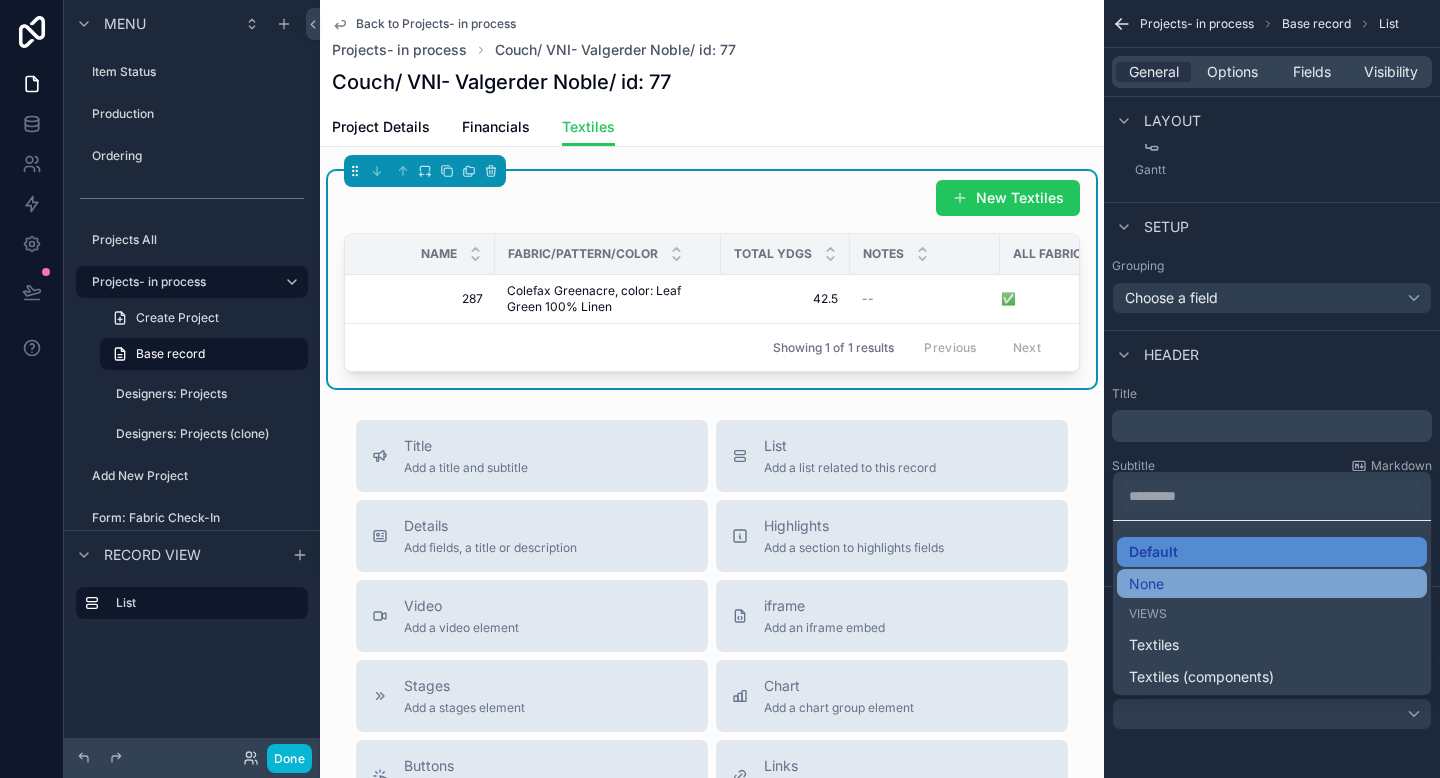 click on "None" at bounding box center [1272, 584] 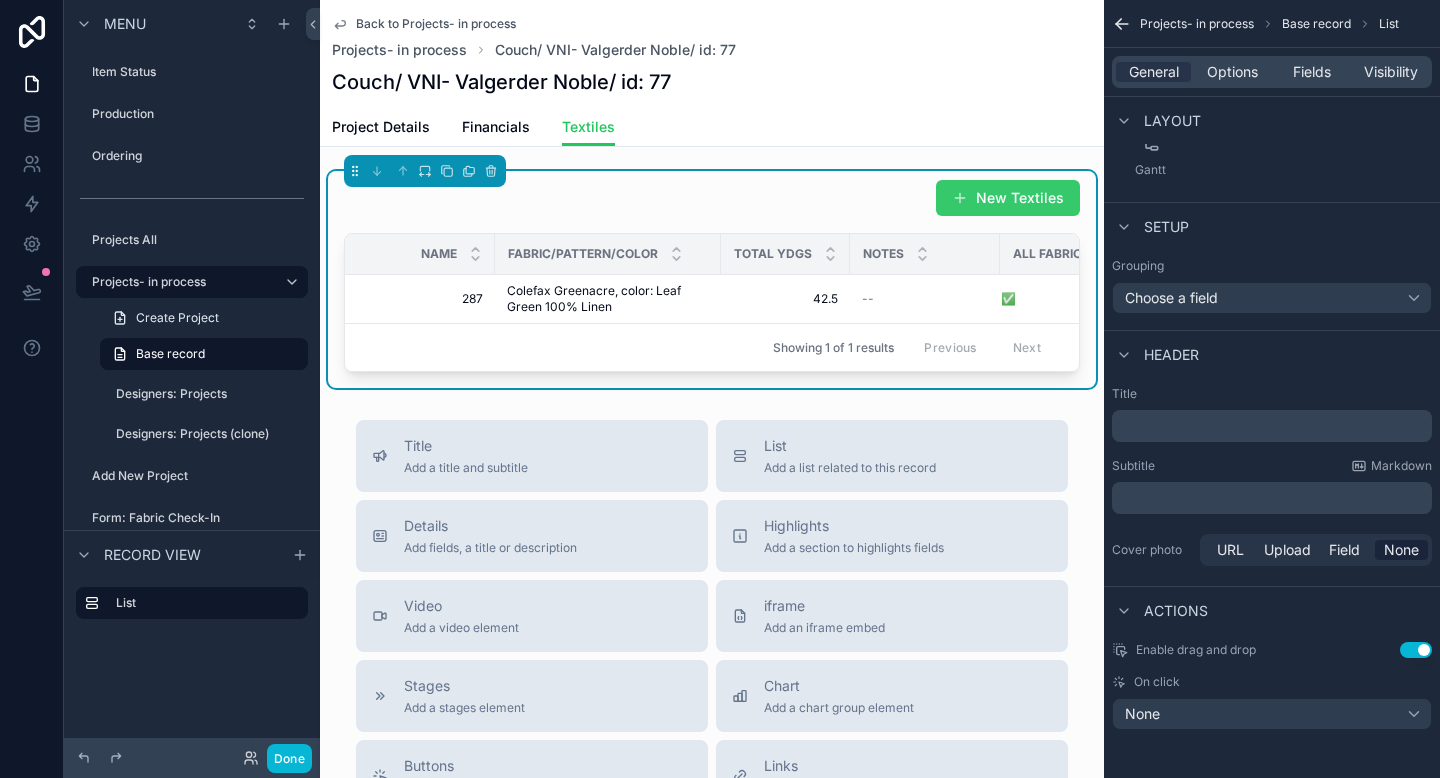 click on "New Textiles" at bounding box center (1008, 198) 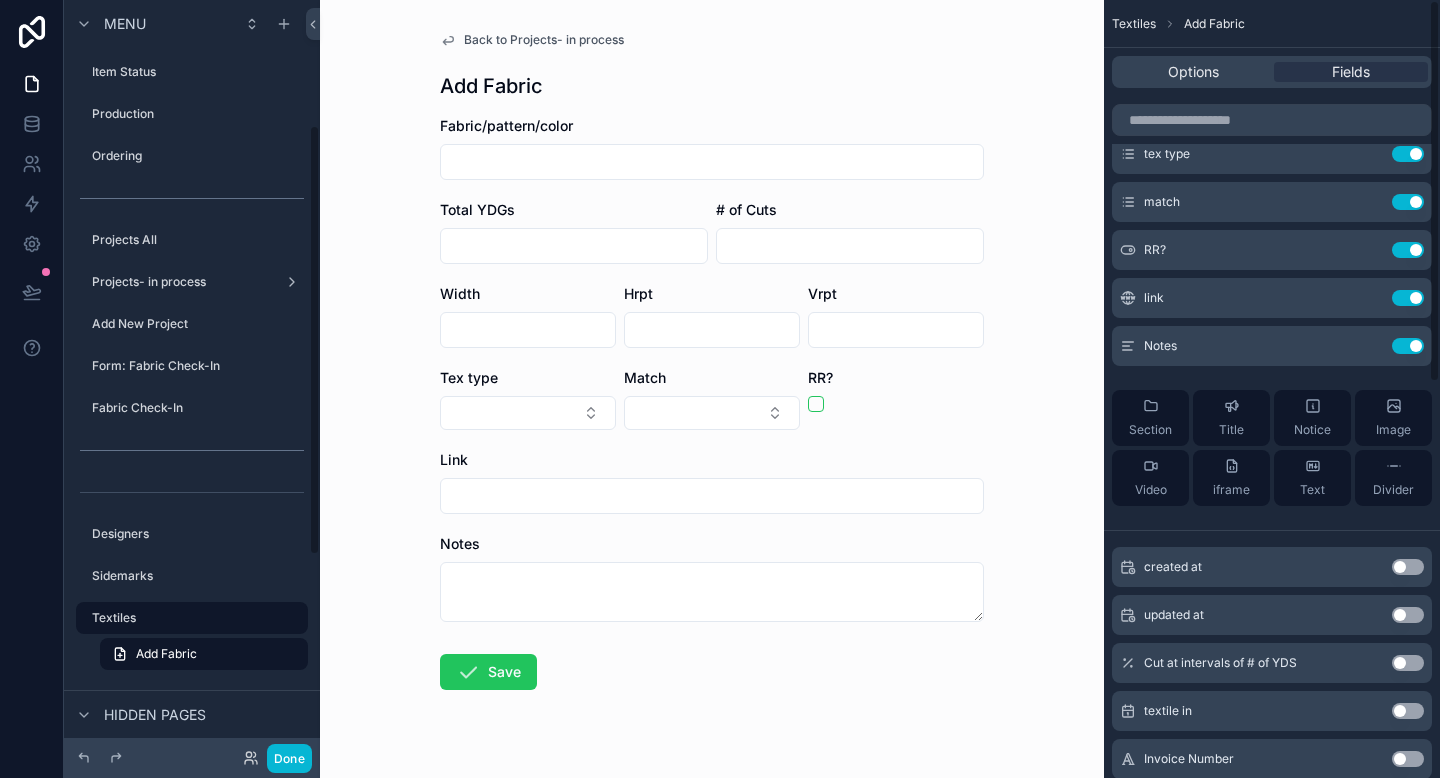 scroll, scrollTop: 219, scrollLeft: 0, axis: vertical 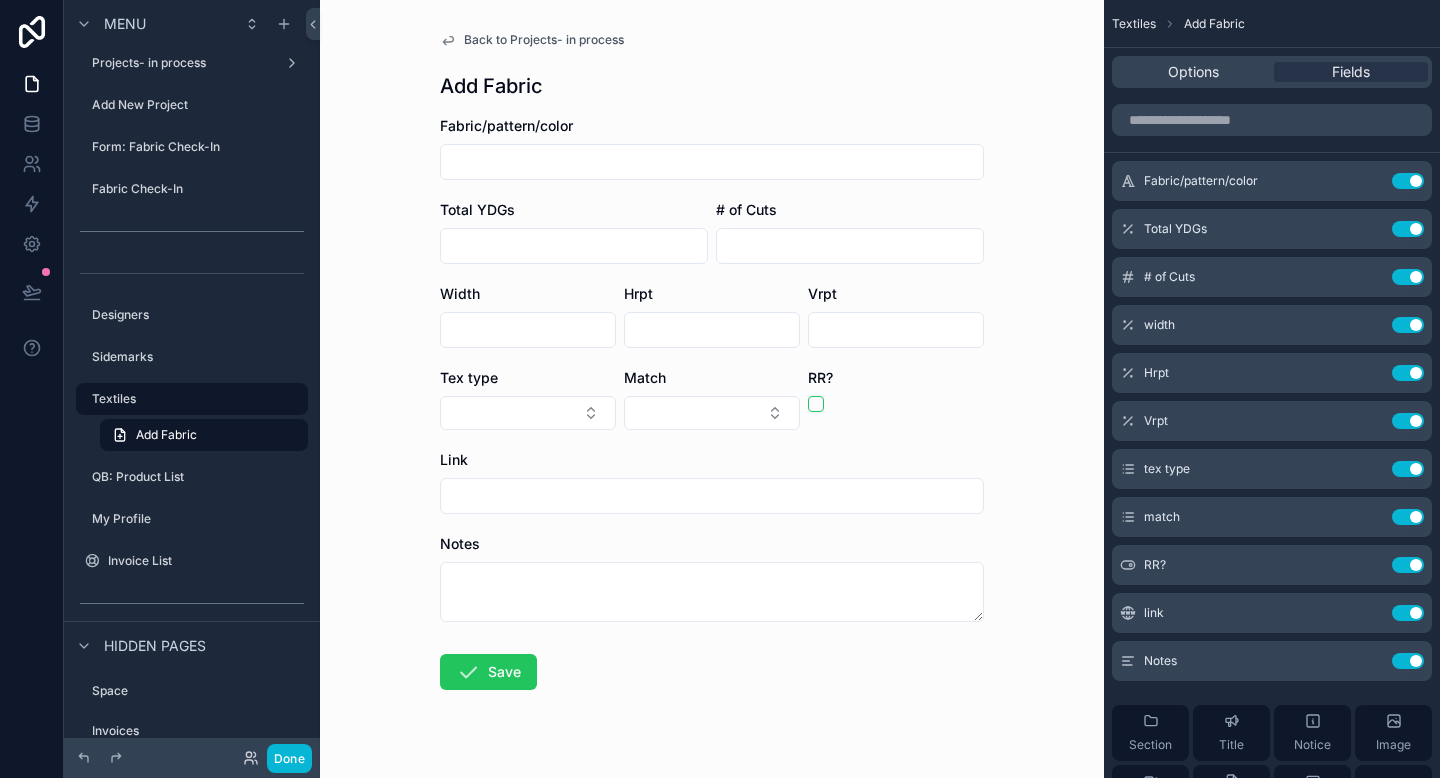 click 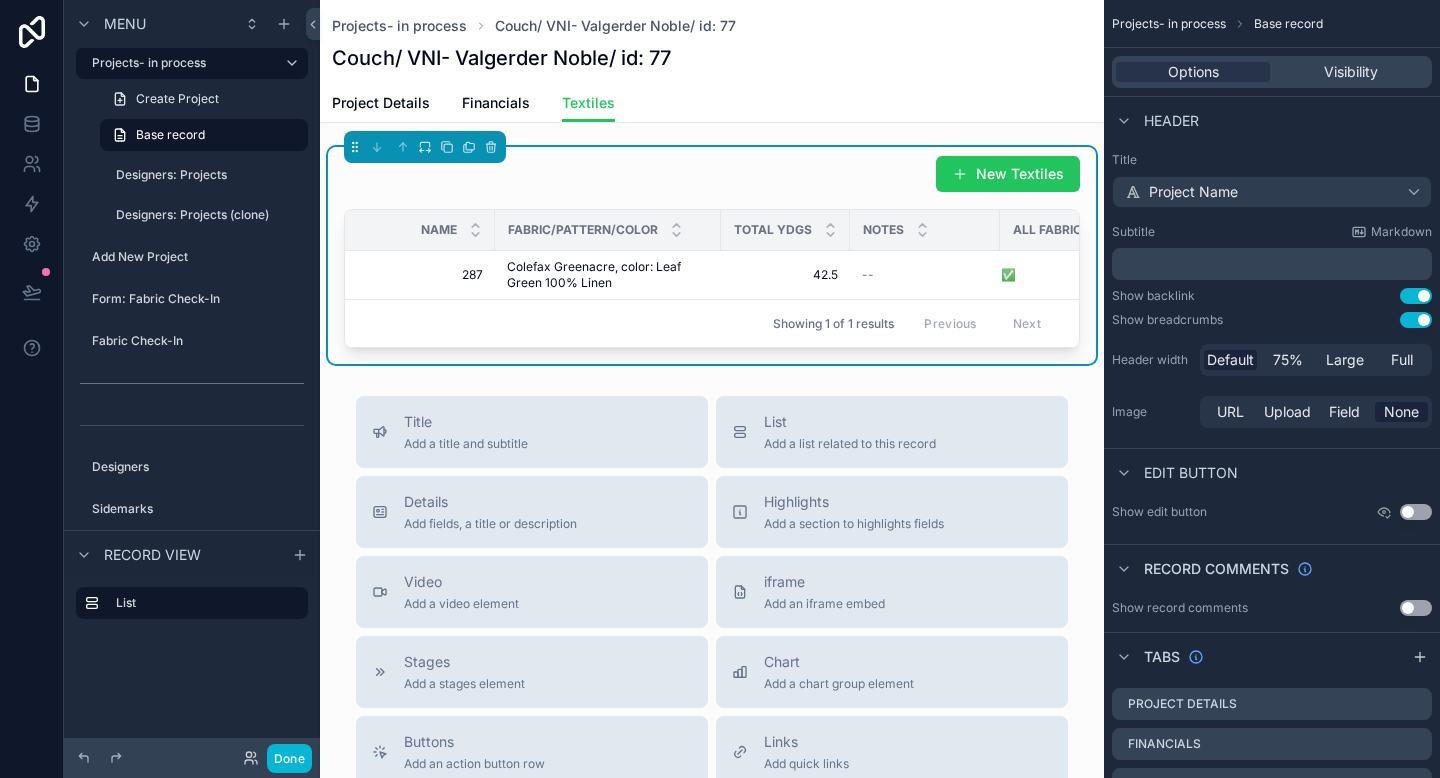 click on "New Textiles" at bounding box center [712, 174] 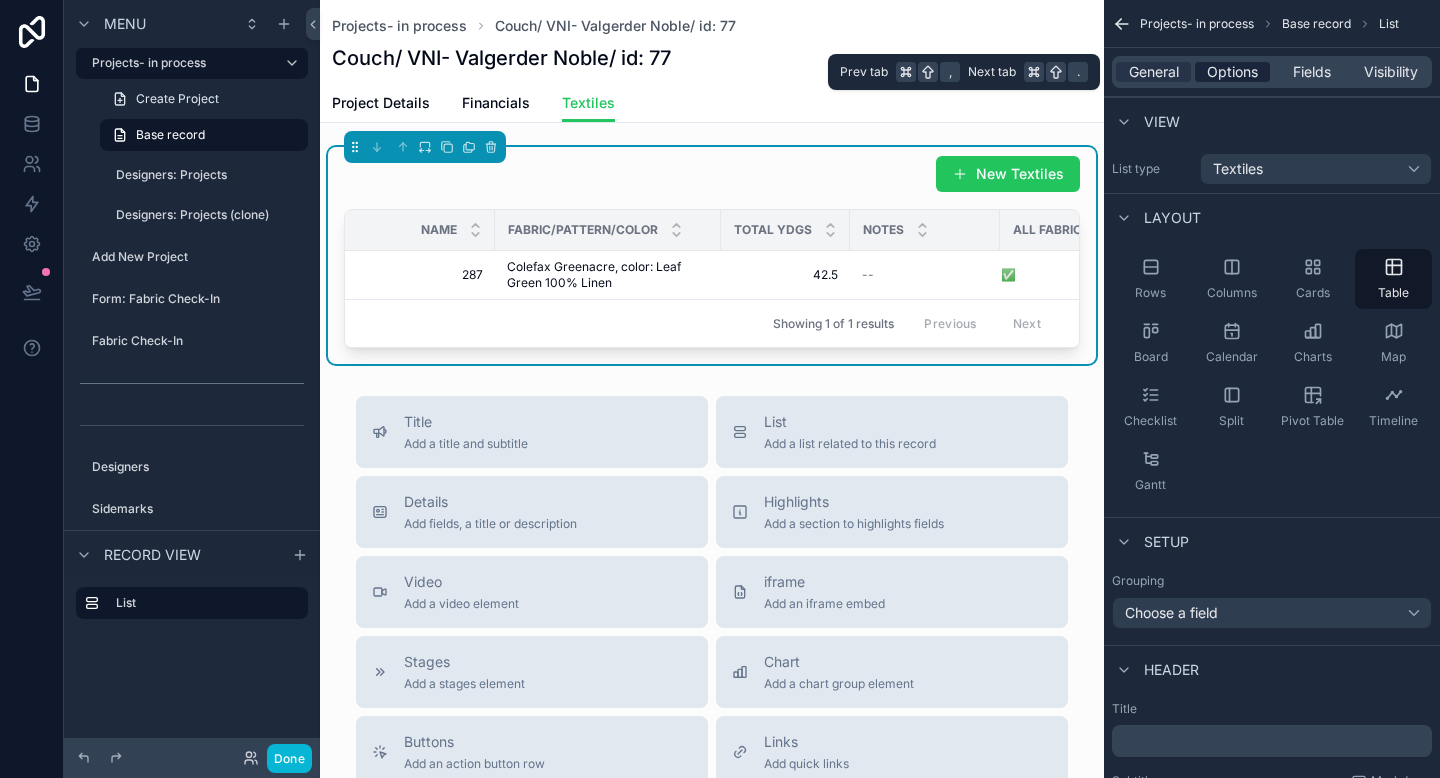 click on "Options" at bounding box center (1232, 72) 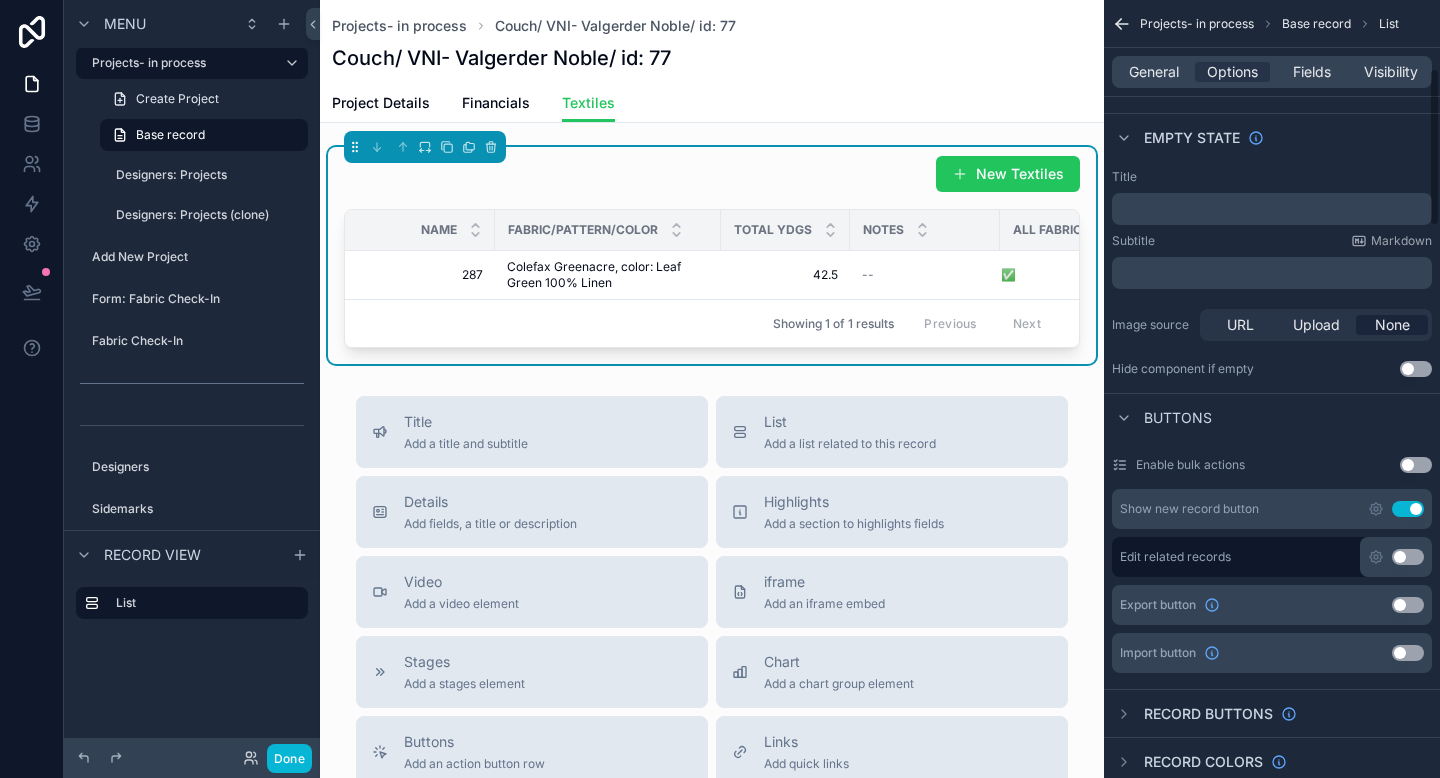scroll, scrollTop: 358, scrollLeft: 0, axis: vertical 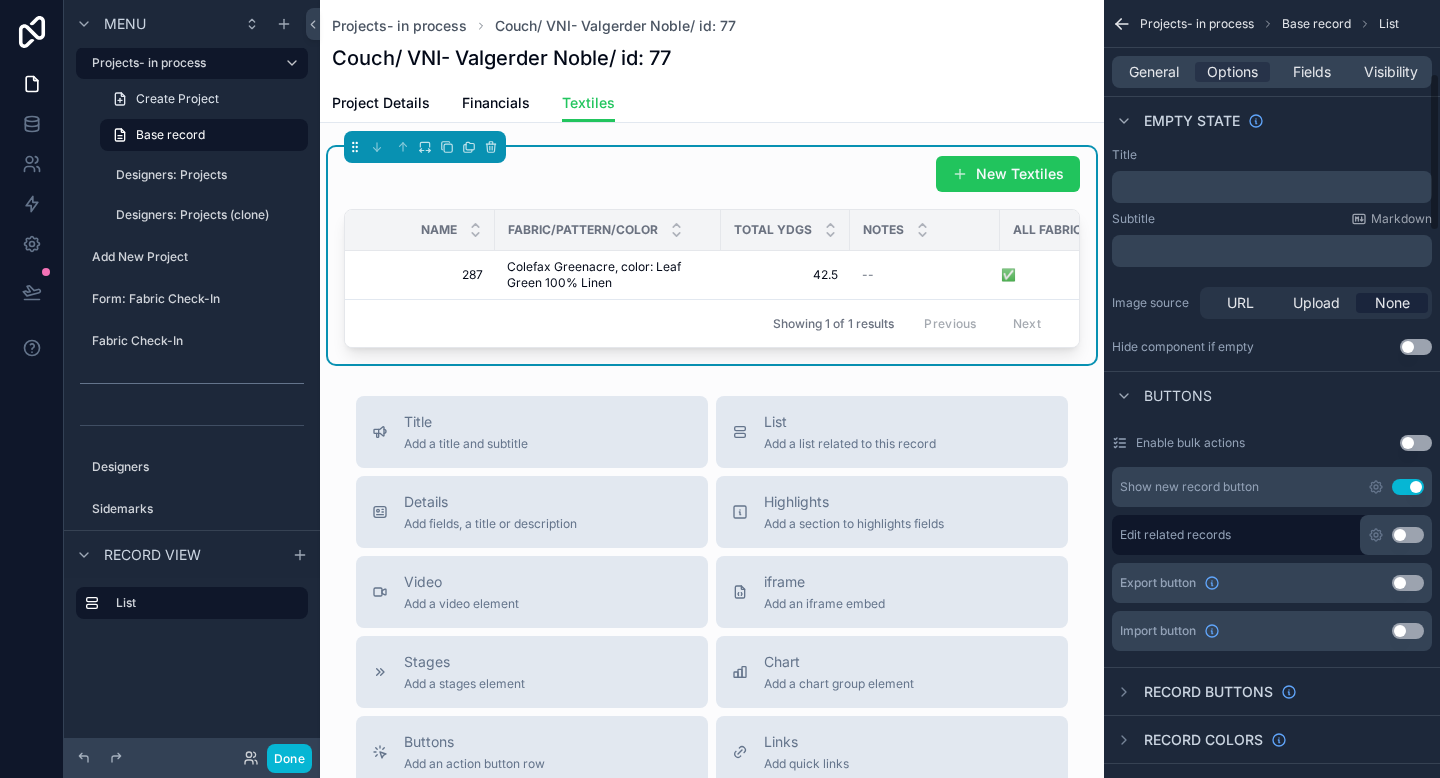 click on "Show new record button Use setting" at bounding box center (1272, 487) 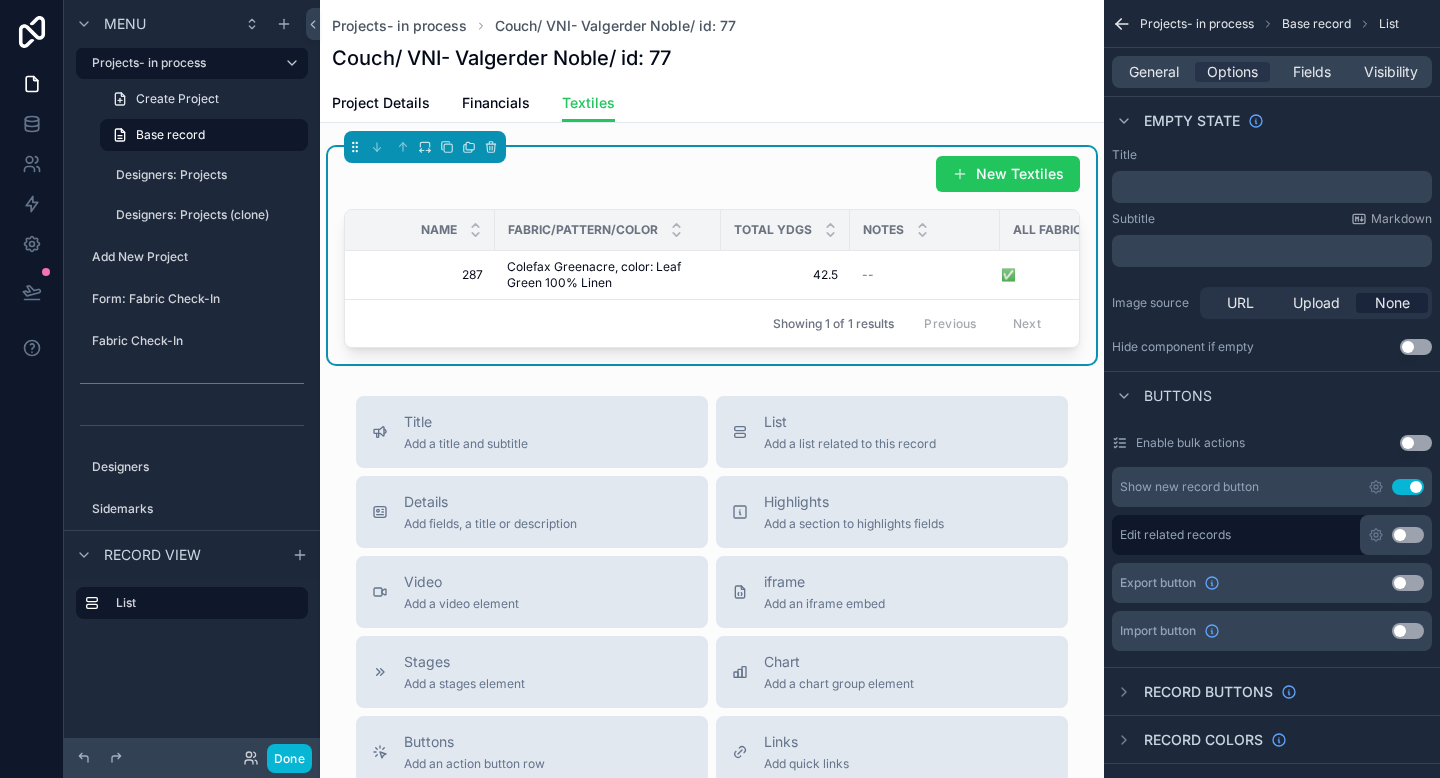 click on "Show new record button Use setting" at bounding box center [1272, 487] 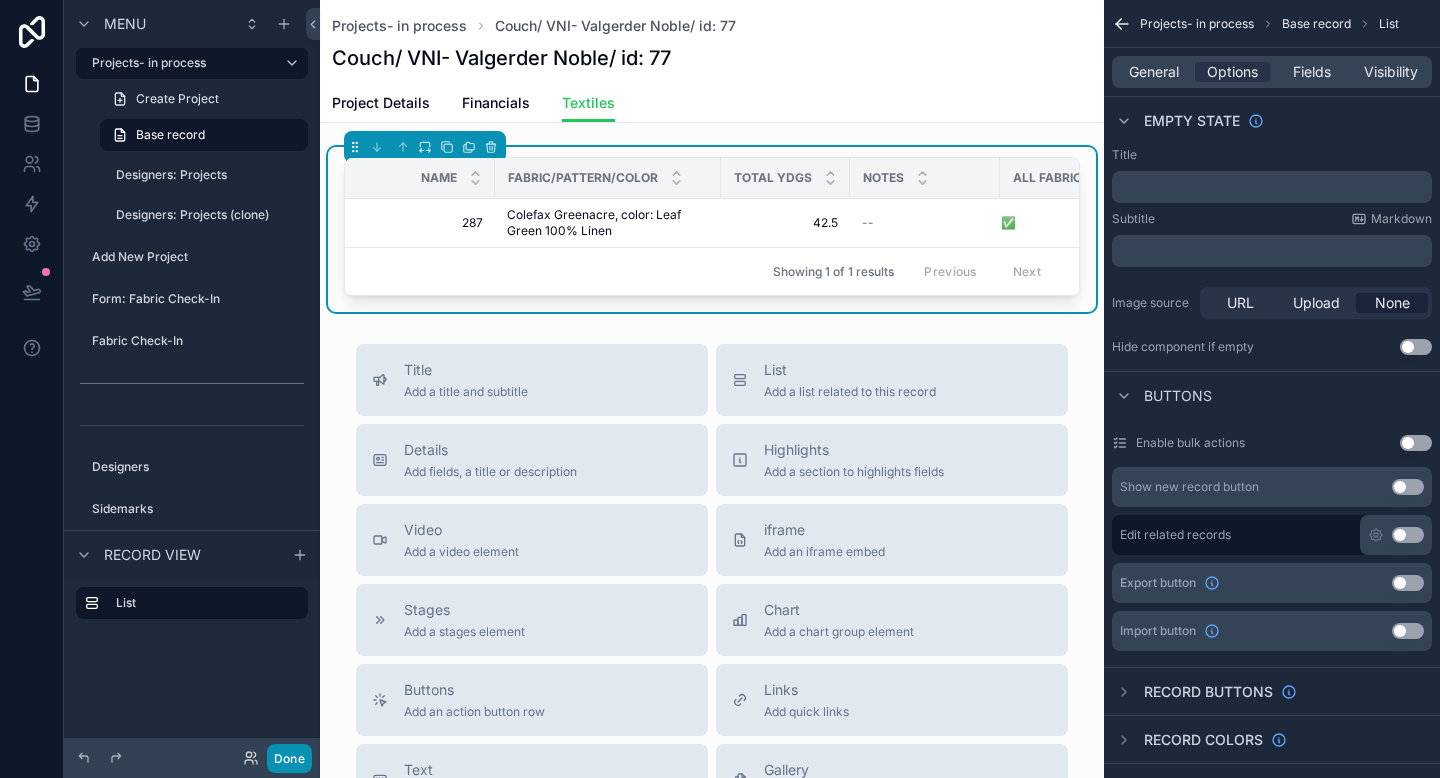 click on "Done" at bounding box center [289, 758] 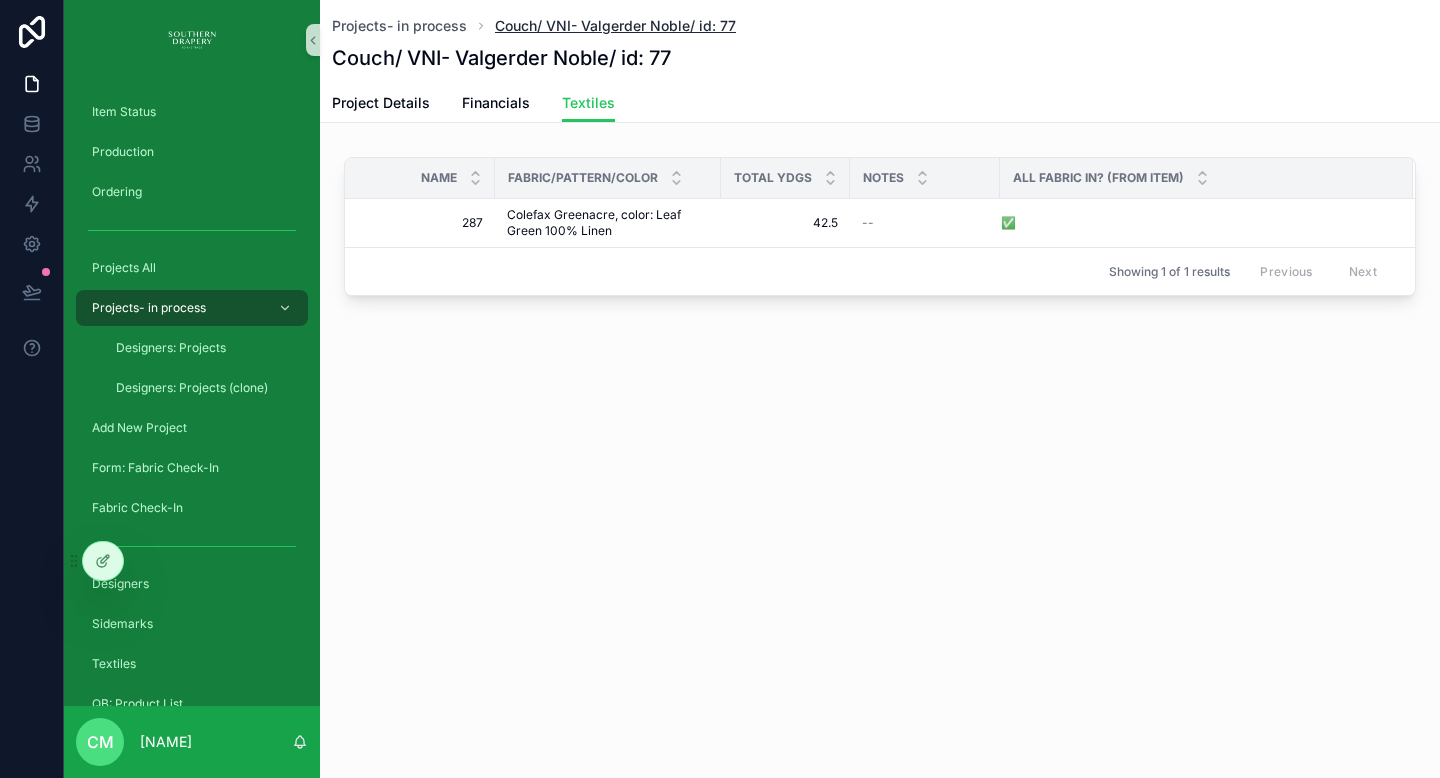 click on "Couch/ VNI- Valgerder Noble/ id: 77" at bounding box center [615, 26] 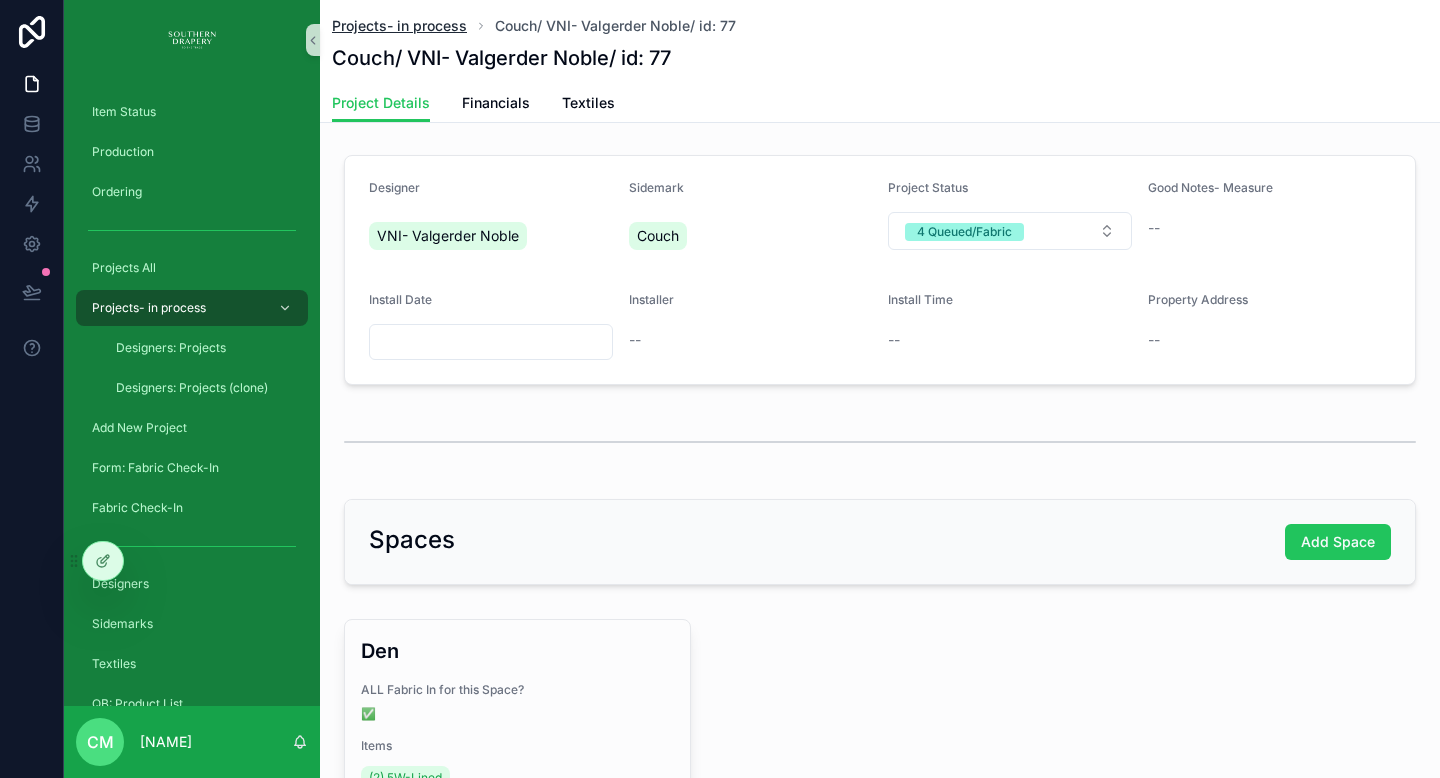click on "Projects- in process" at bounding box center (399, 26) 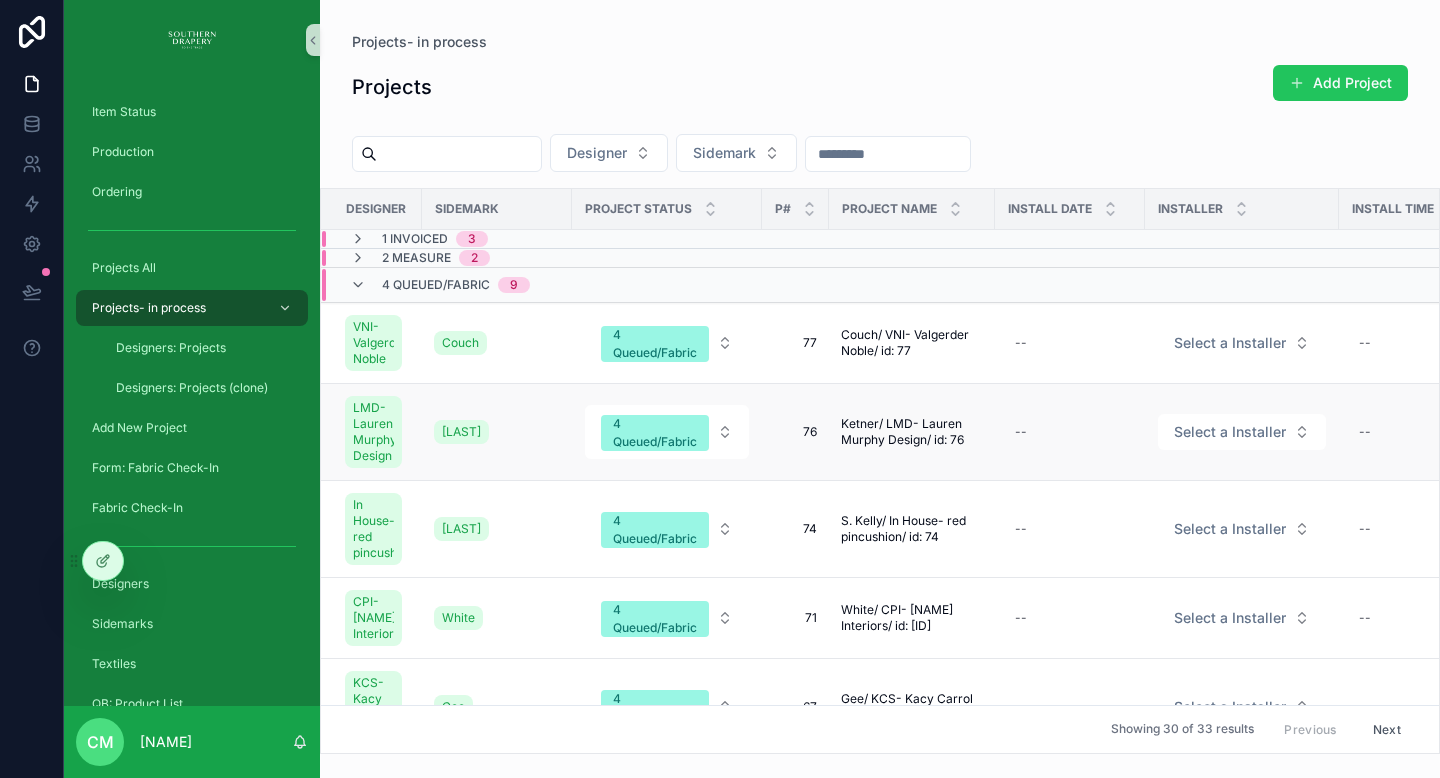 click on "76" at bounding box center [795, 432] 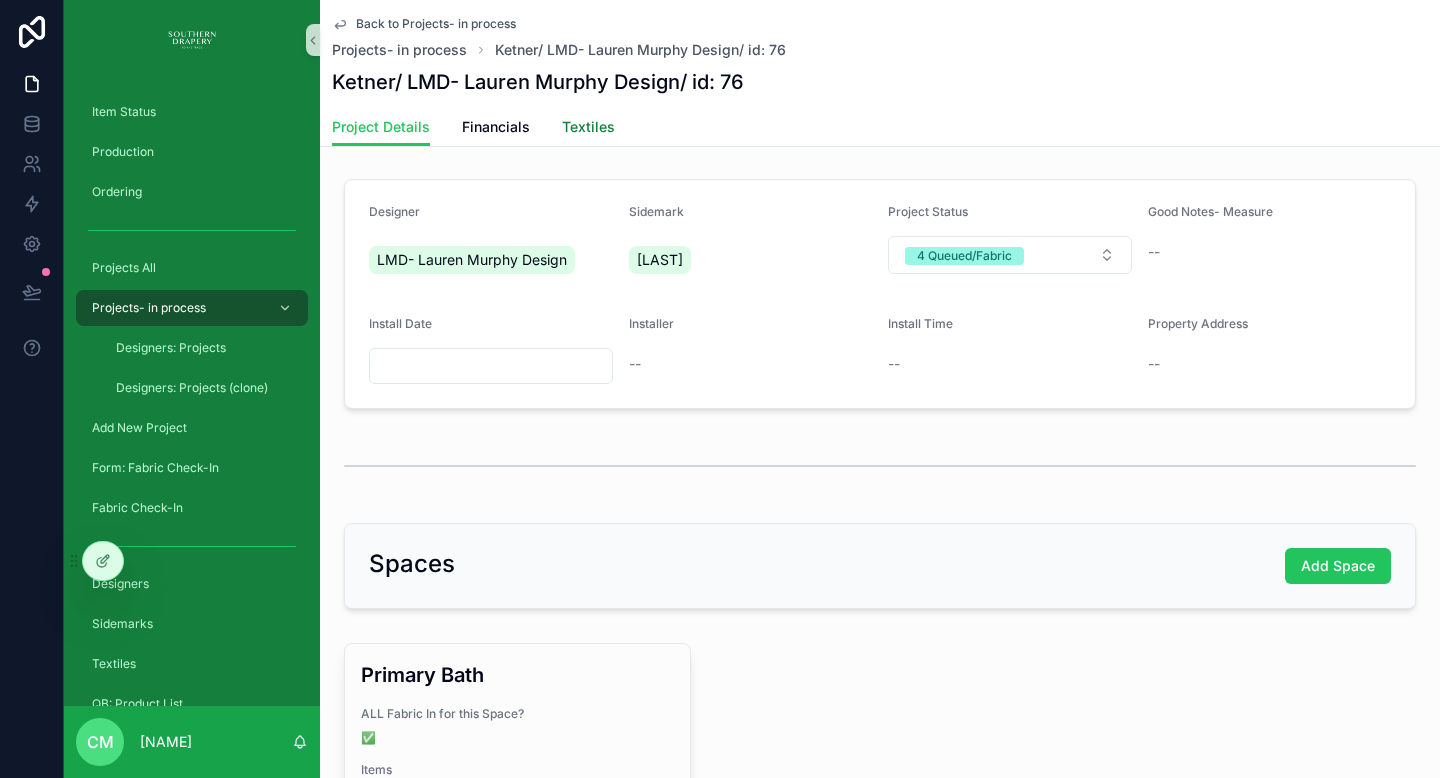 click on "Textiles" at bounding box center (588, 127) 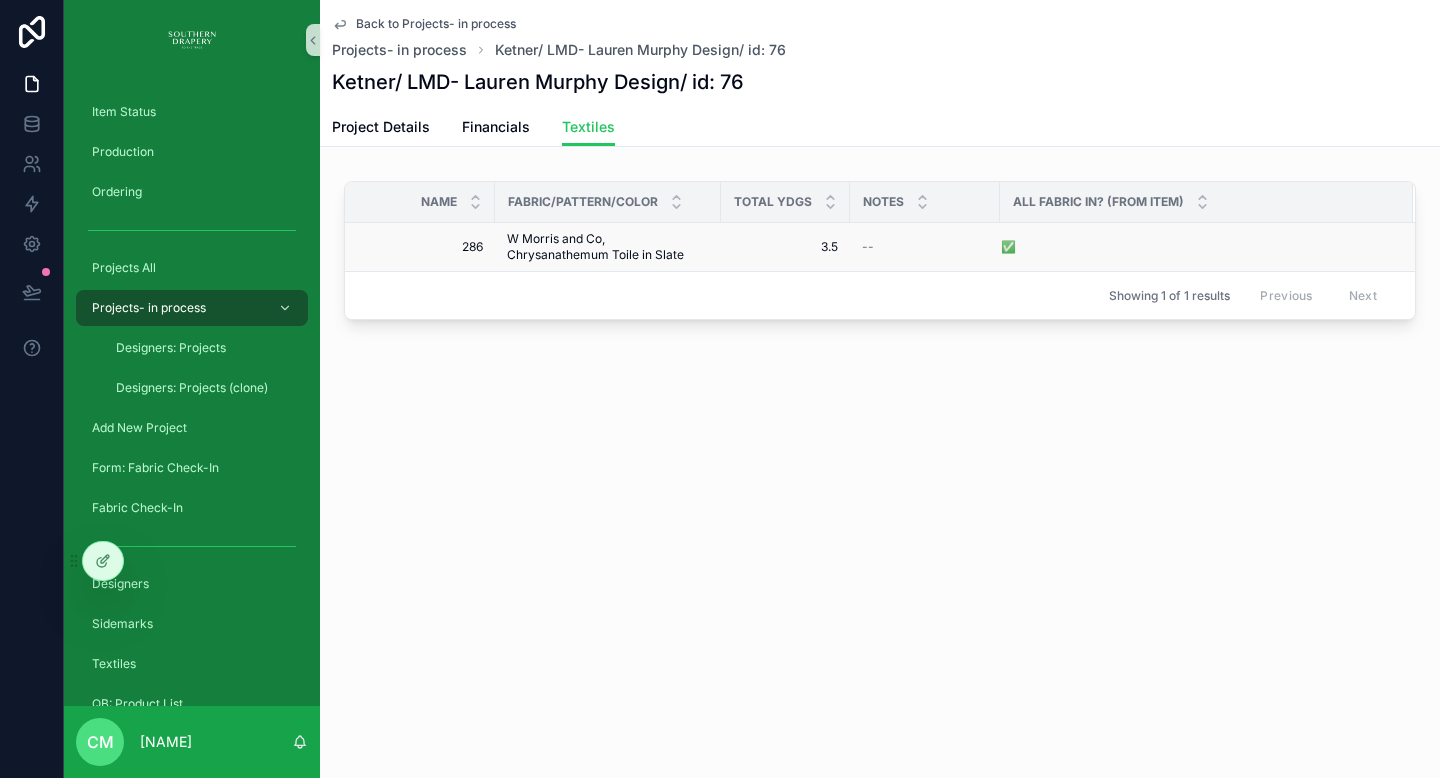 click on "W Morris and Co, Chrysanathemum Toile in Slate" at bounding box center [608, 247] 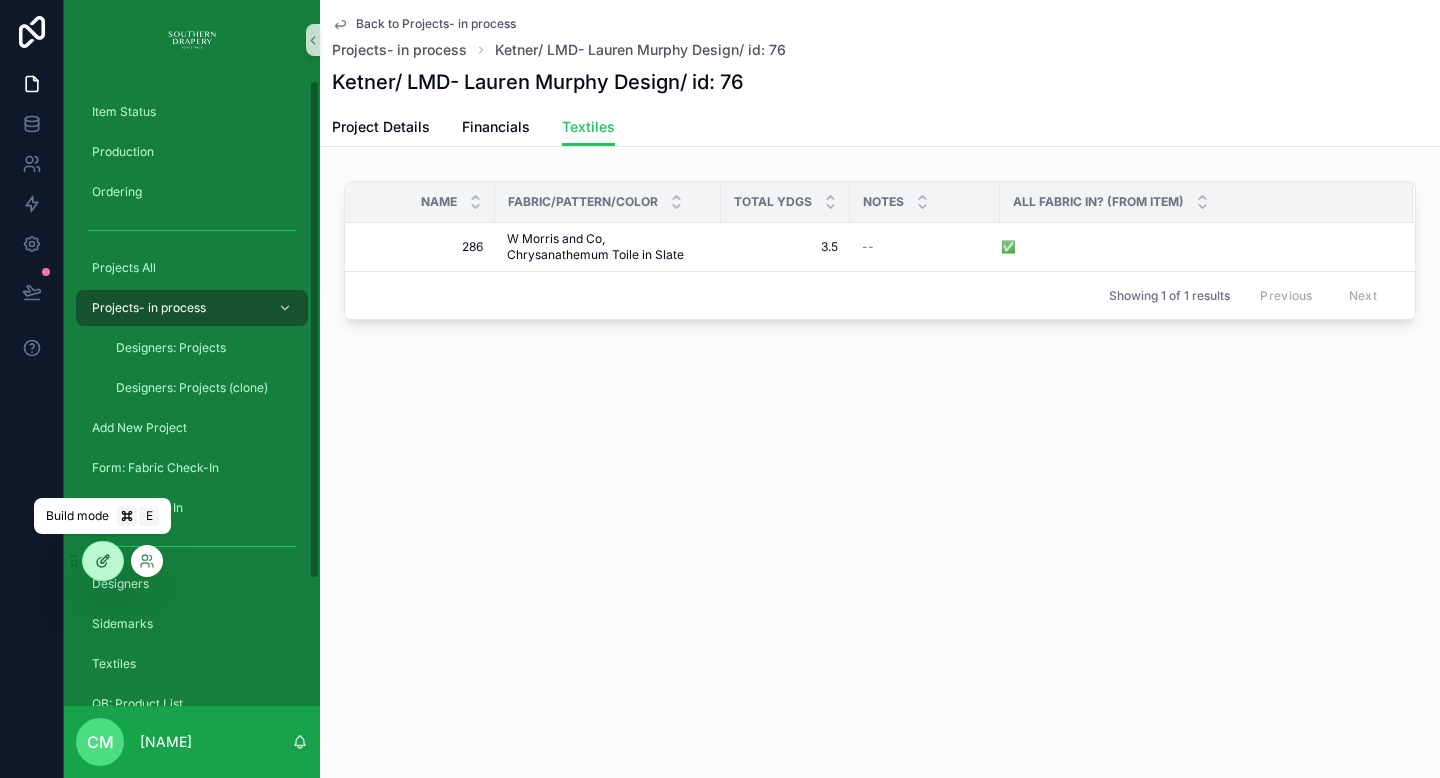 click at bounding box center [103, 561] 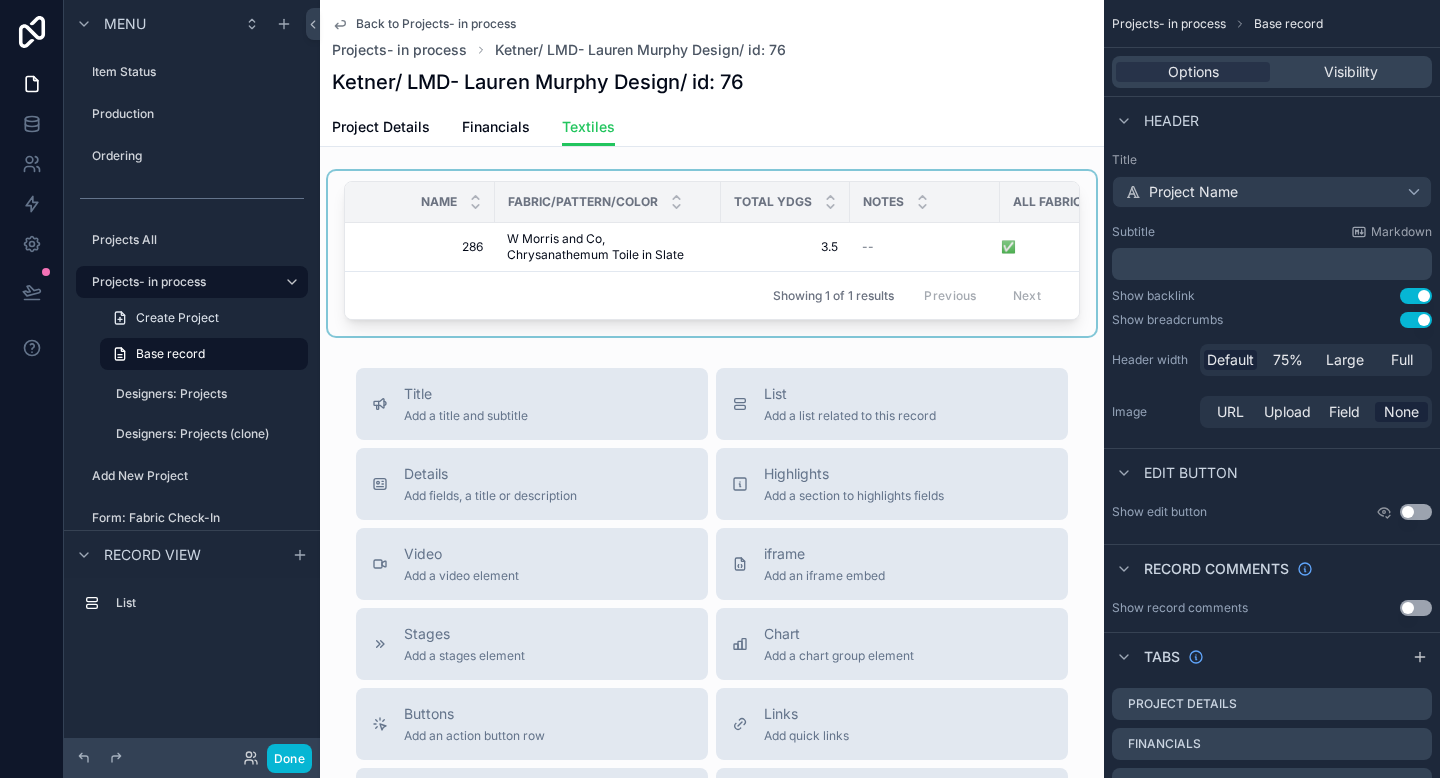 click at bounding box center [712, 253] 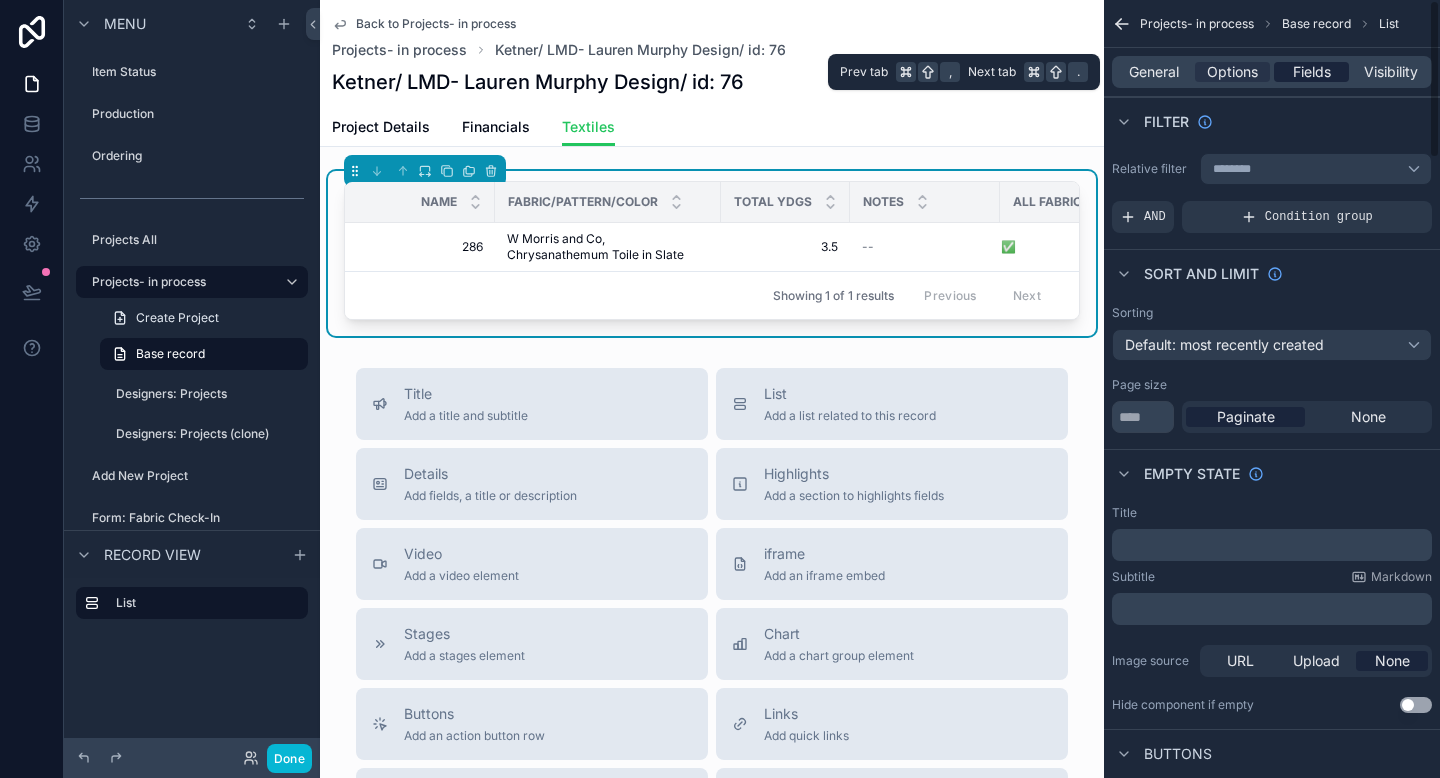 click on "Fields" at bounding box center [1312, 72] 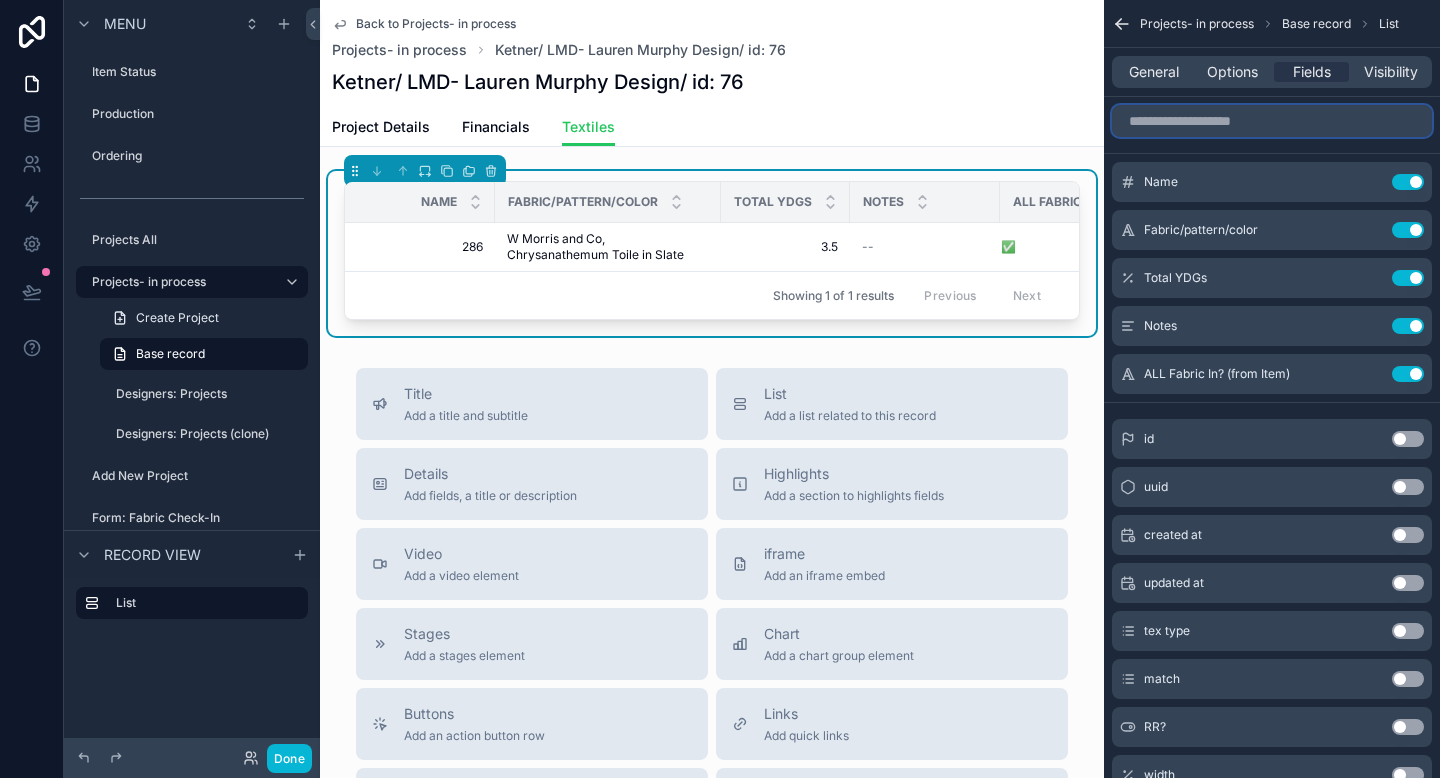 click at bounding box center [1272, 121] 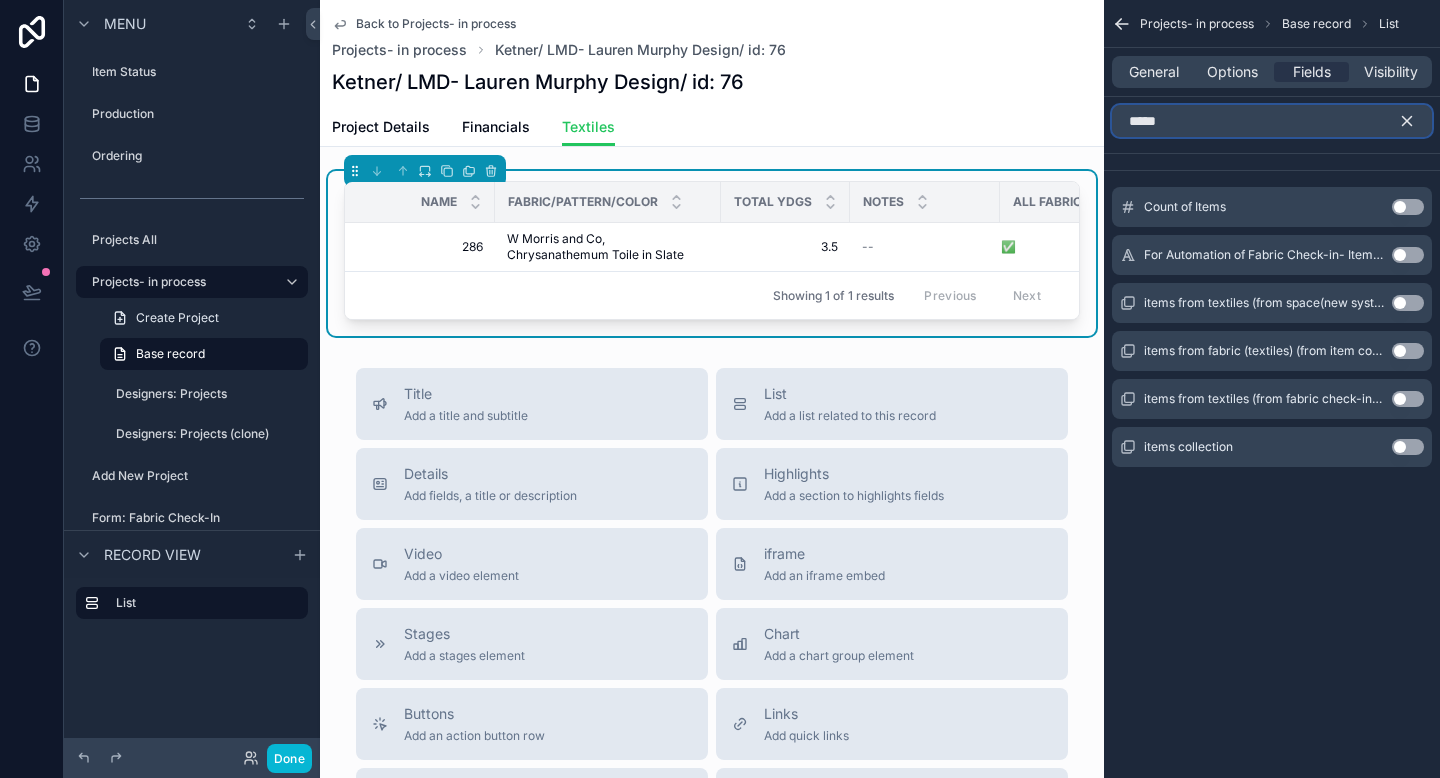 type on "*****" 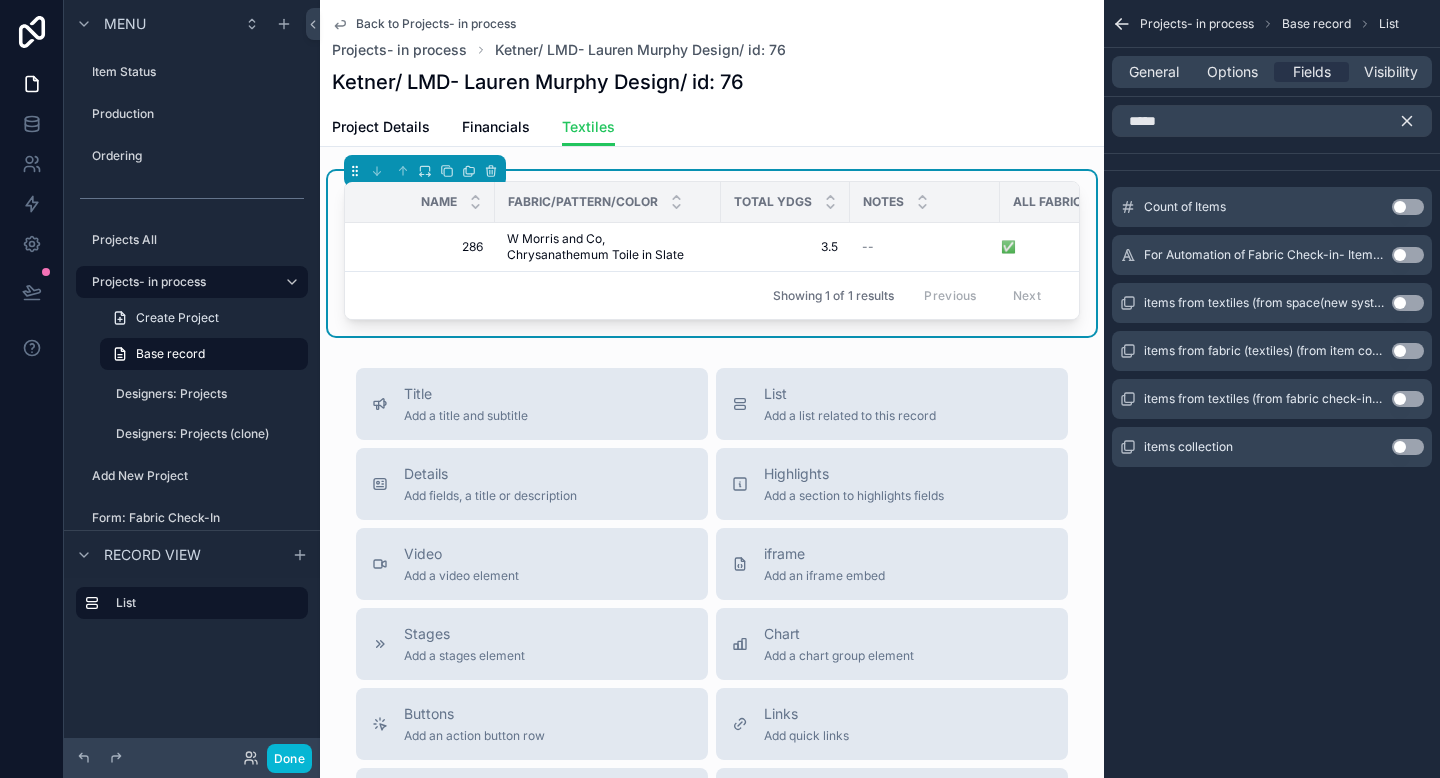 click on "Use setting" at bounding box center [1408, 351] 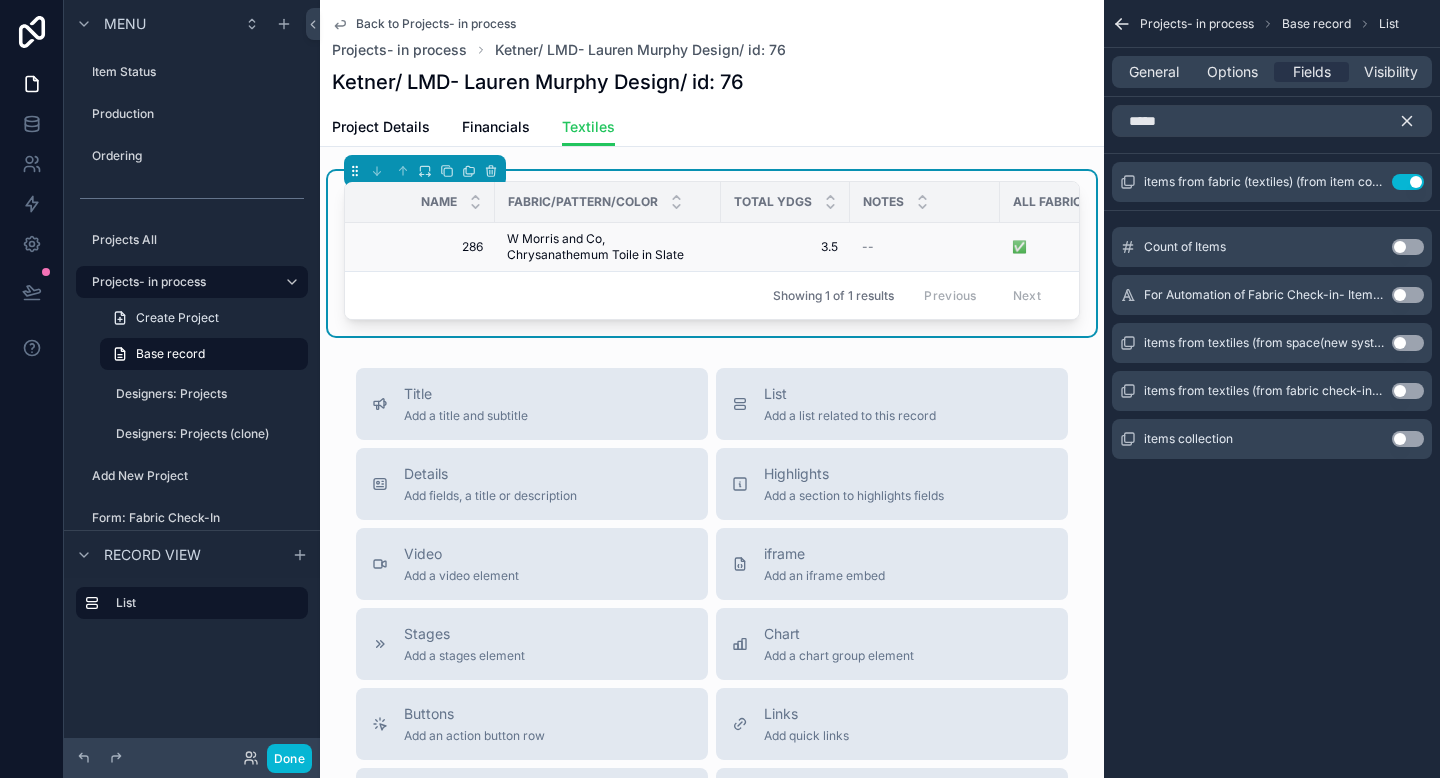 scroll, scrollTop: 0, scrollLeft: 307, axis: horizontal 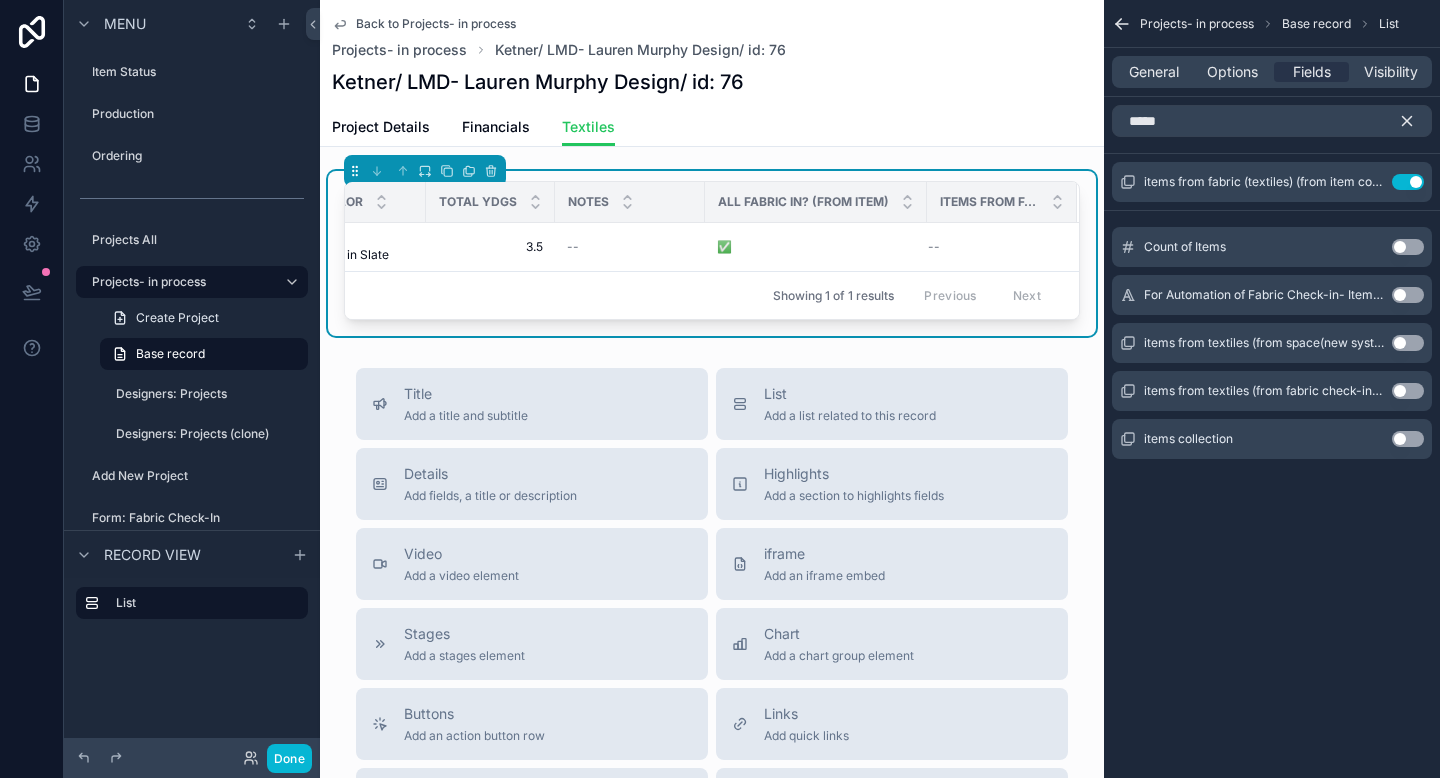 click on "Use setting" at bounding box center [1408, 343] 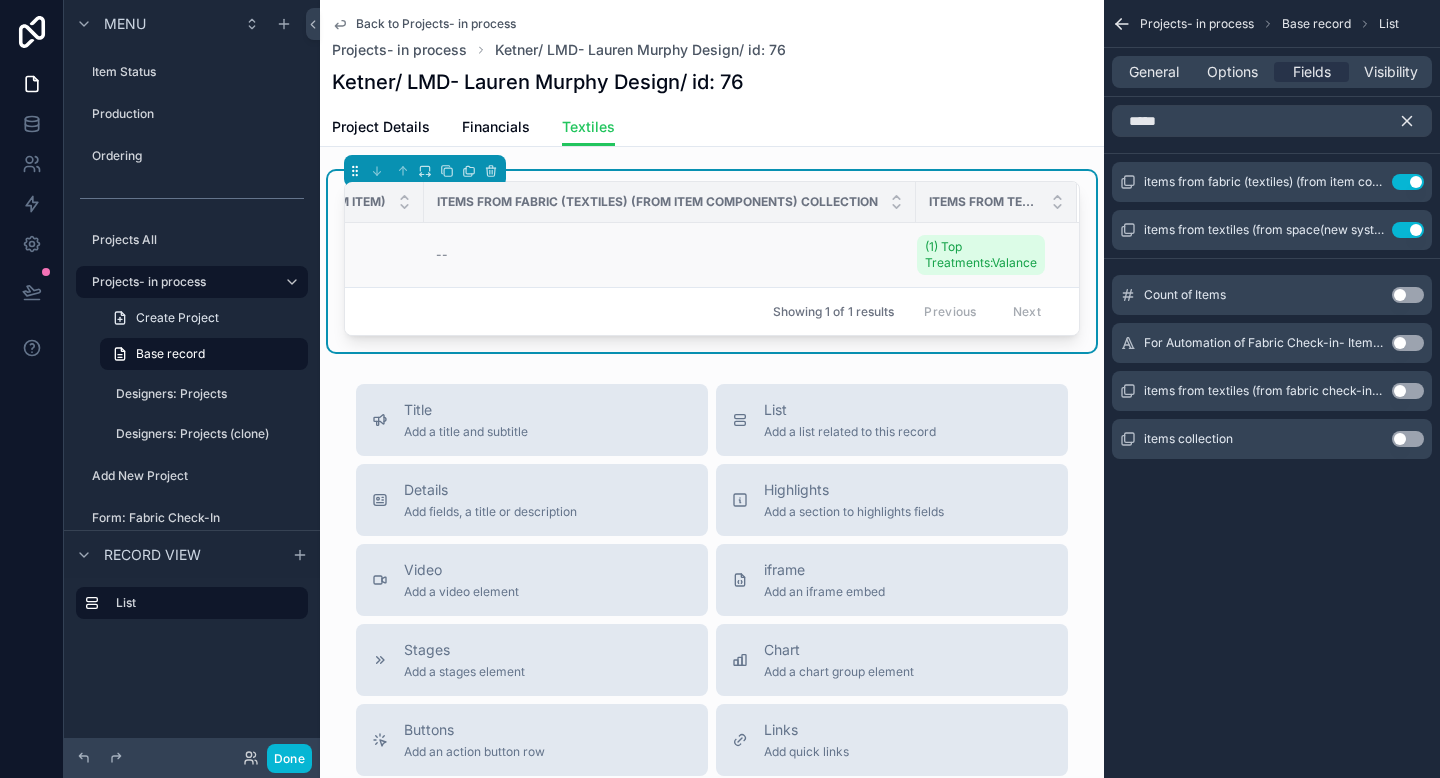 scroll, scrollTop: 0, scrollLeft: 800, axis: horizontal 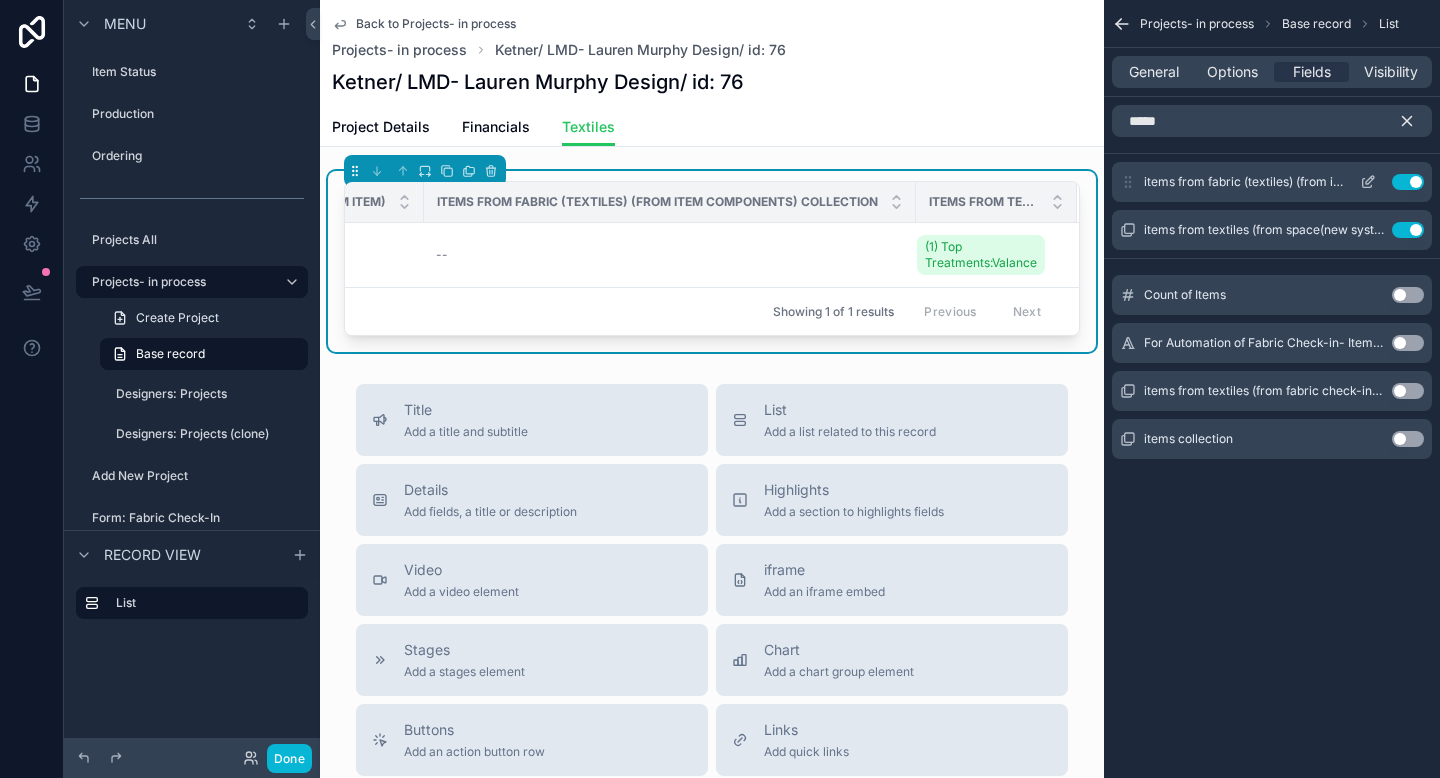 click on "Use setting" at bounding box center (1408, 182) 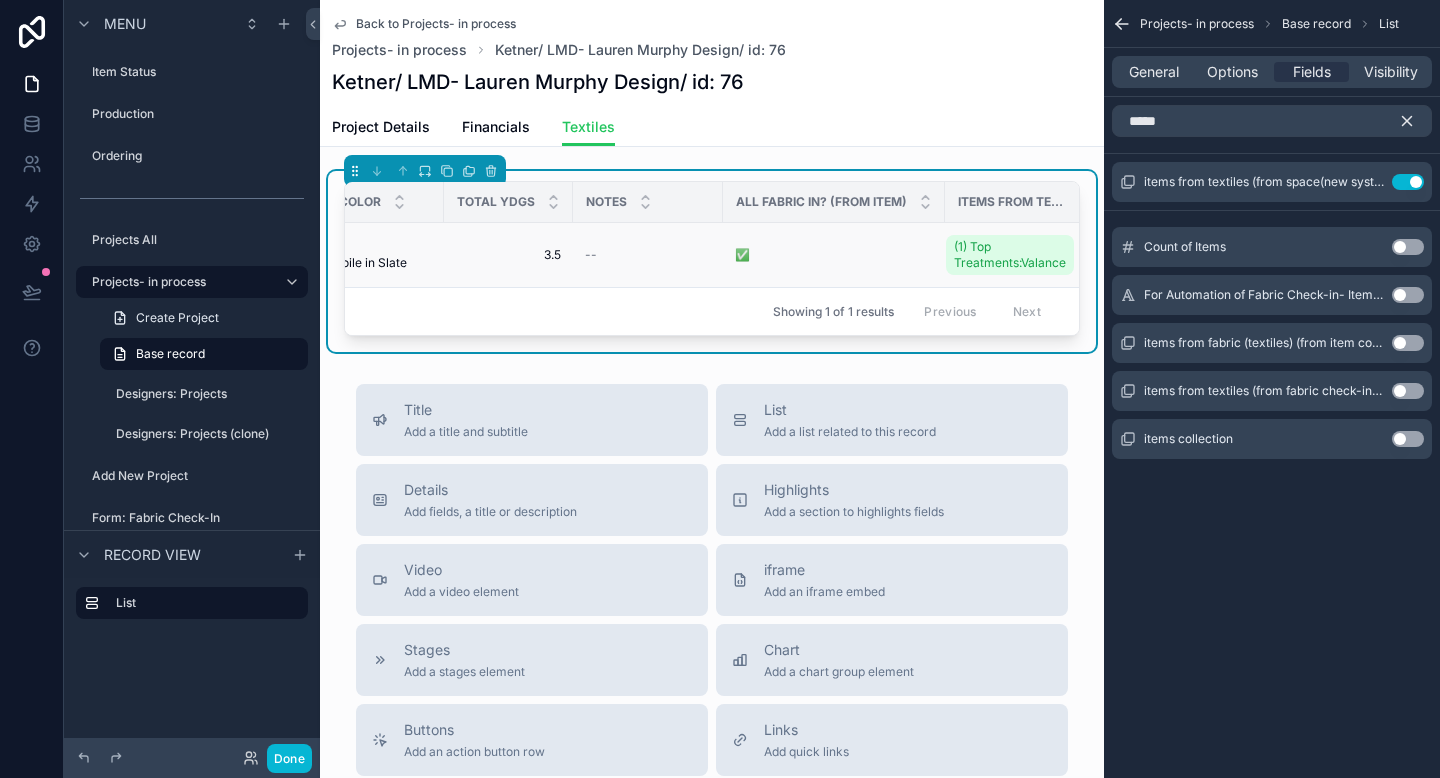 scroll, scrollTop: 0, scrollLeft: 318, axis: horizontal 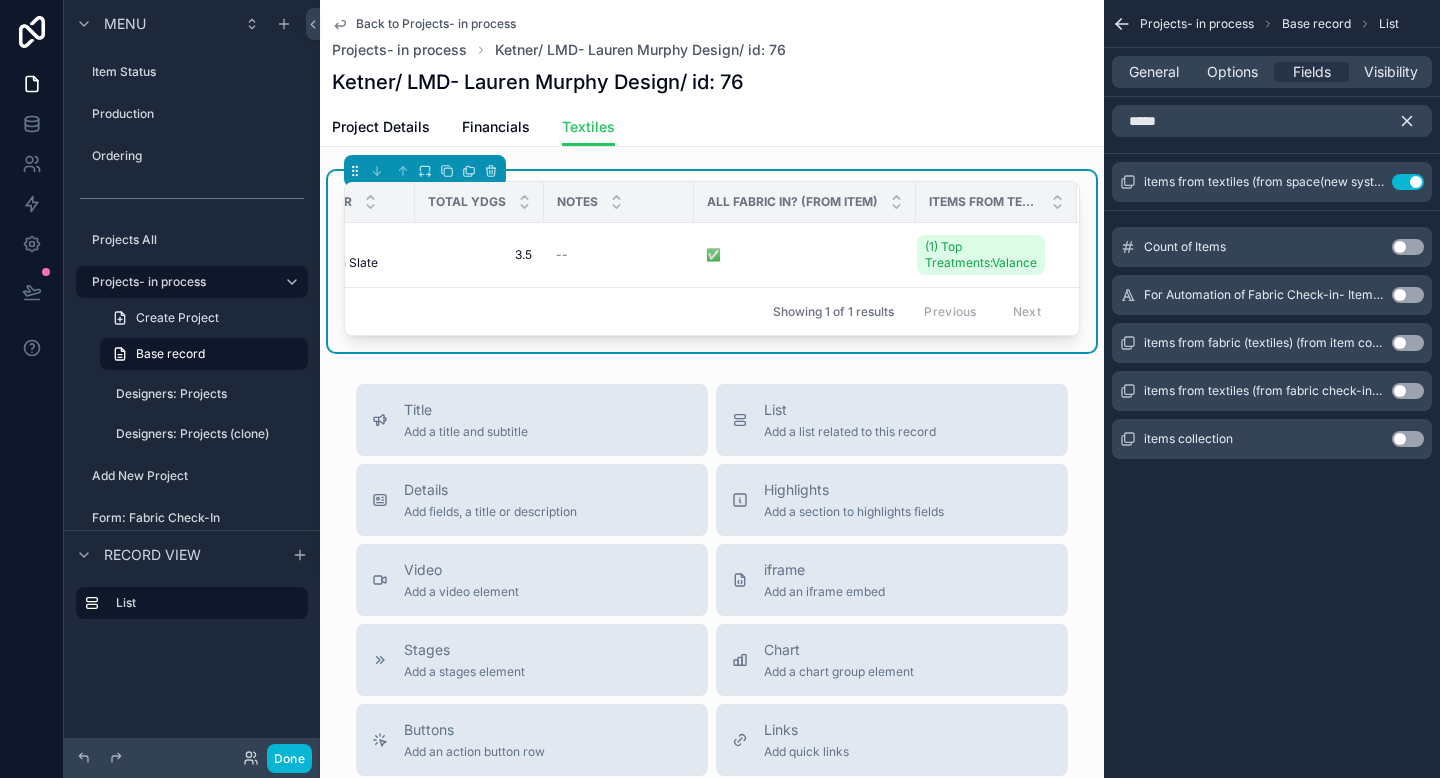 click 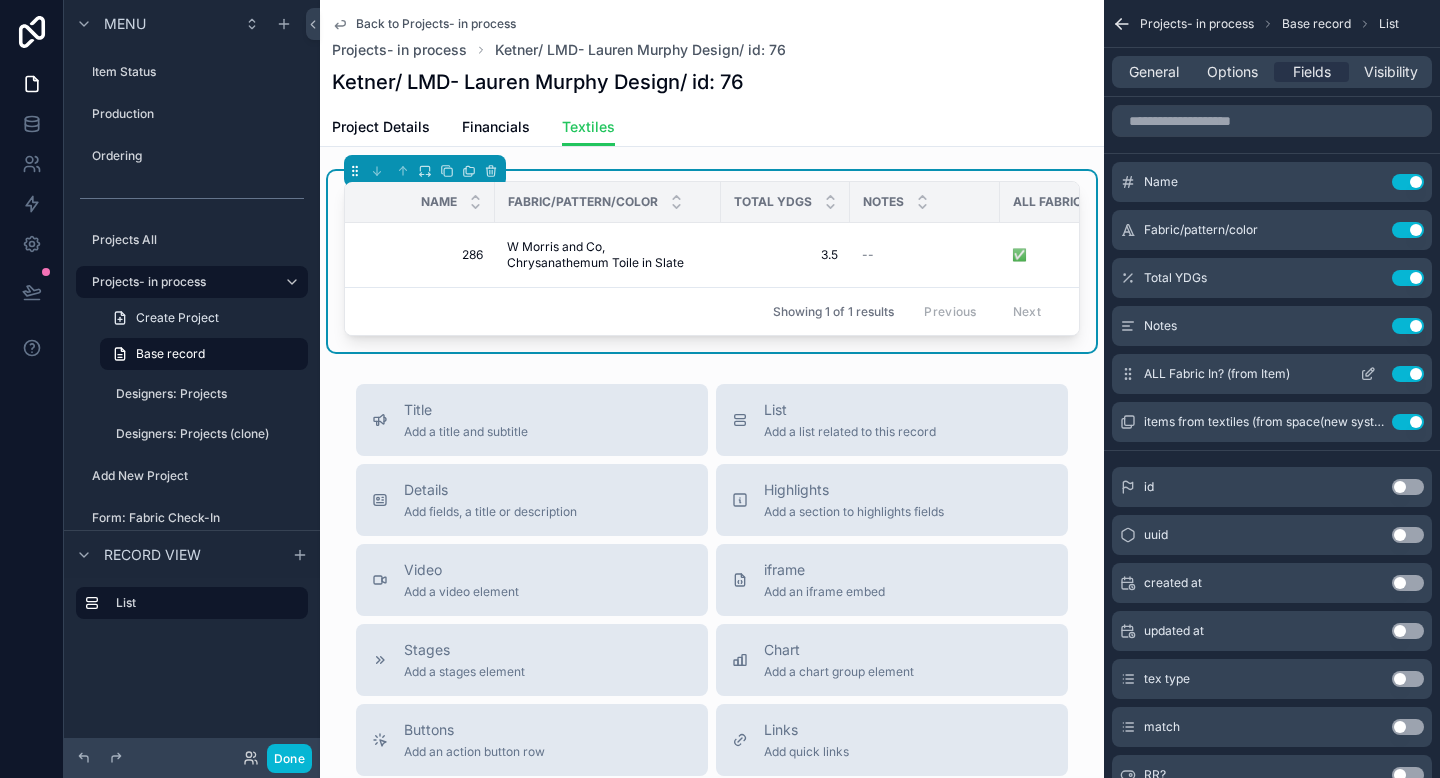 click at bounding box center (1368, 374) 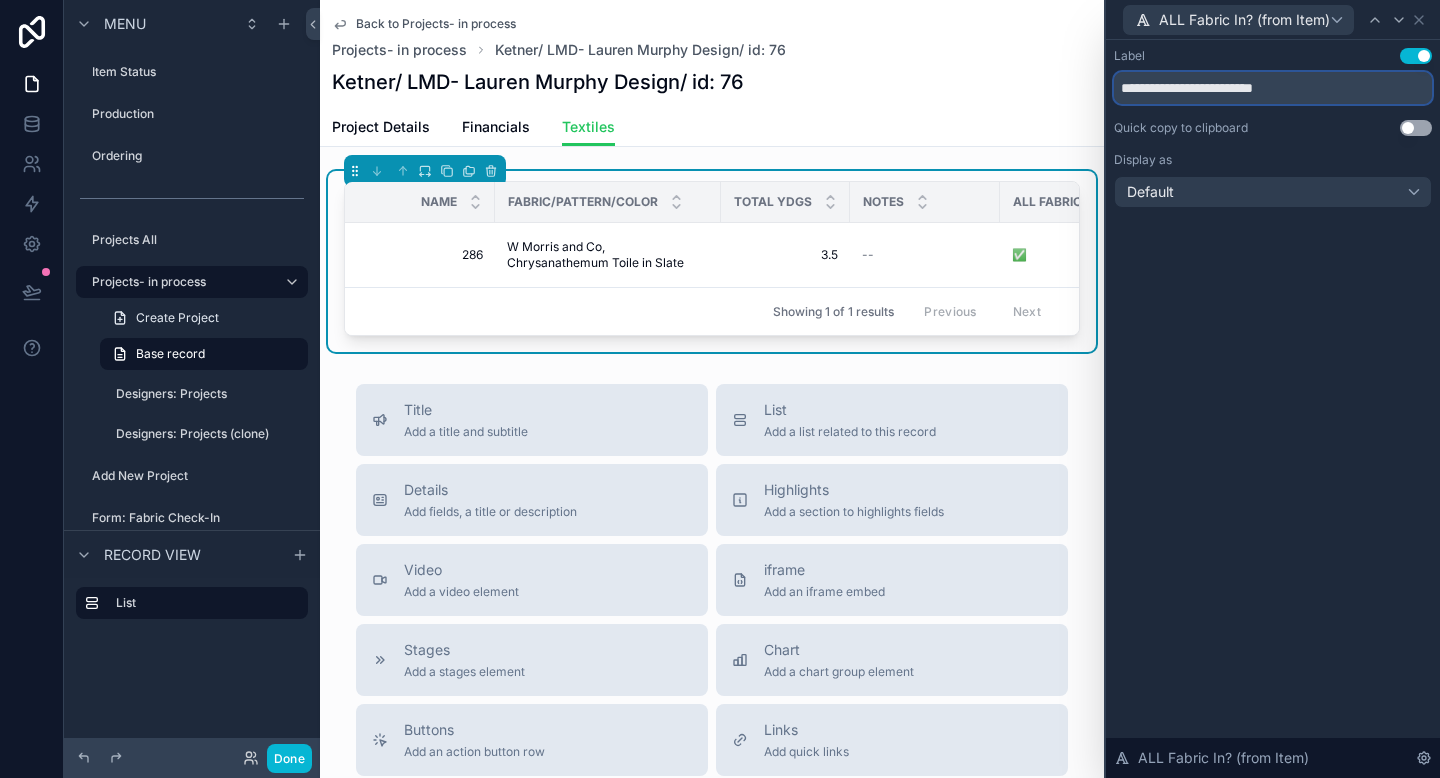 click on "**********" at bounding box center [1273, 88] 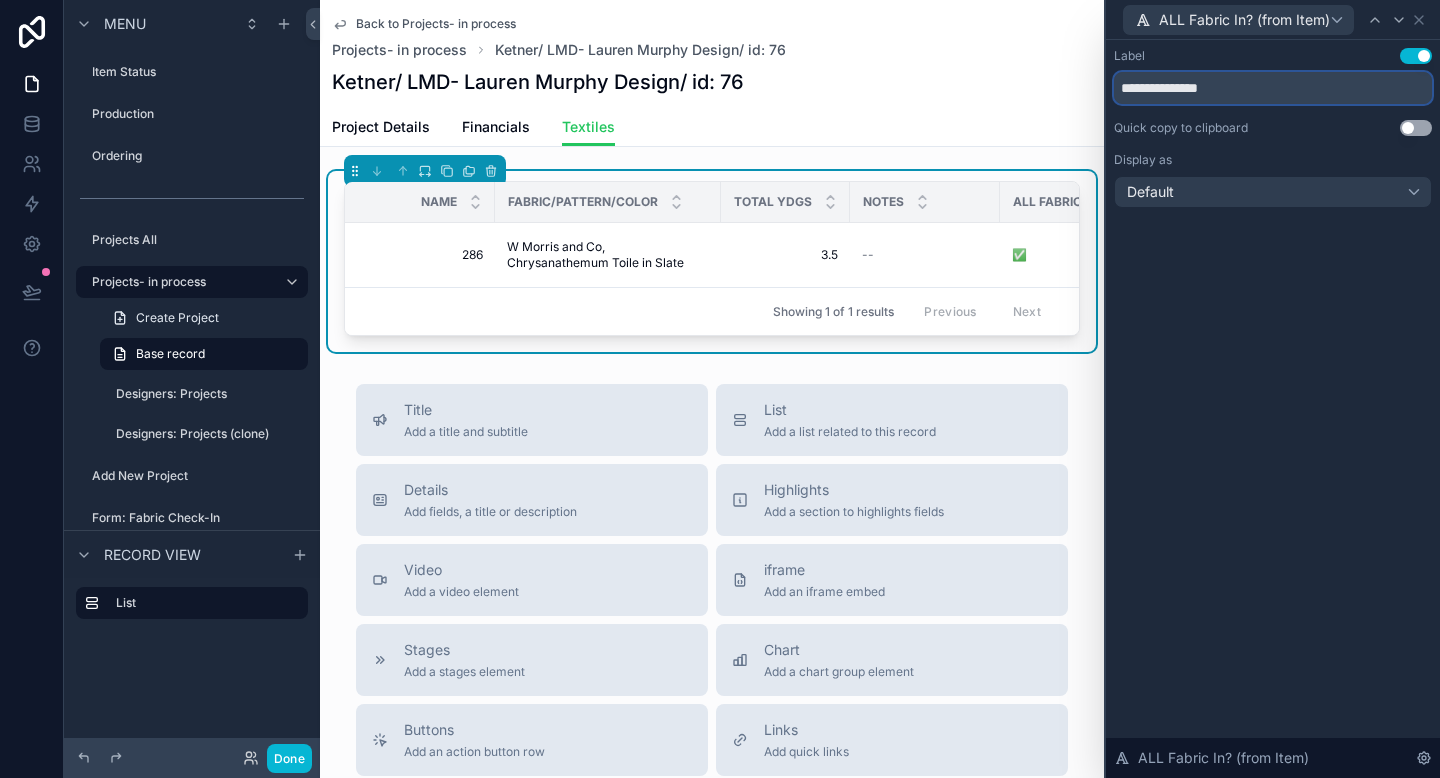 type on "**********" 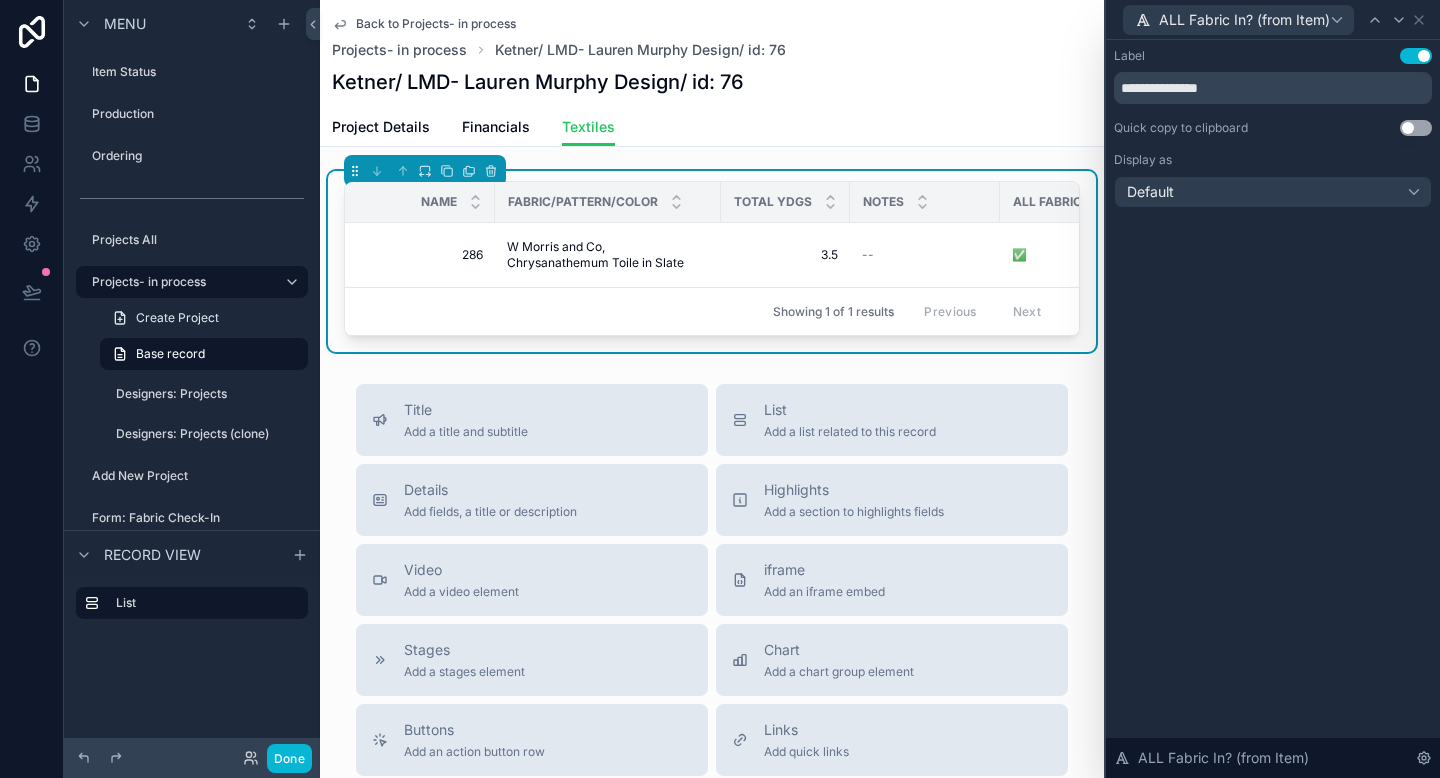 click on "**********" at bounding box center [1273, 409] 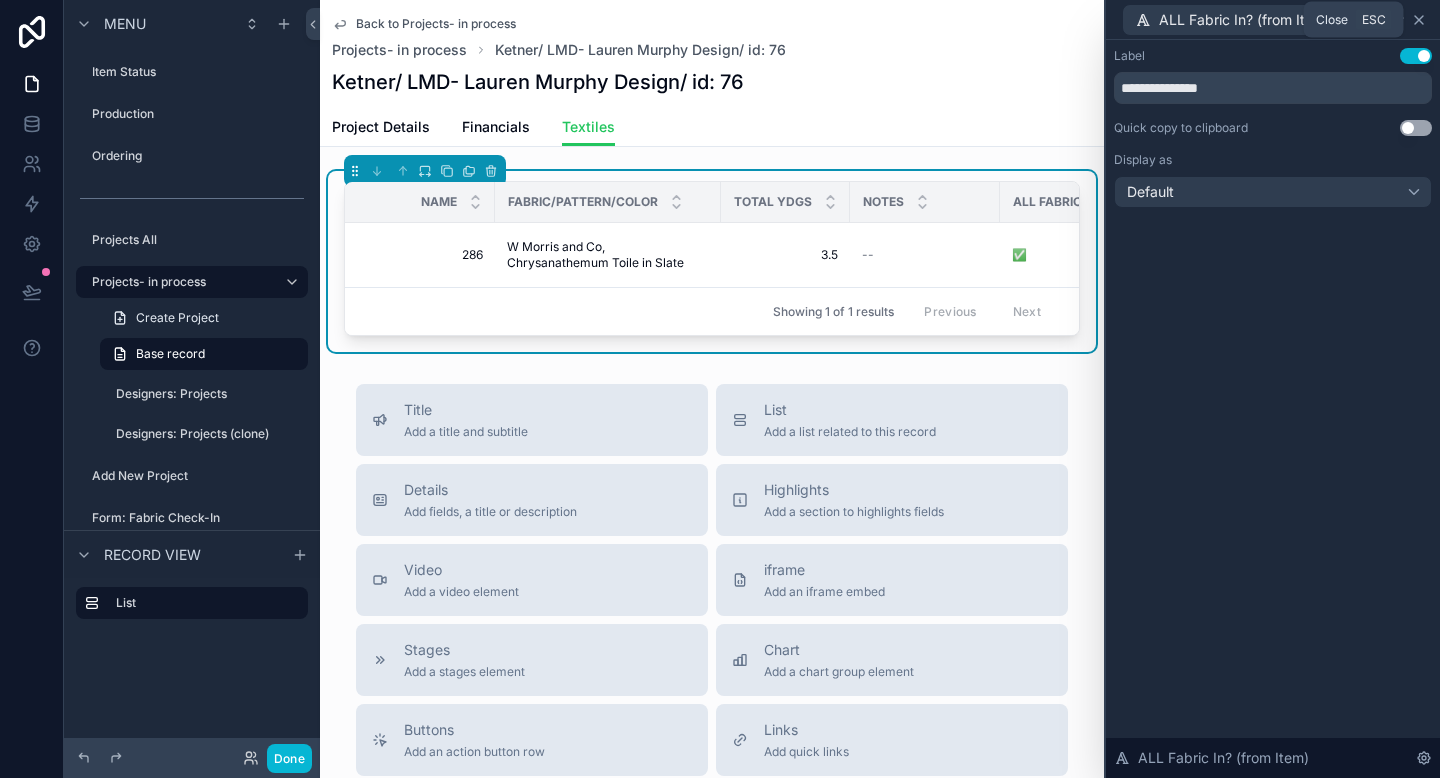 click 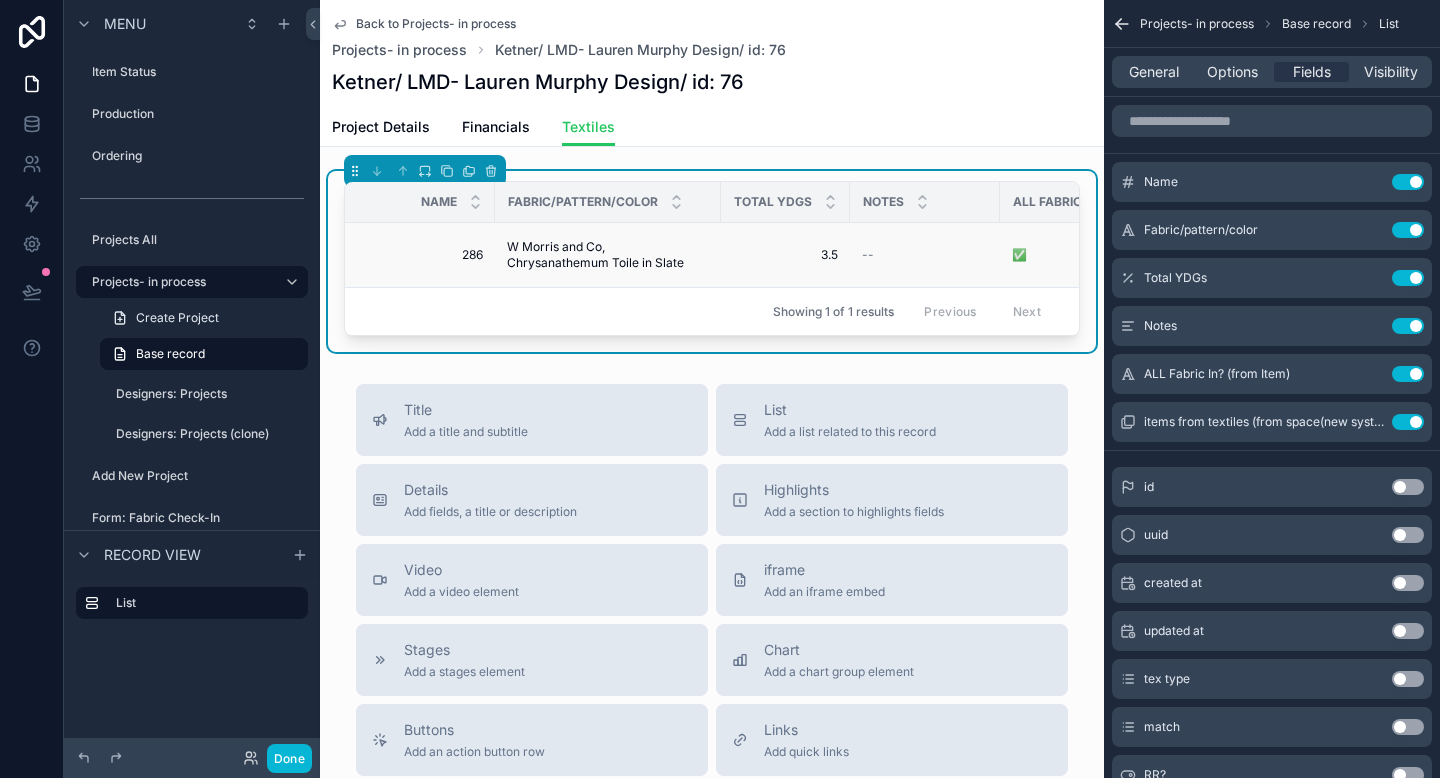click on "--" at bounding box center (925, 255) 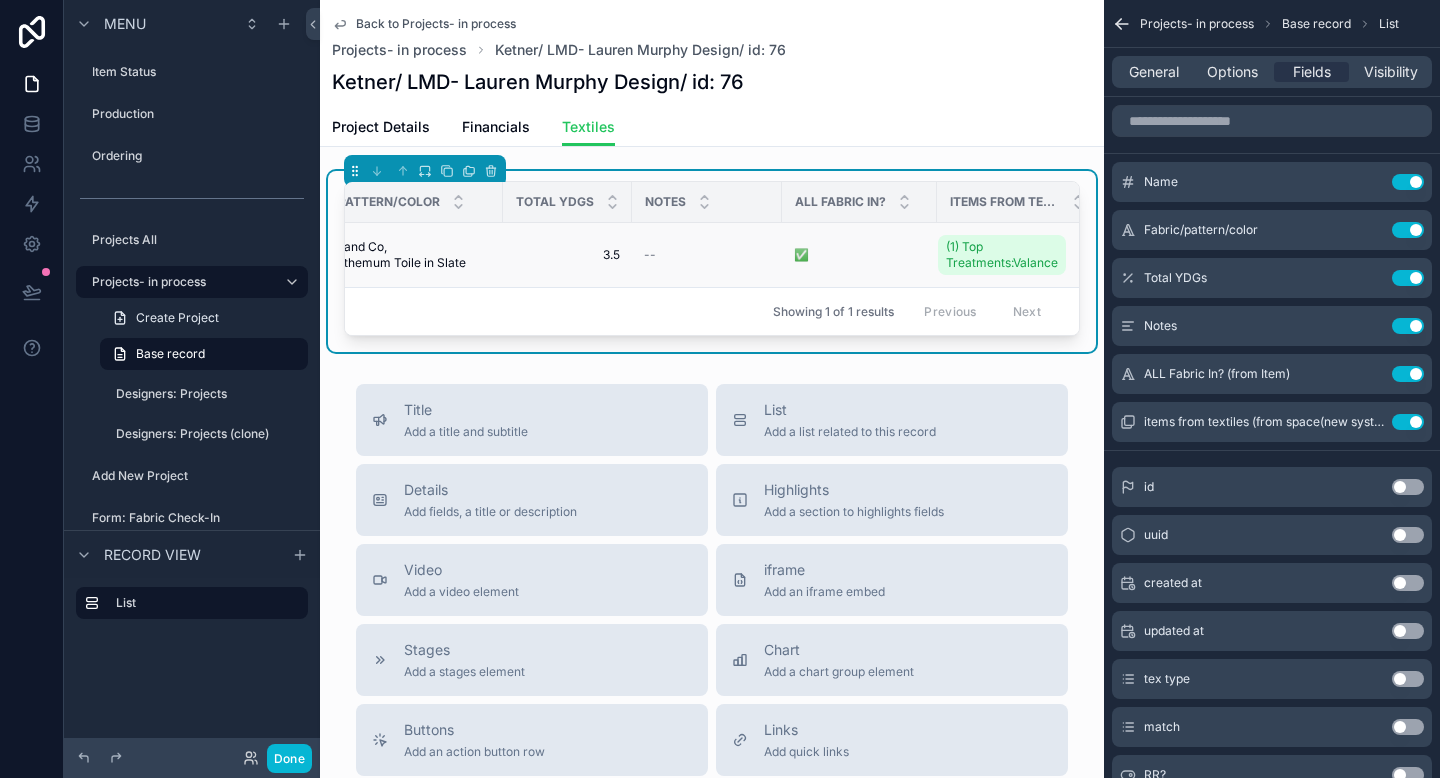 scroll, scrollTop: 0, scrollLeft: 252, axis: horizontal 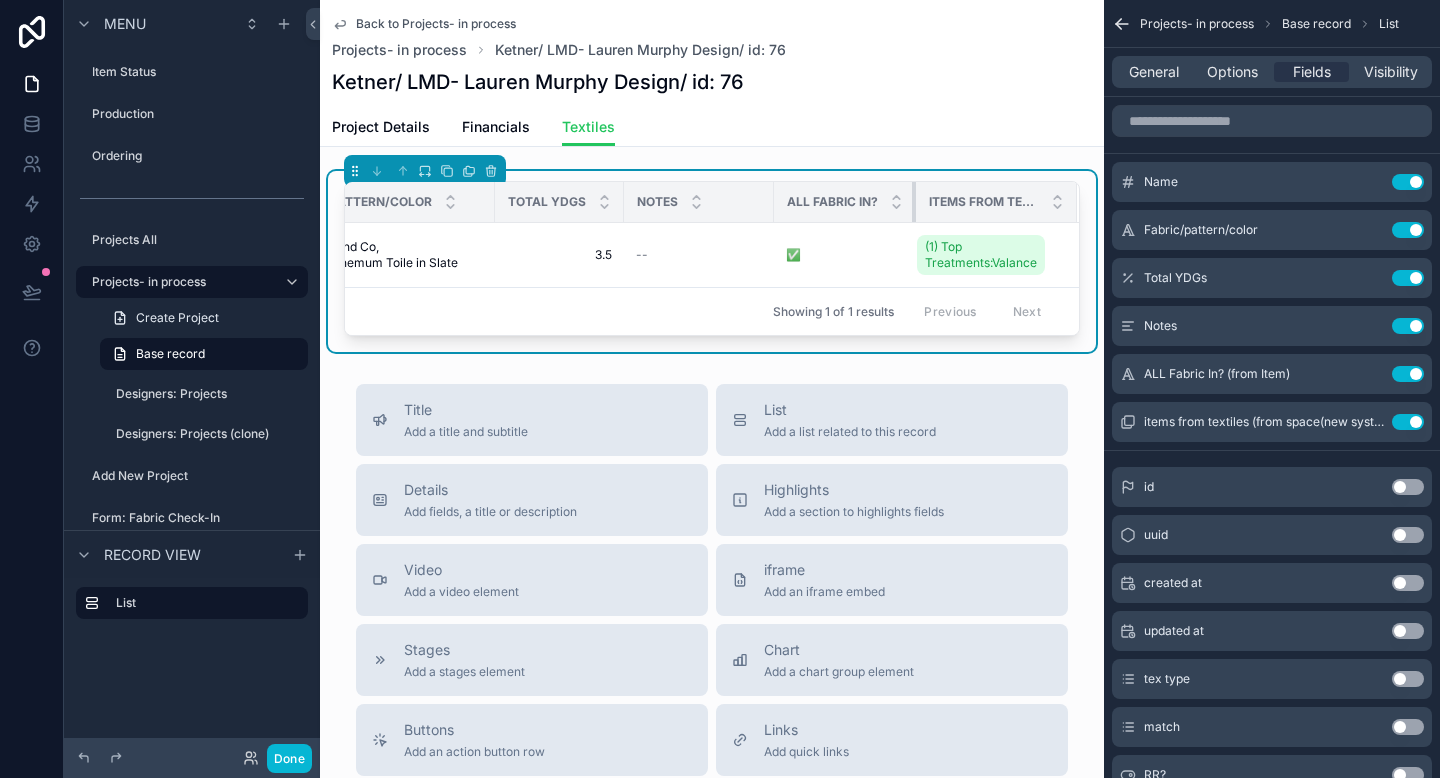 drag, startPoint x: 899, startPoint y: 194, endPoint x: 844, endPoint y: 197, distance: 55.081757 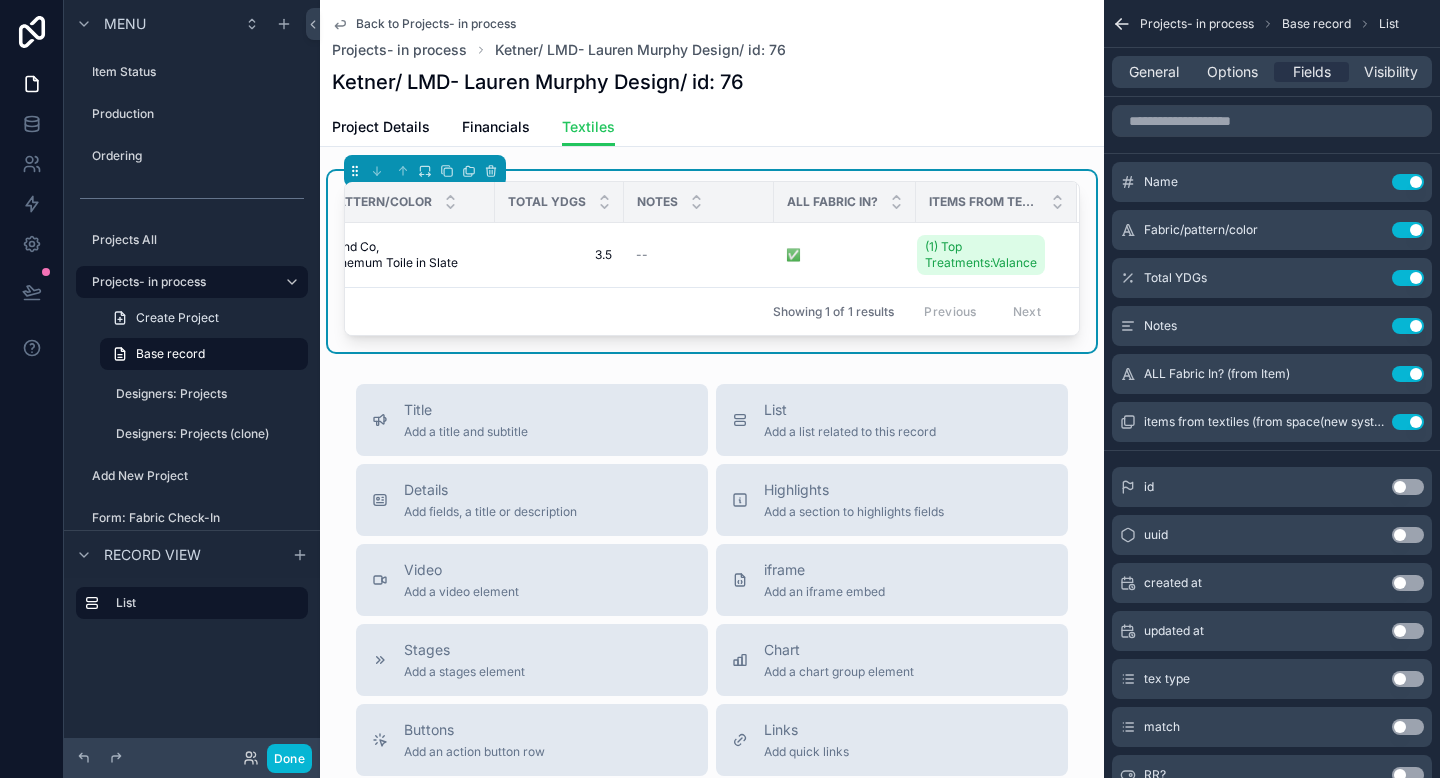 click on "Notes" at bounding box center (657, 202) 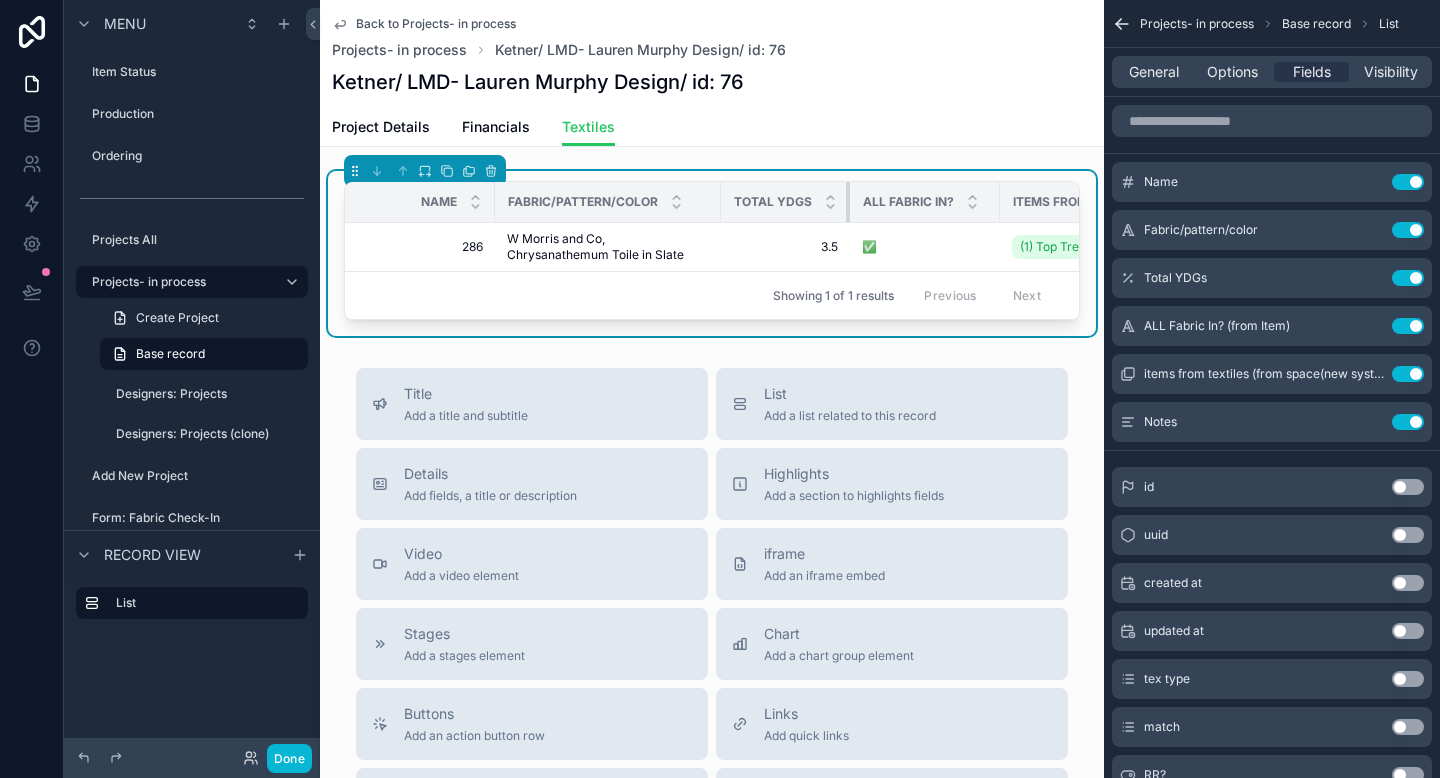 drag, startPoint x: 845, startPoint y: 187, endPoint x: 797, endPoint y: 186, distance: 48.010414 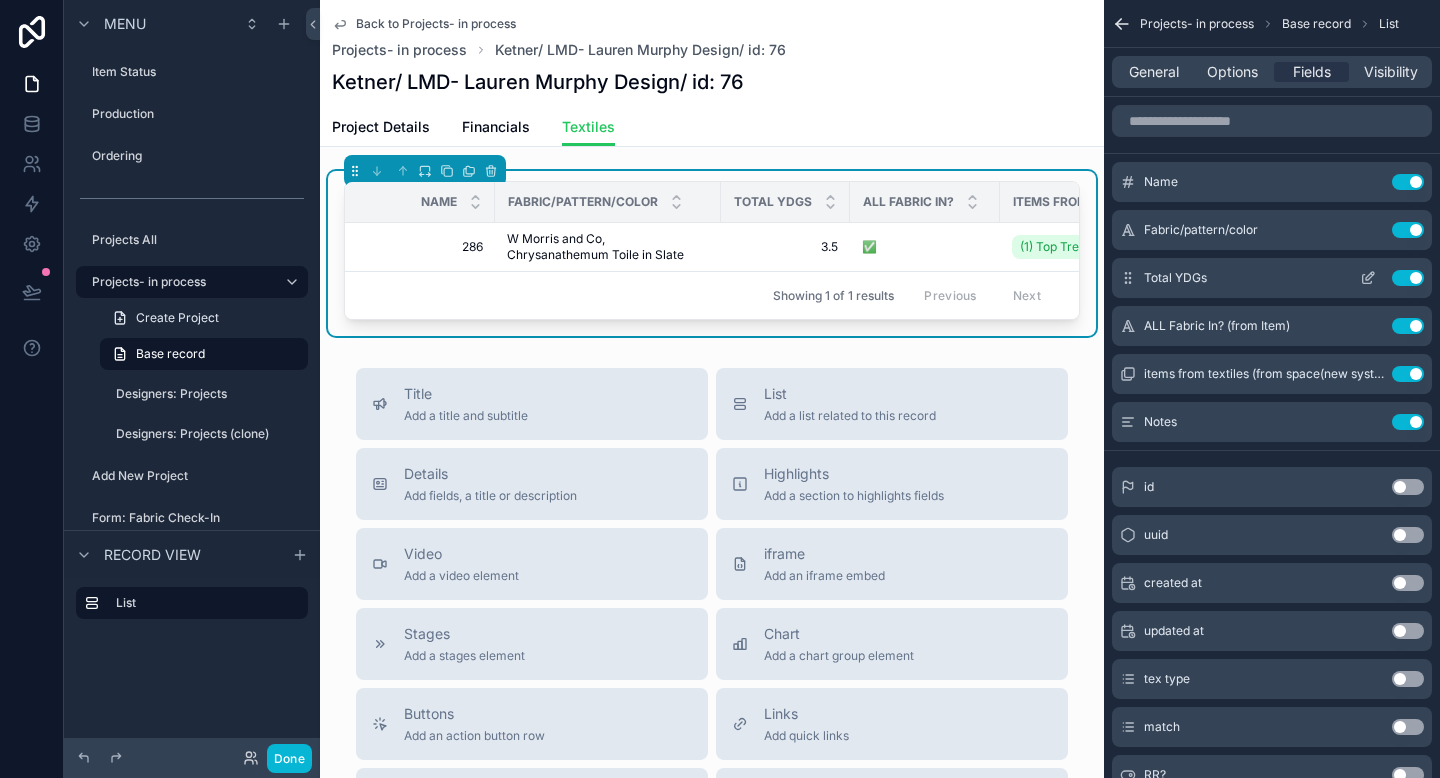 click 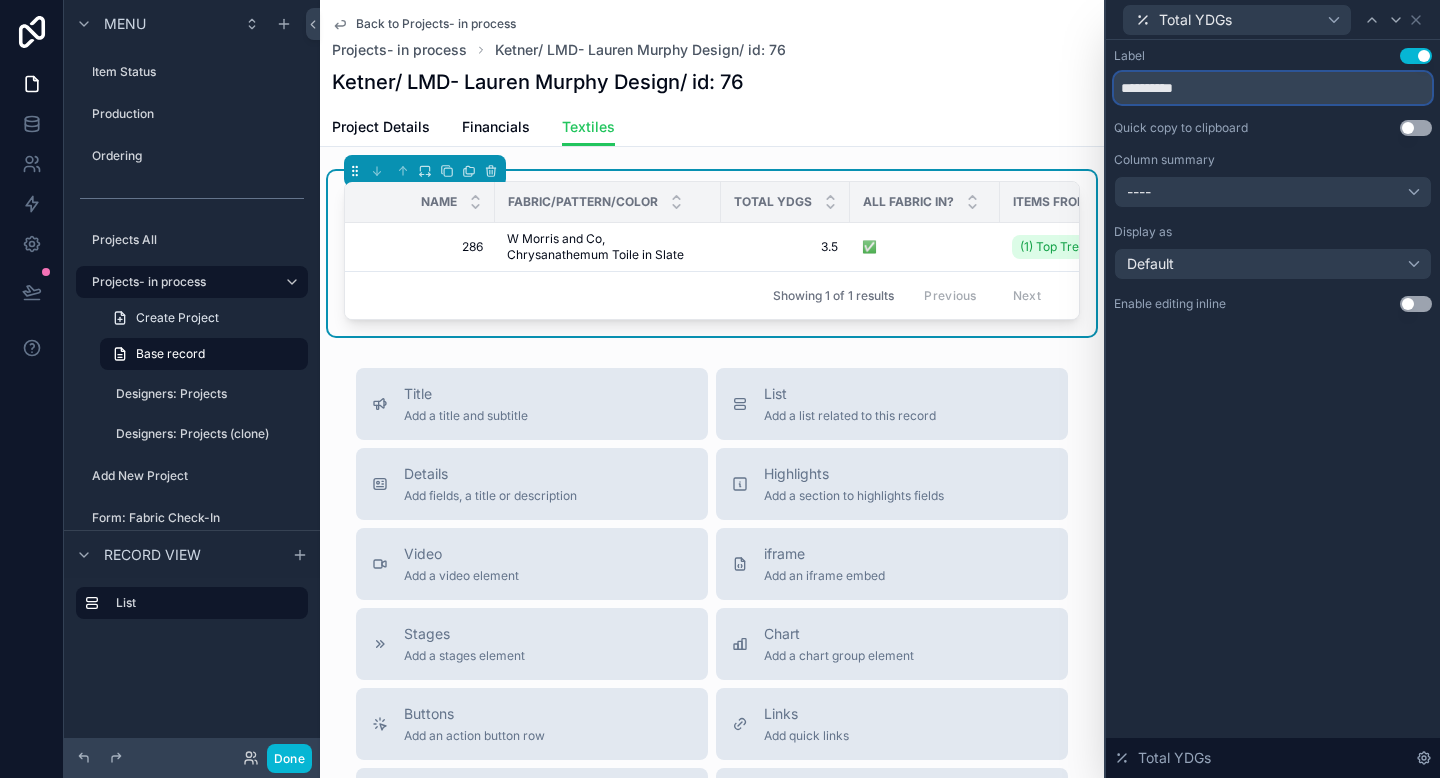 drag, startPoint x: 1155, startPoint y: 82, endPoint x: 1108, endPoint y: 81, distance: 47.010635 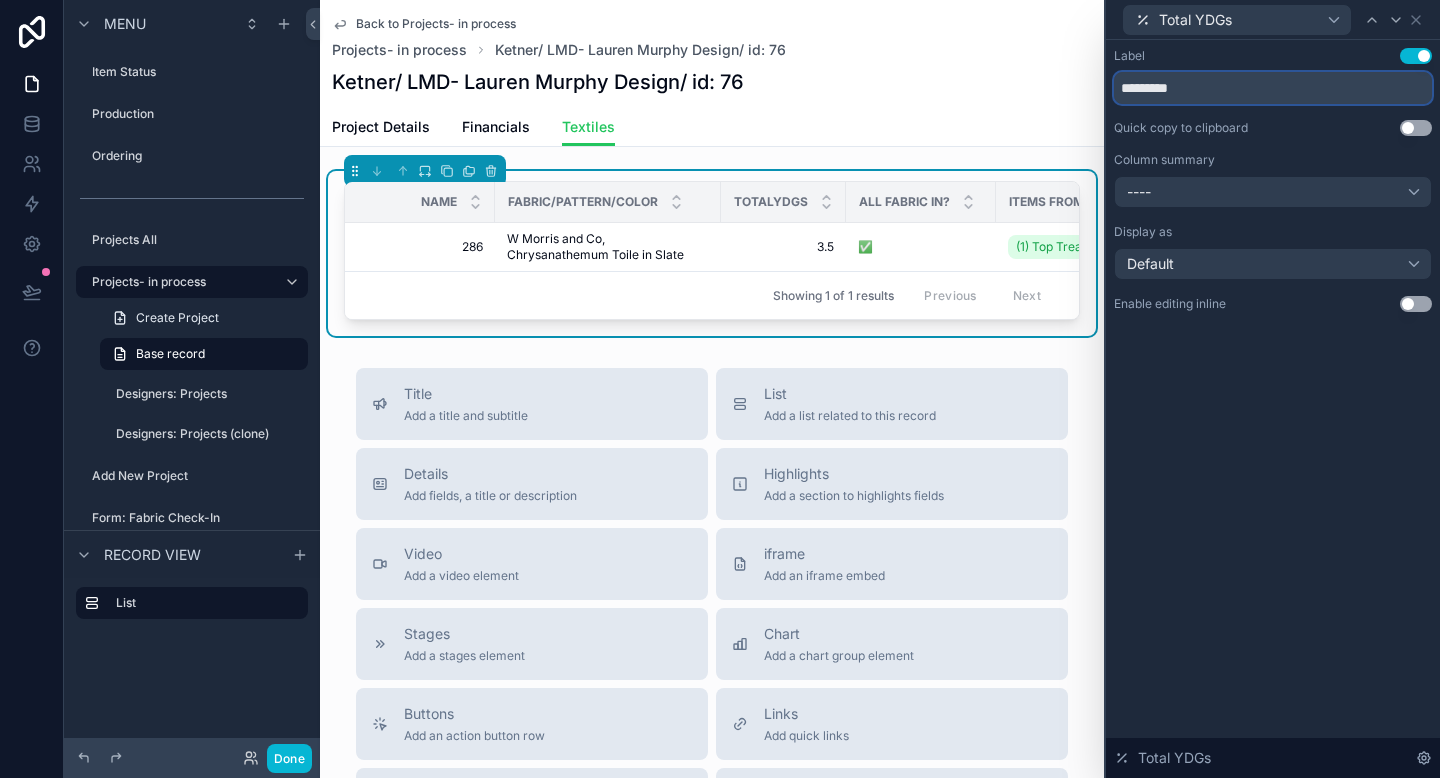 type on "**********" 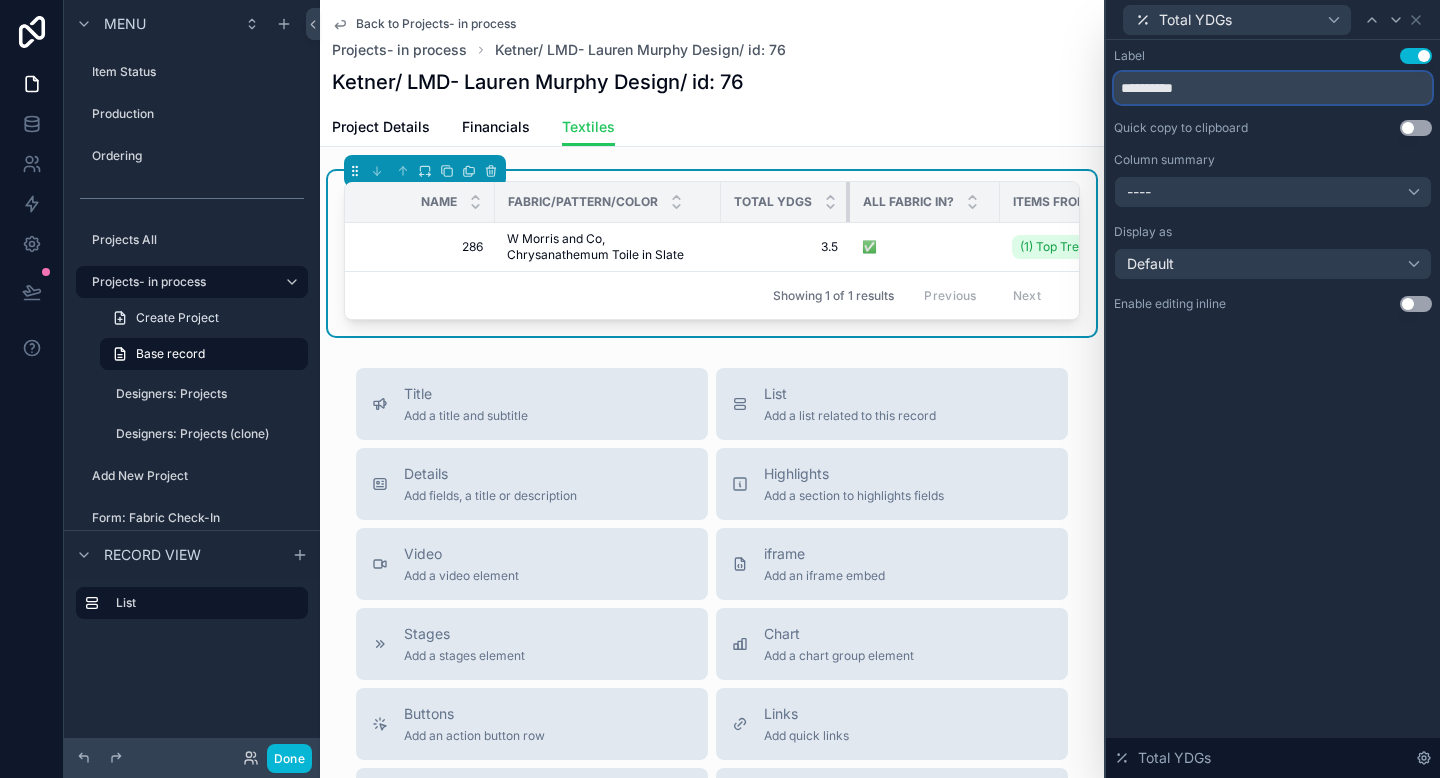 drag, startPoint x: 846, startPoint y: 187, endPoint x: 821, endPoint y: 175, distance: 27.730848 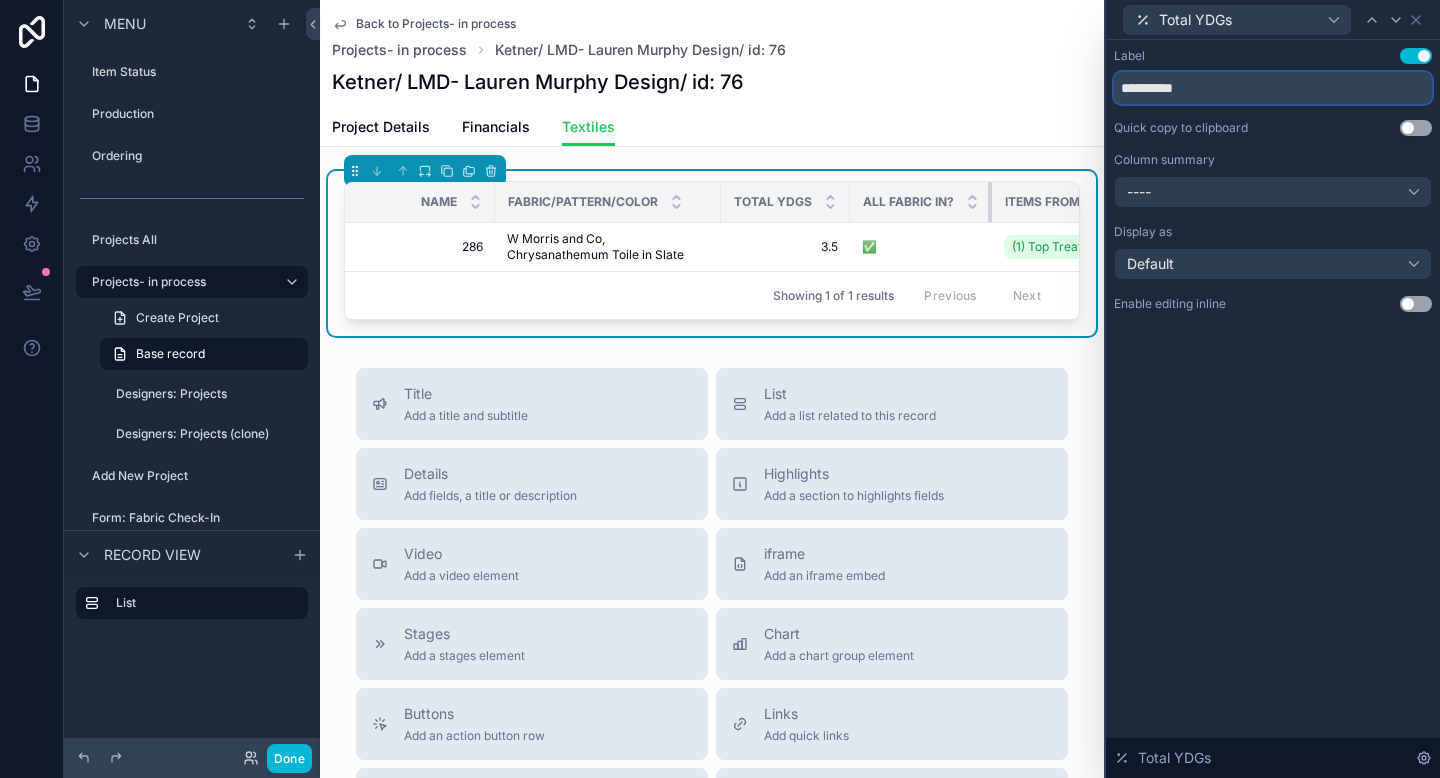drag, startPoint x: 997, startPoint y: 190, endPoint x: 958, endPoint y: 186, distance: 39.20459 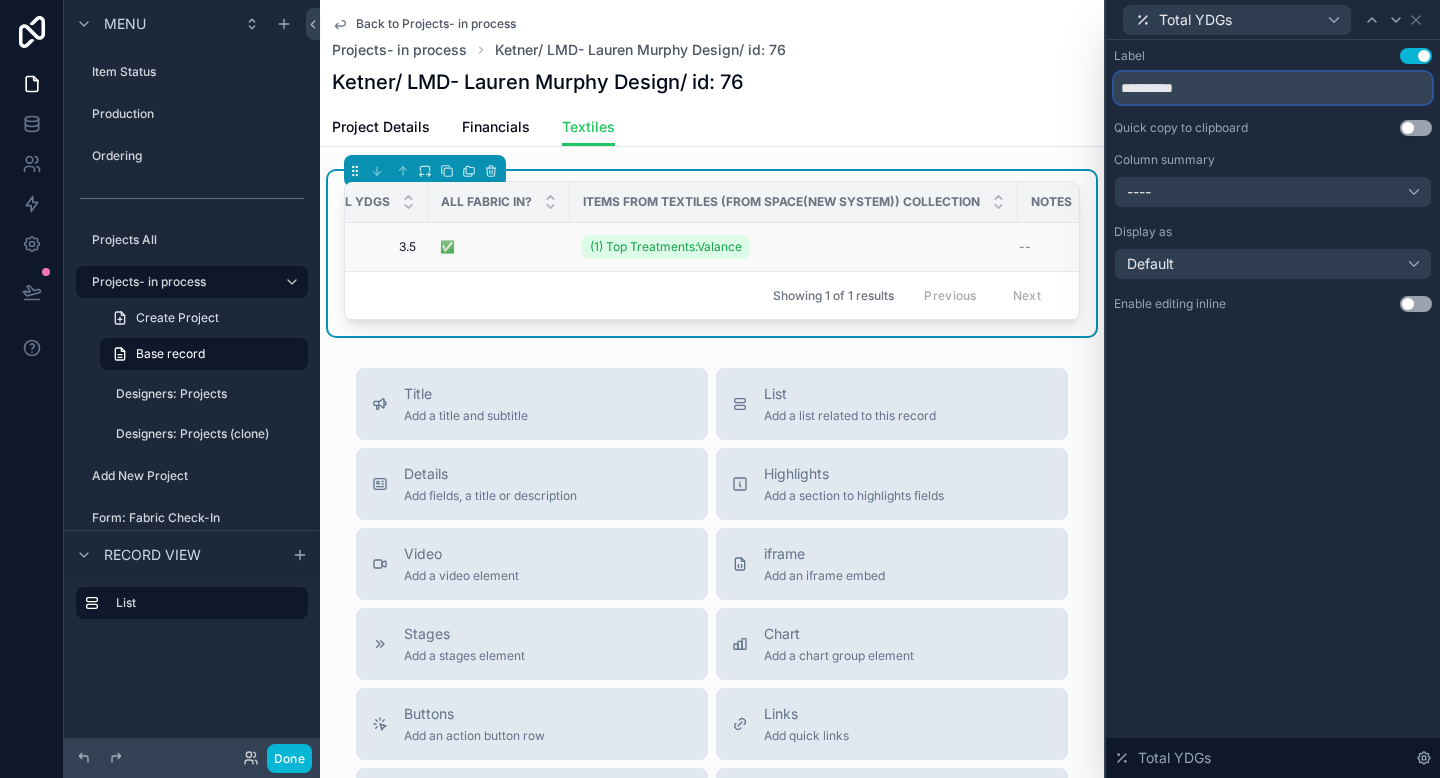 scroll, scrollTop: 0, scrollLeft: 460, axis: horizontal 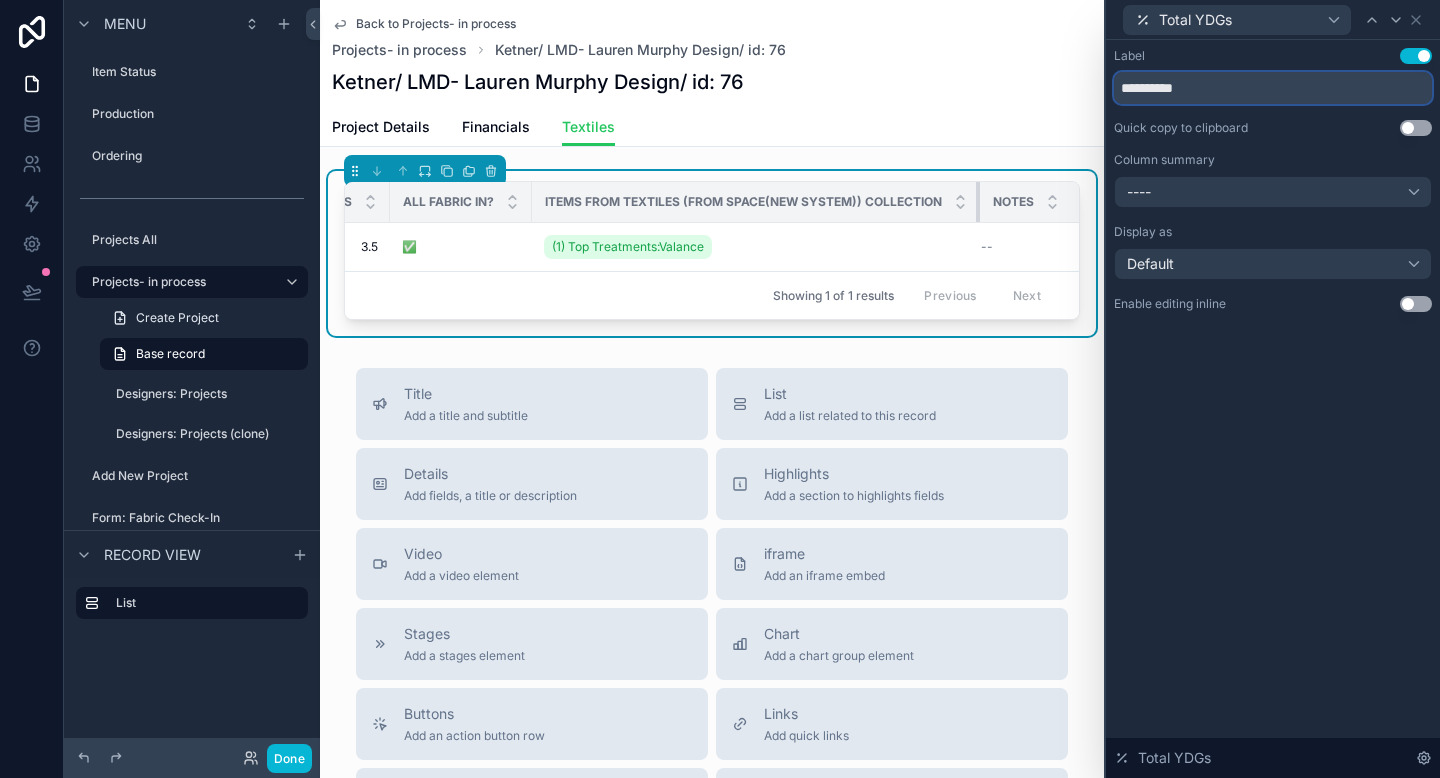 drag, startPoint x: 975, startPoint y: 185, endPoint x: 834, endPoint y: 206, distance: 142.55525 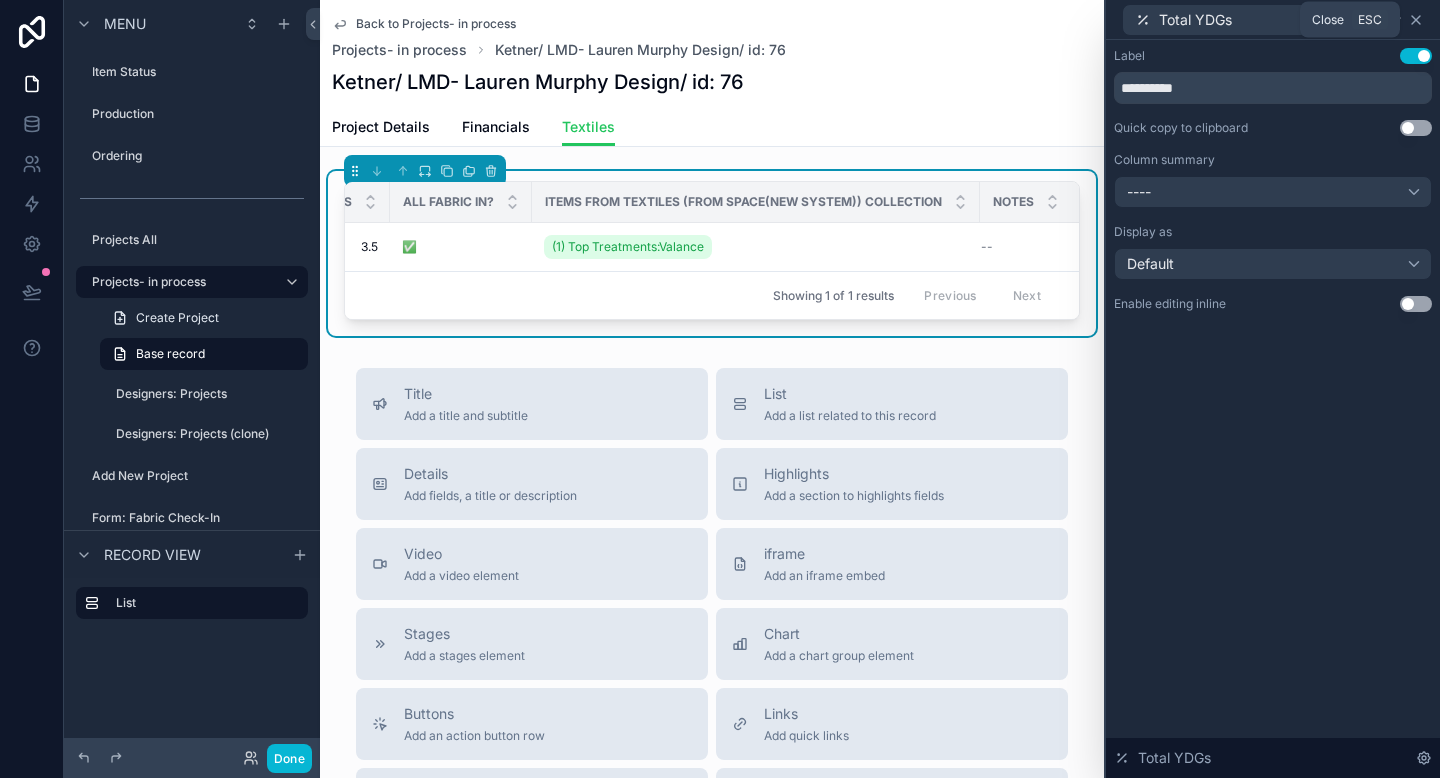 click 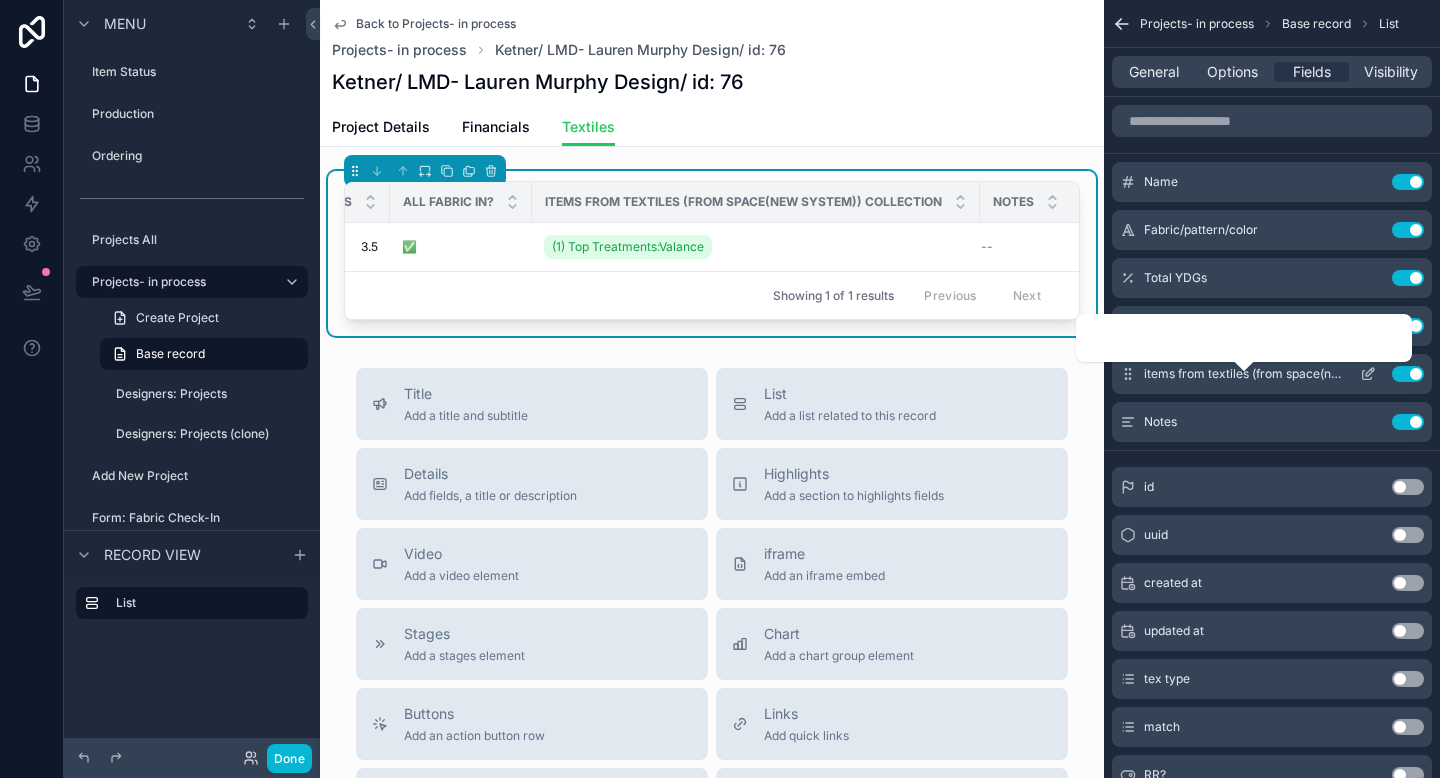 click on "items from textiles (from space(new system)) collection" at bounding box center [1244, 374] 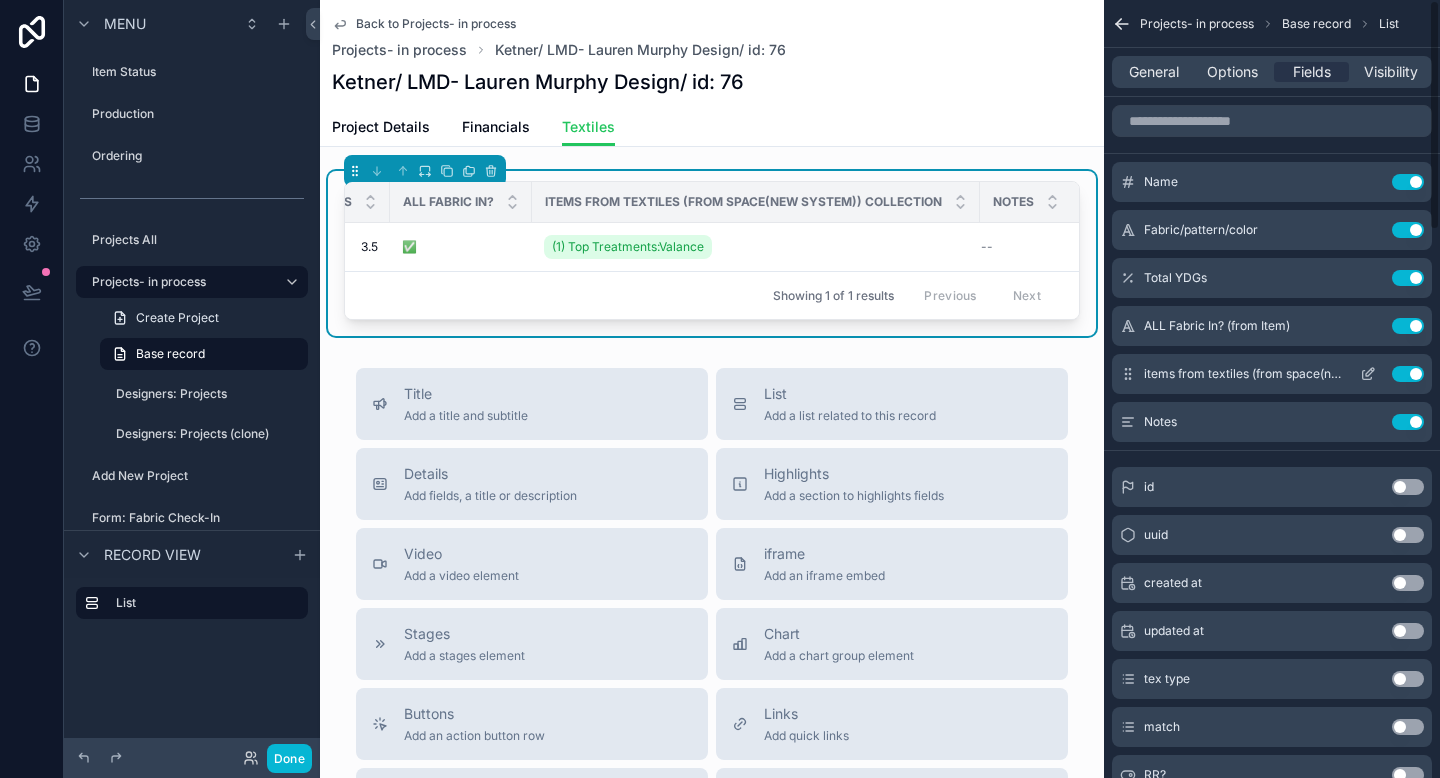 click 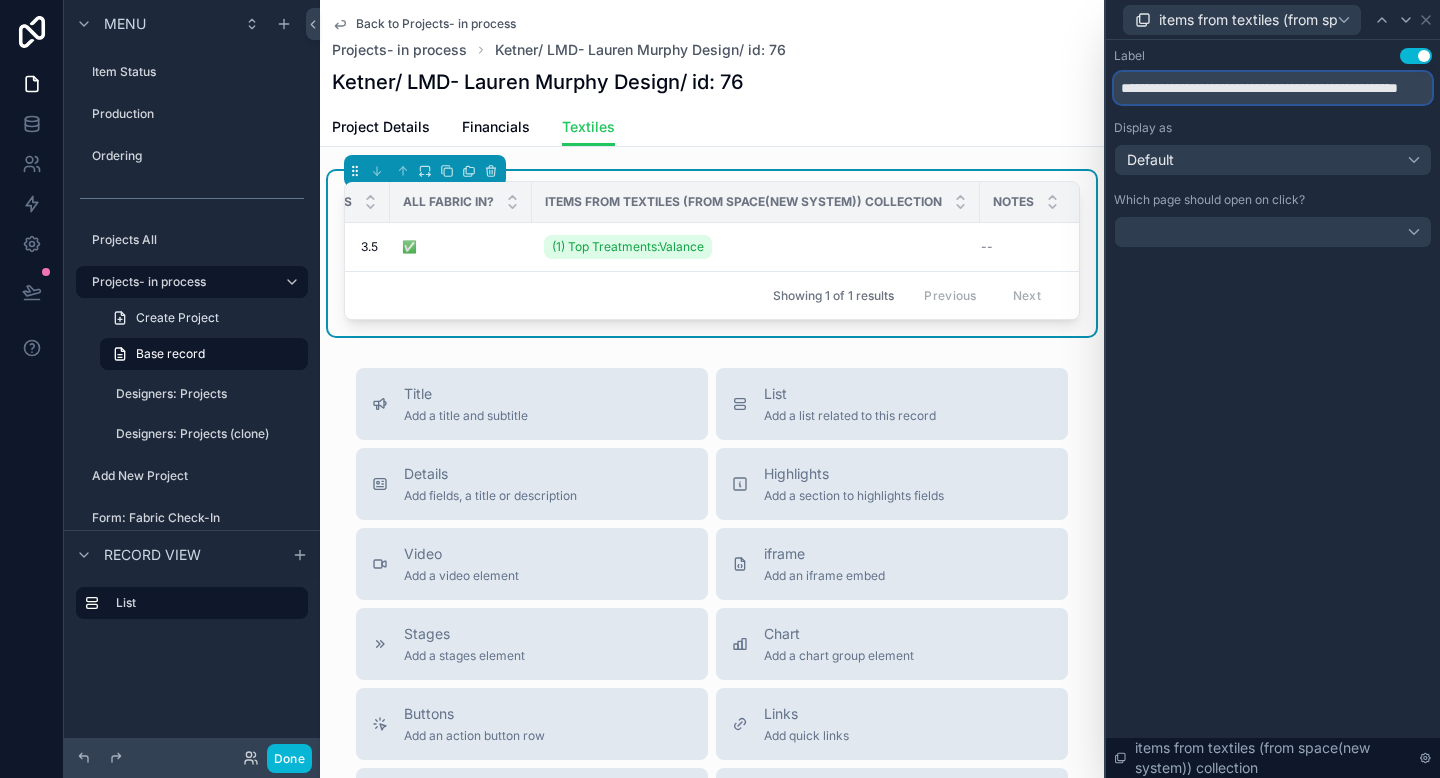 scroll, scrollTop: 0, scrollLeft: 64, axis: horizontal 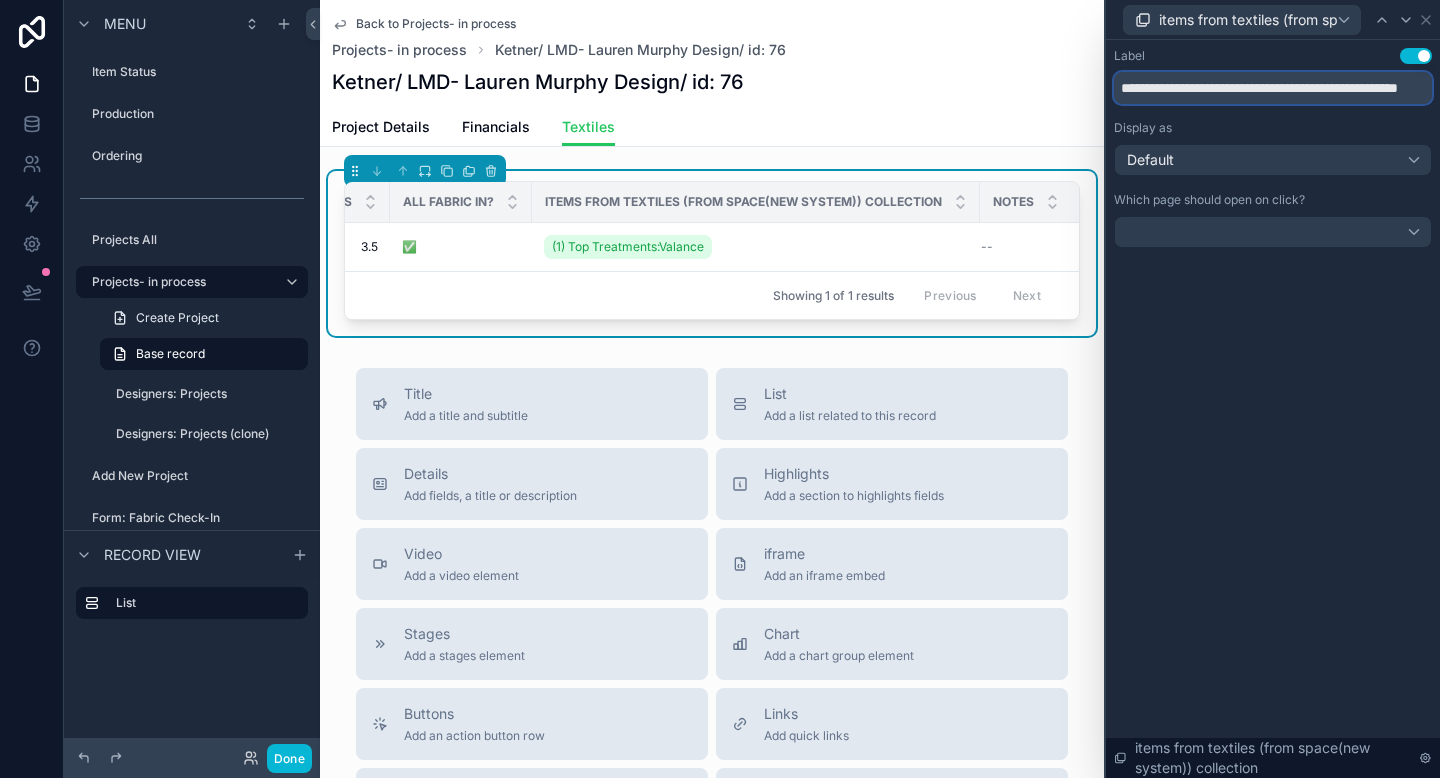 drag, startPoint x: 1161, startPoint y: 86, endPoint x: 1439, endPoint y: 95, distance: 278.14566 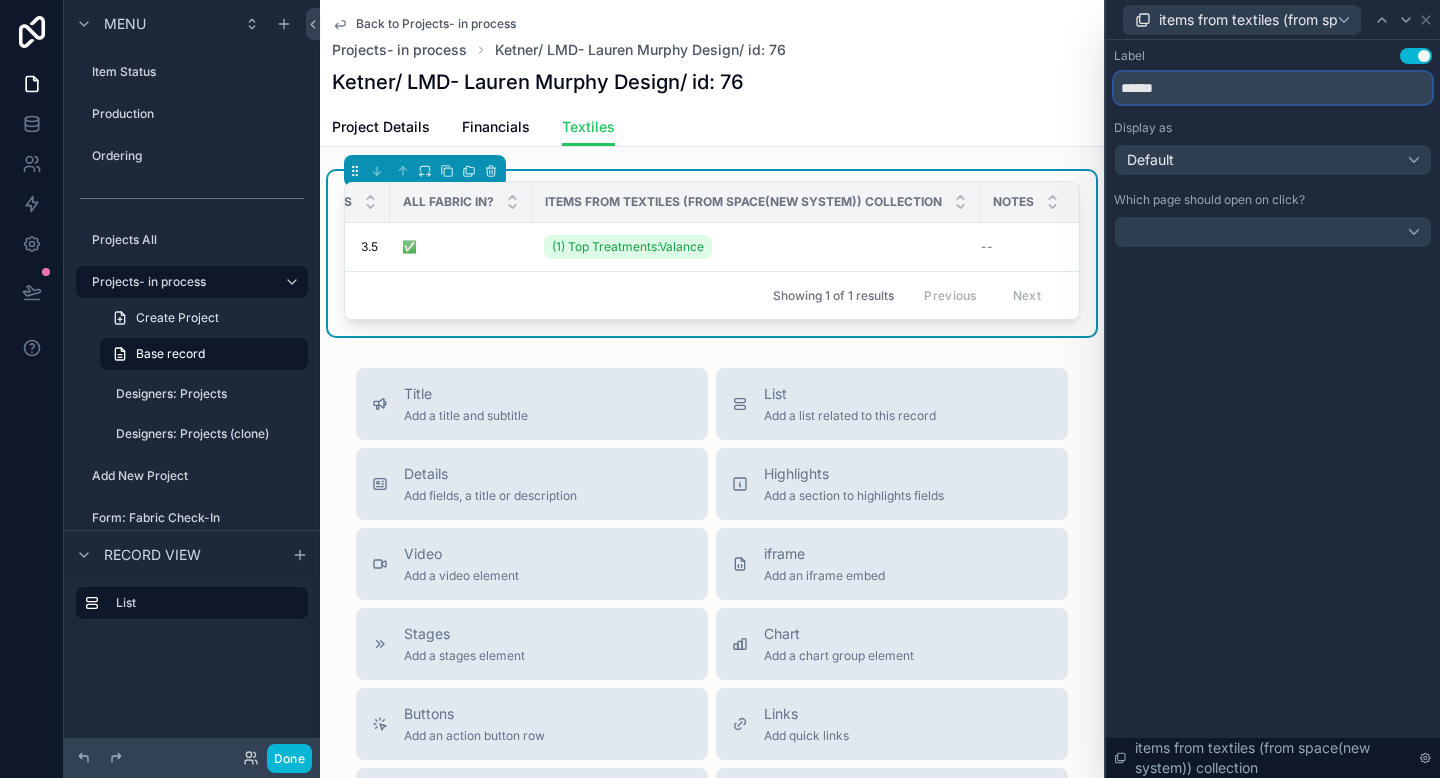 scroll, scrollTop: 0, scrollLeft: 0, axis: both 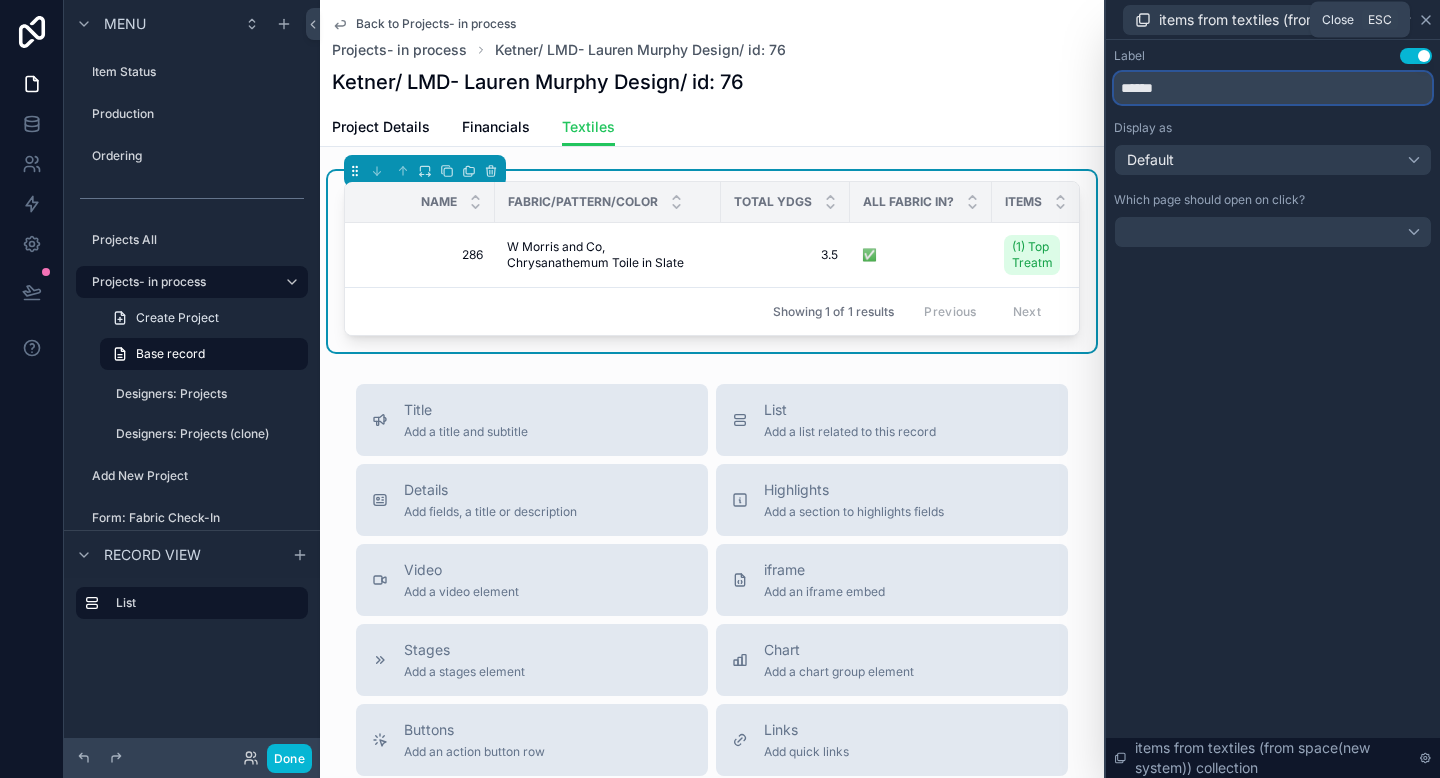 type on "*****" 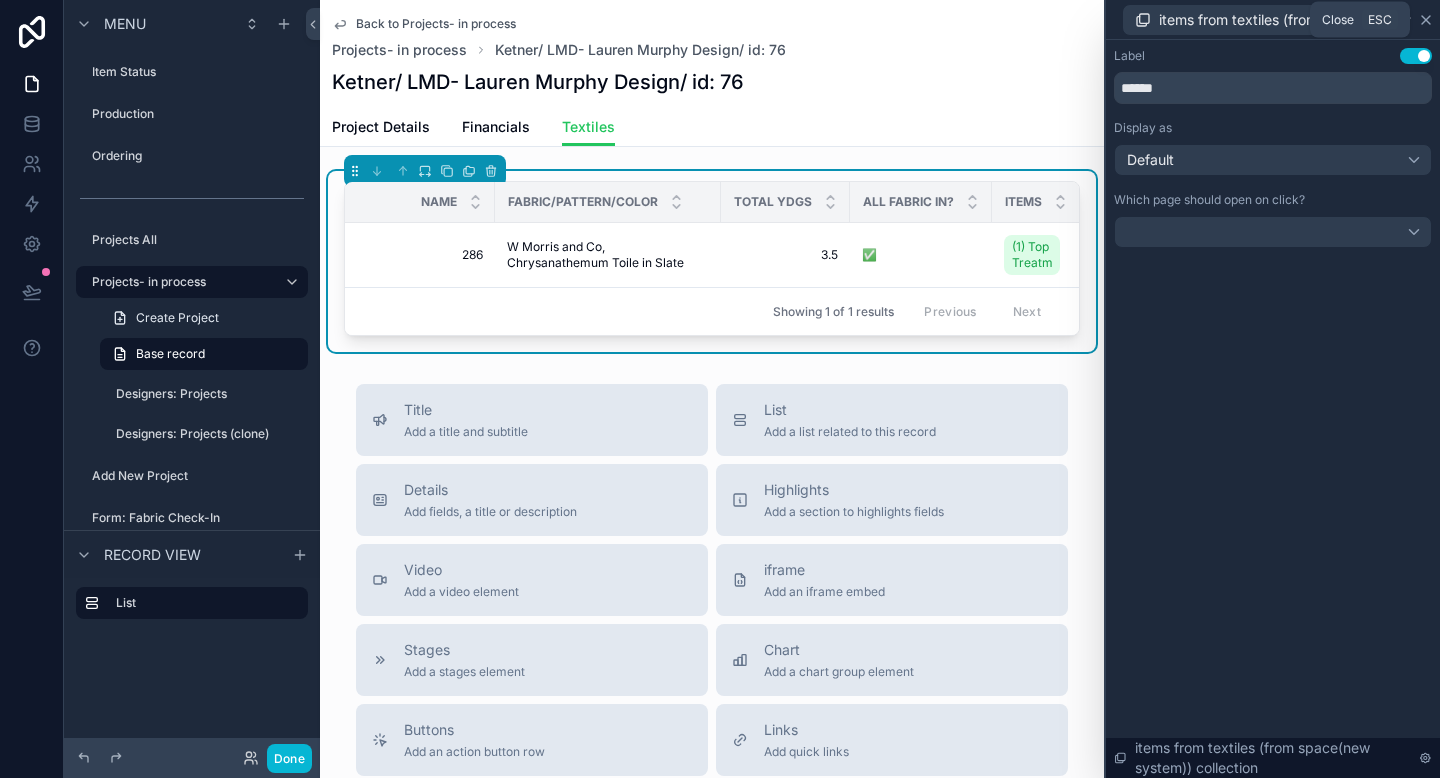click 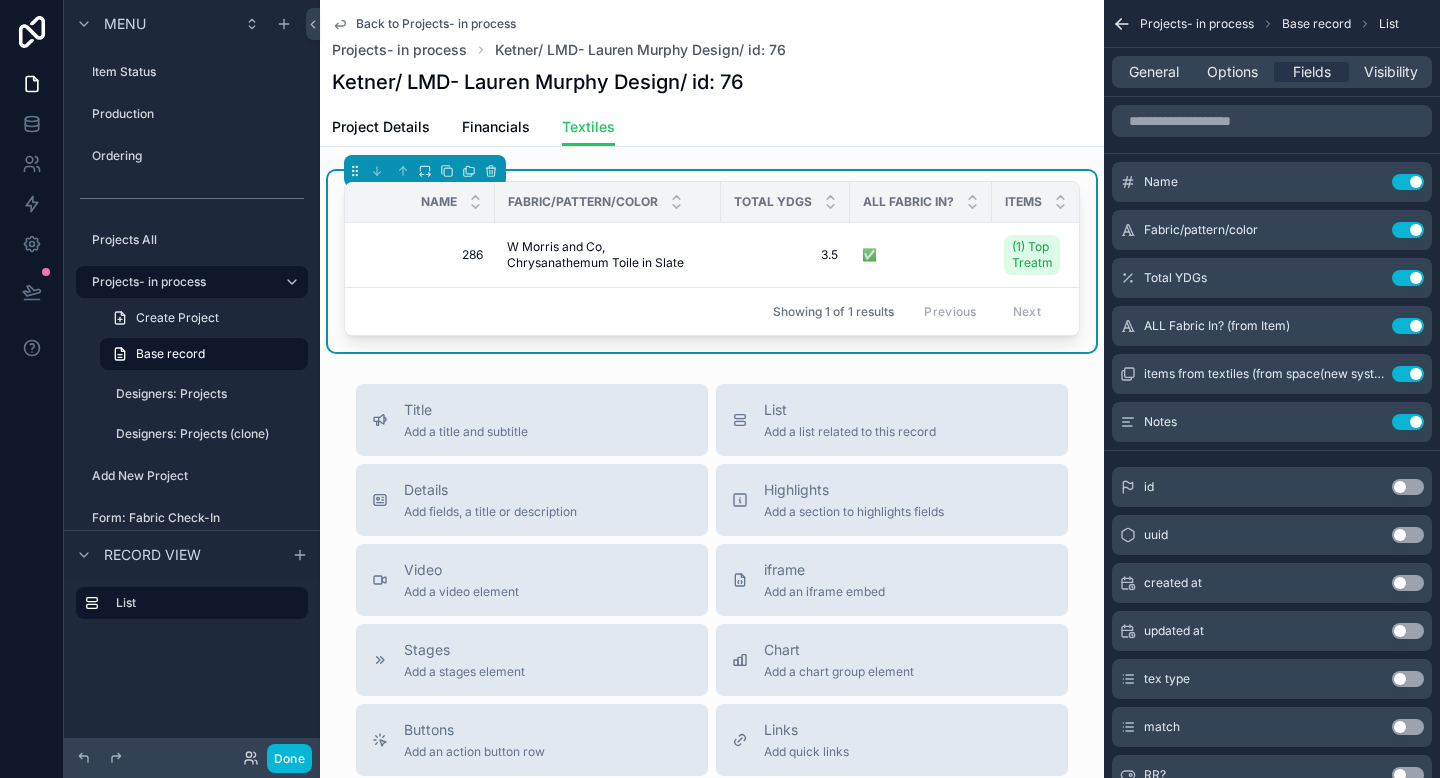 click on "ALL Fabric In?" at bounding box center (908, 202) 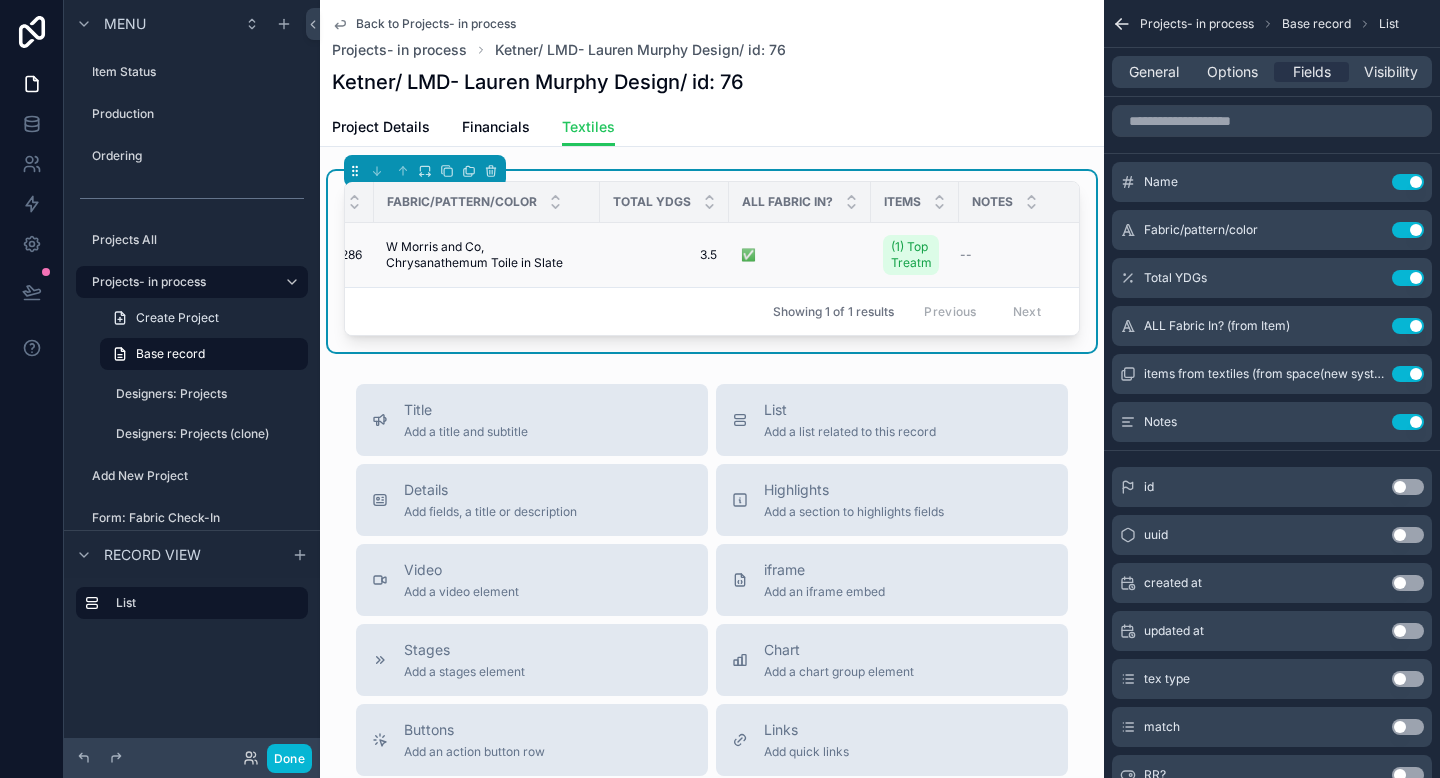 scroll, scrollTop: 0, scrollLeft: 166, axis: horizontal 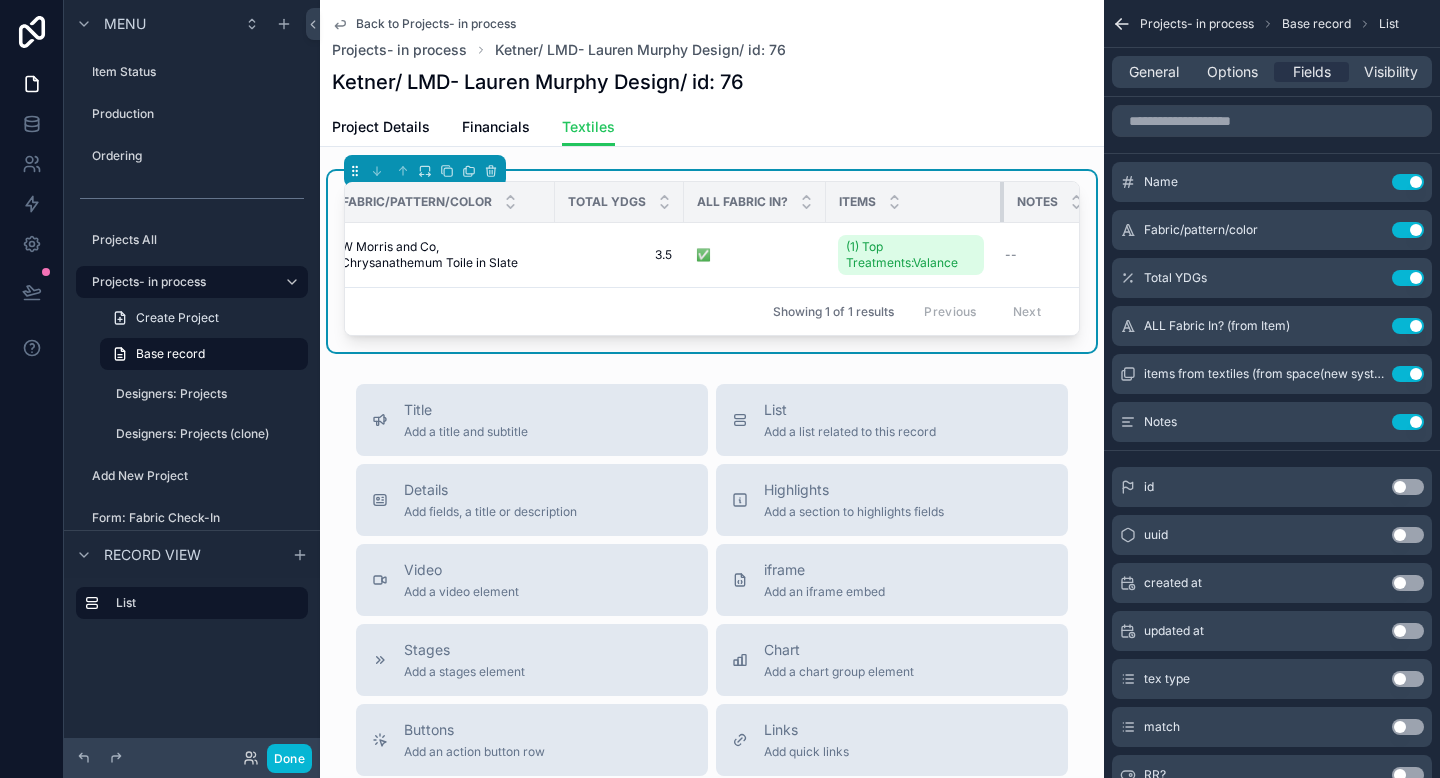 drag, startPoint x: 908, startPoint y: 188, endPoint x: 1037, endPoint y: 185, distance: 129.03488 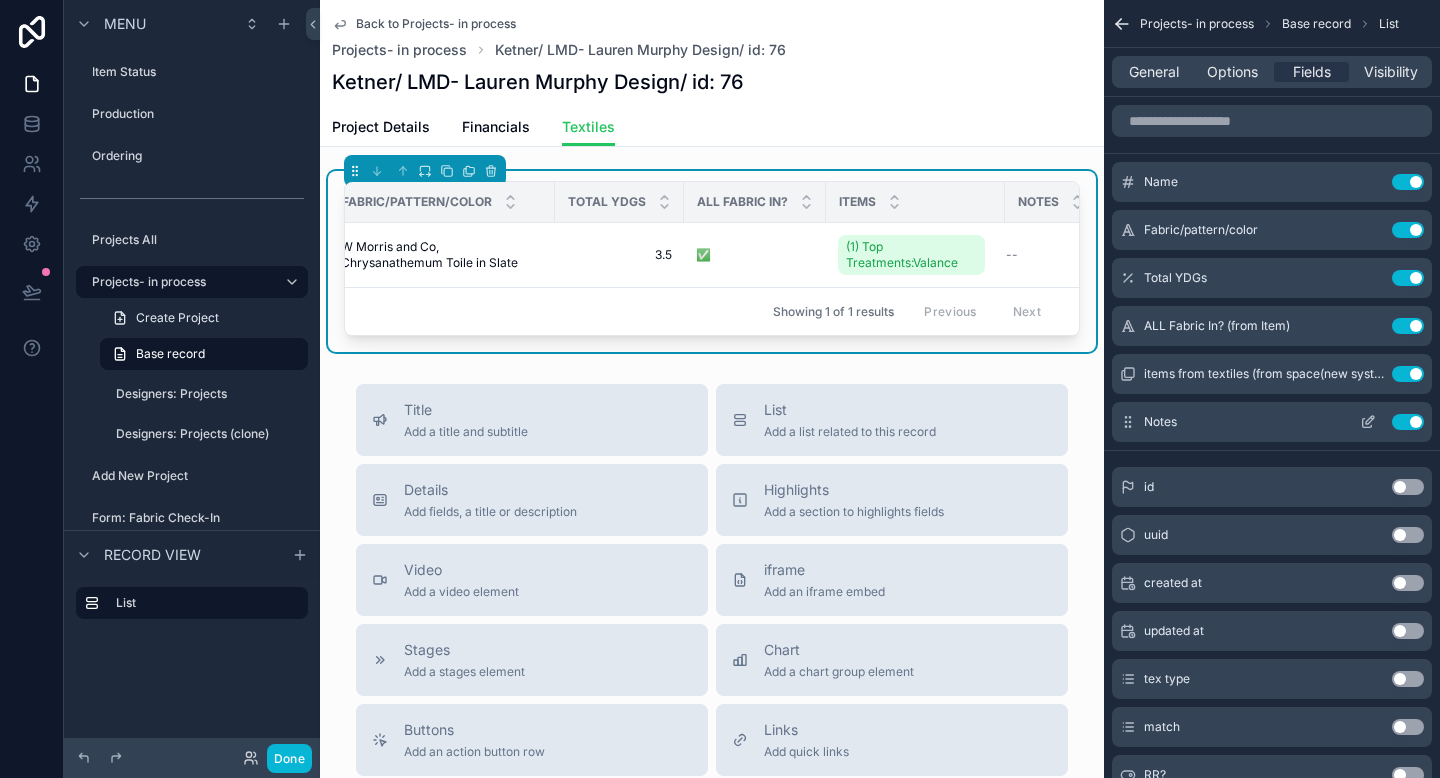 click 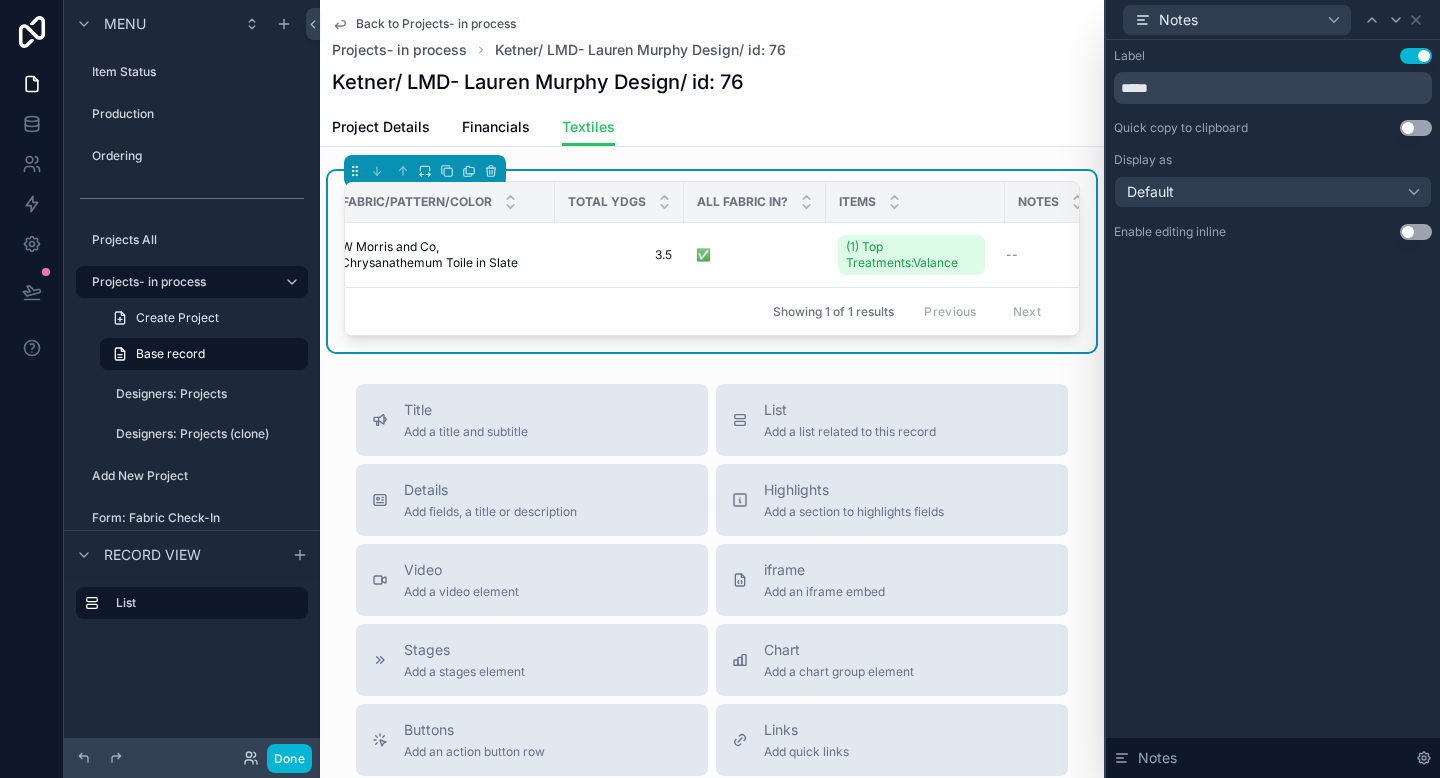 click on "Use setting" at bounding box center [1416, 232] 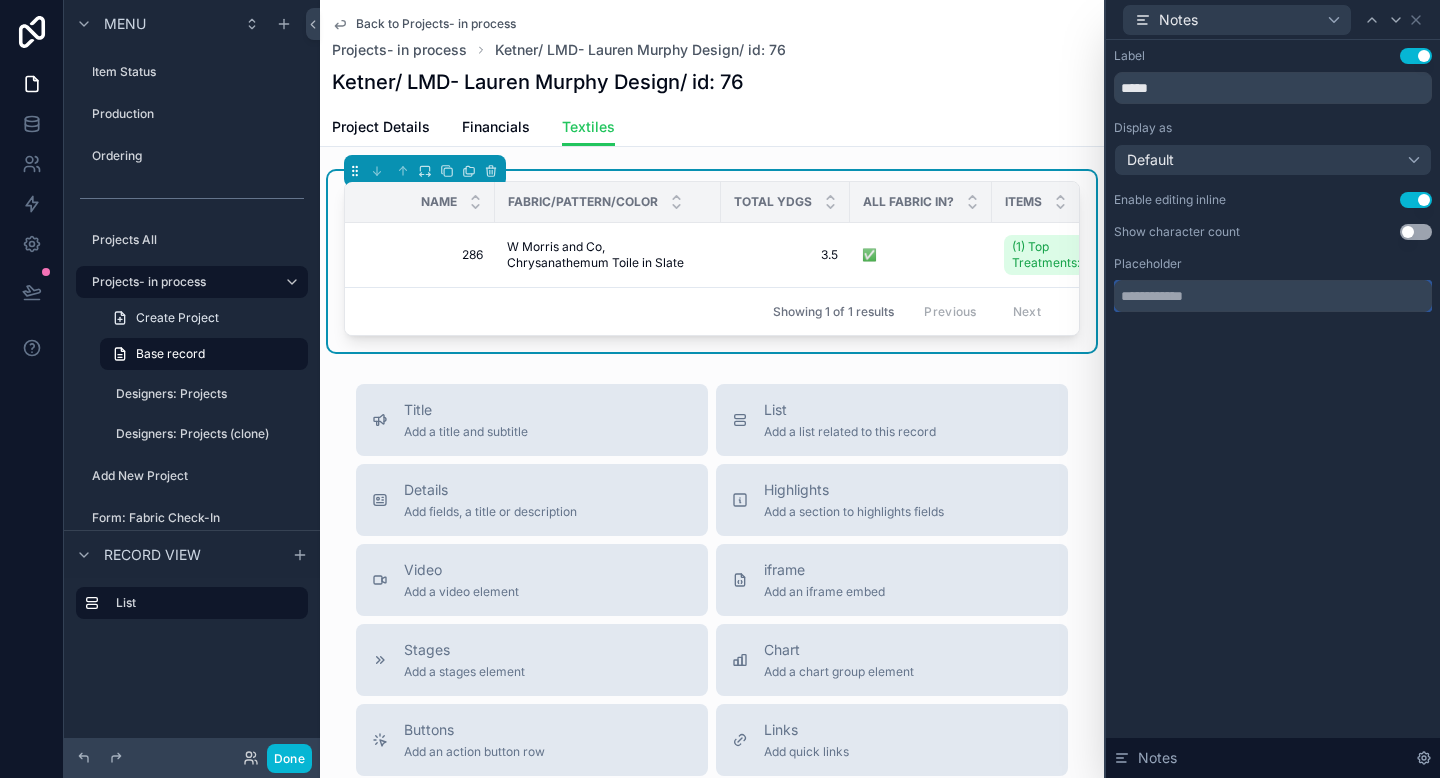 click at bounding box center [1273, 296] 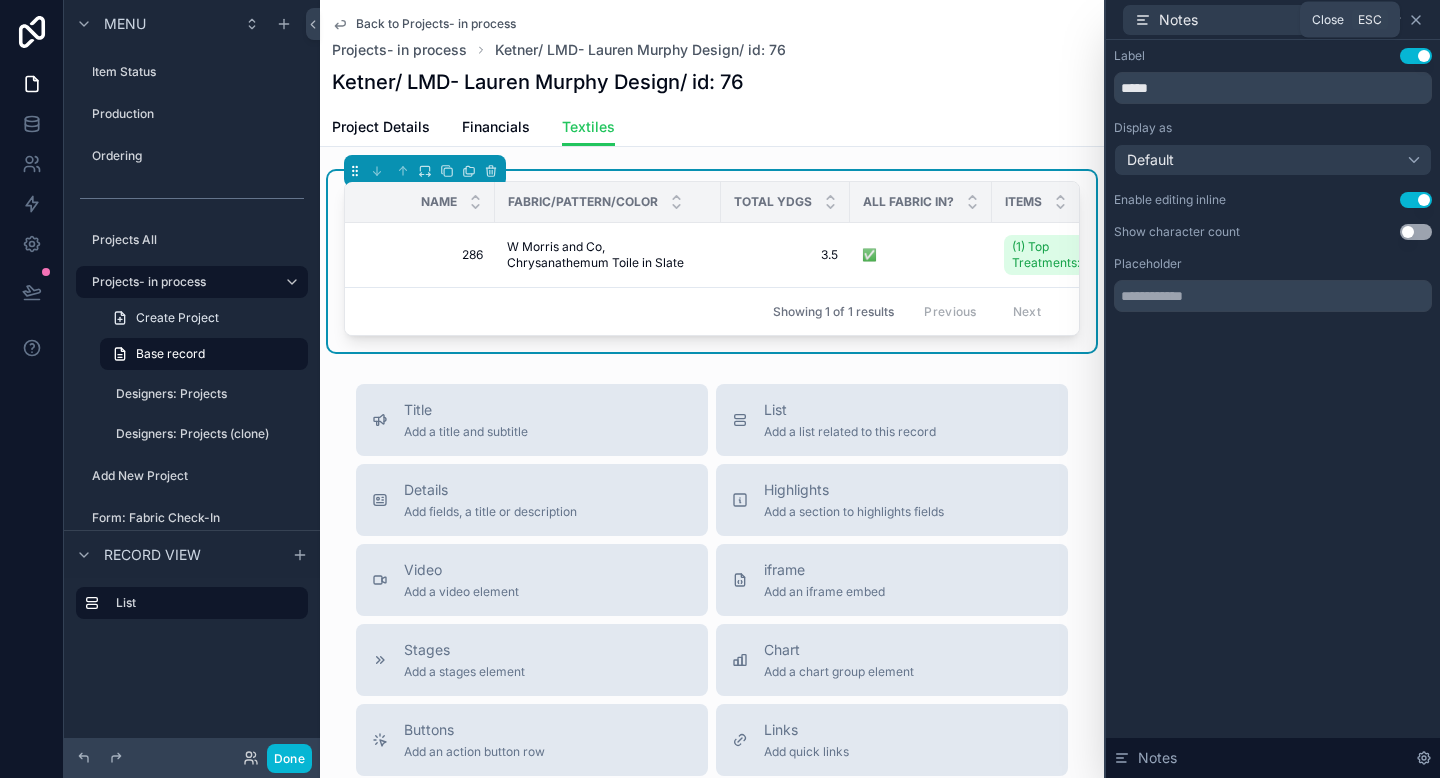 click 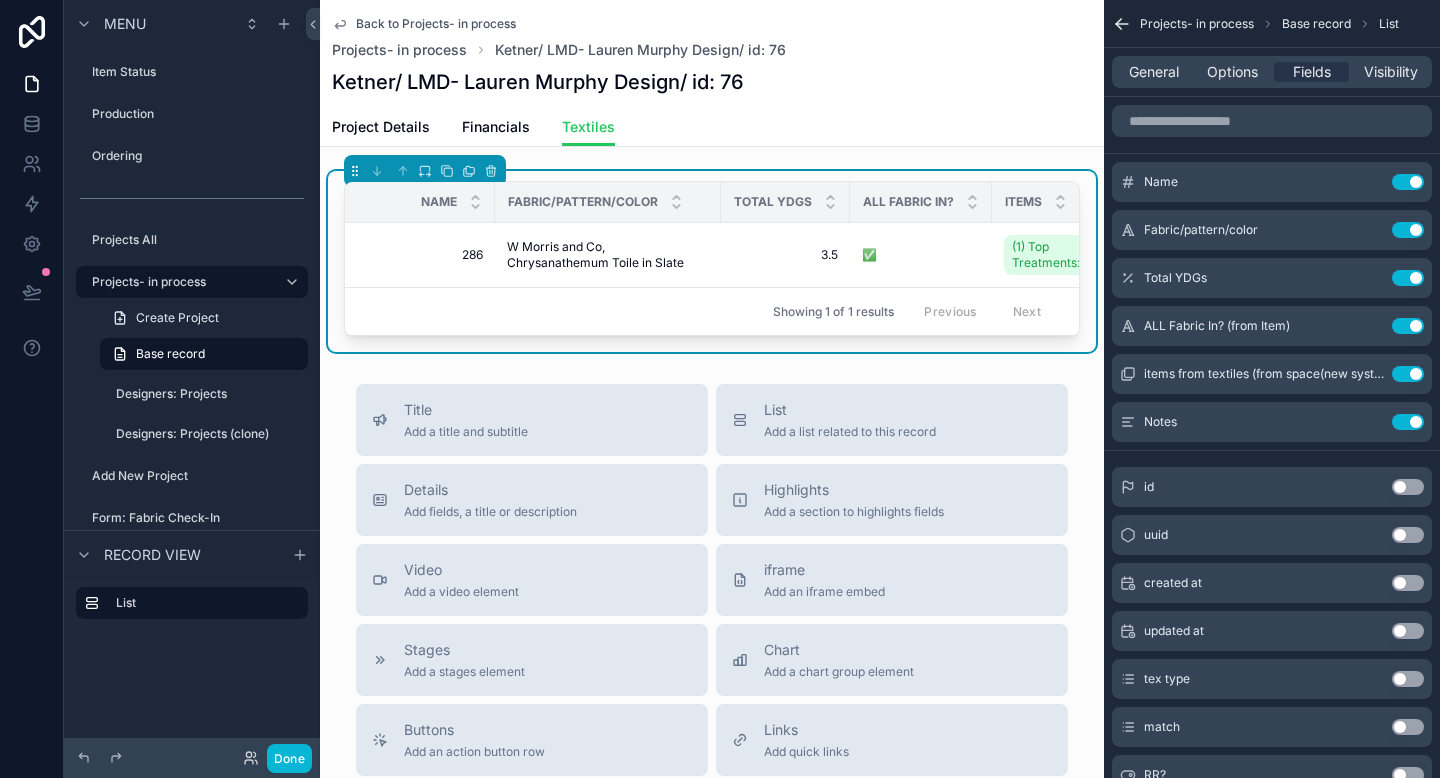 click on "Projects- in process Projects- in process Ketner/ LMD- [LAST NAME] Design/ id: 76" at bounding box center [712, 38] 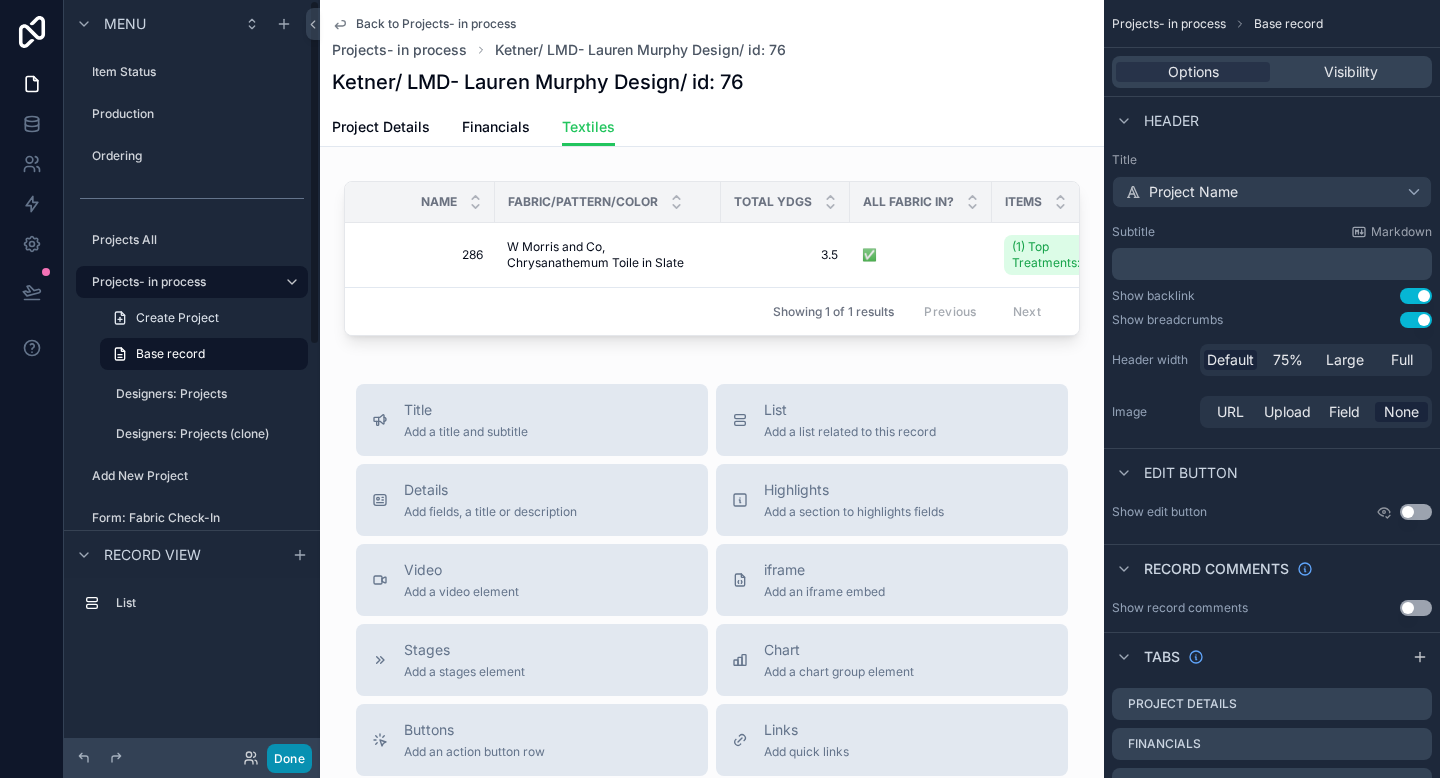 click on "Done" at bounding box center (289, 758) 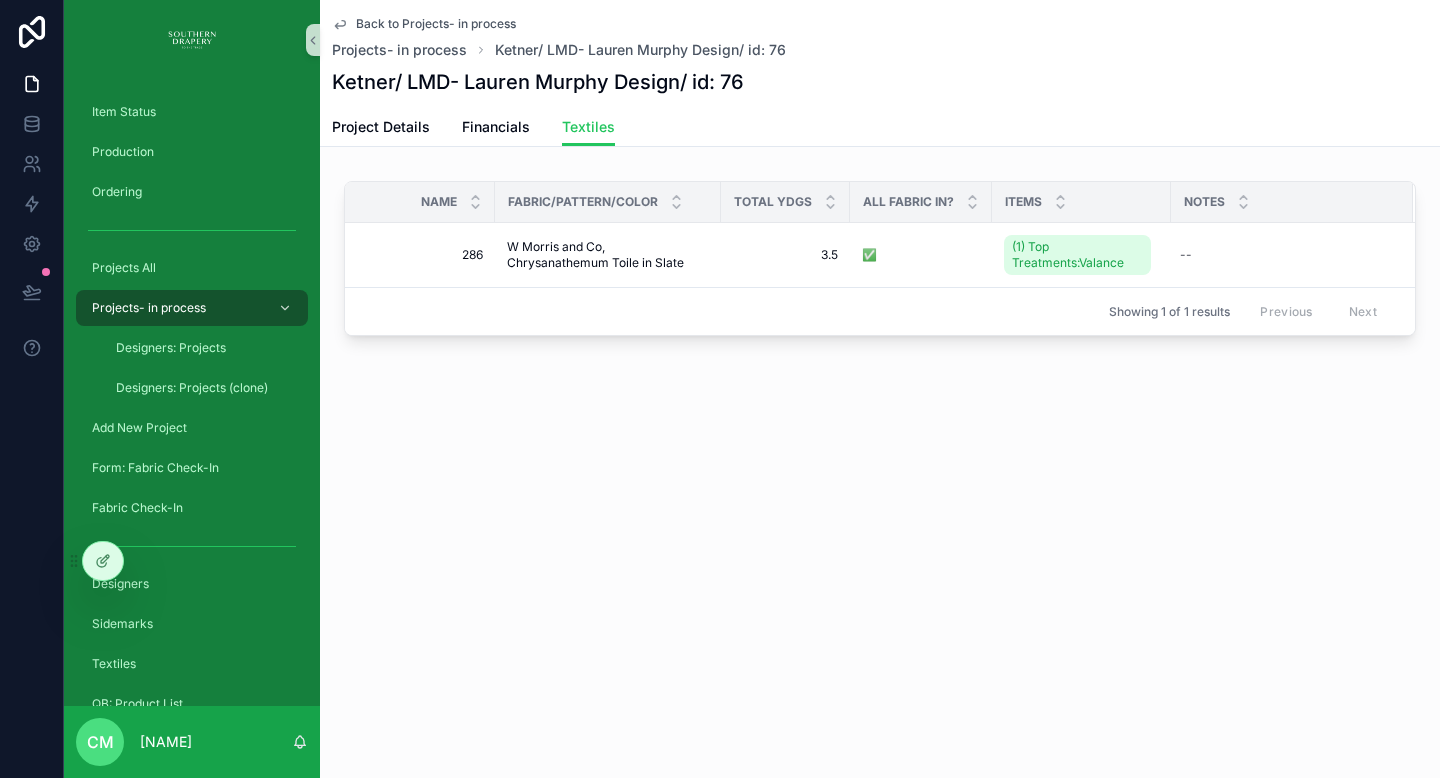 click on "Back to Projects- in process Projects- in process [LAST]/LMD-[FIRST] [LAST] Design/ id: 76 [LAST]/LMD-[FIRST] [LAST] Design/ id: 76 Textiles Project Details Financials Textiles Name Fabric/pattern/color Total YDGs ALL Fabric In? Items Notes 286 286 W Morris and Co, Chrysanathemum Toile in Slate W Morris and Co, Chrysanathemum Toile in Slate 3.5 3.5 ✅ ✅ (1) Top Treatments:Valance -- Showing 1 of 1 results Previous Next" at bounding box center [880, 389] 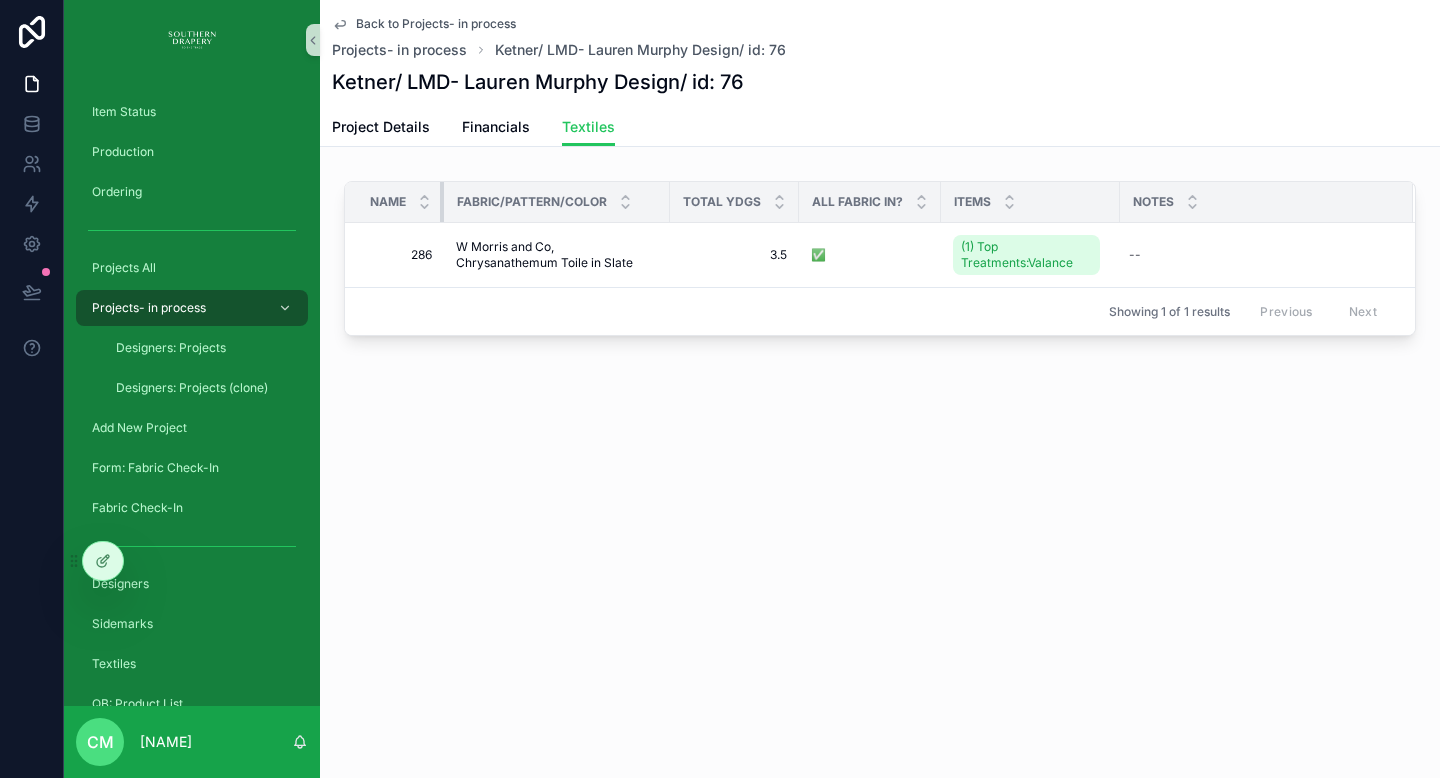 drag, startPoint x: 492, startPoint y: 195, endPoint x: 391, endPoint y: 193, distance: 101.0198 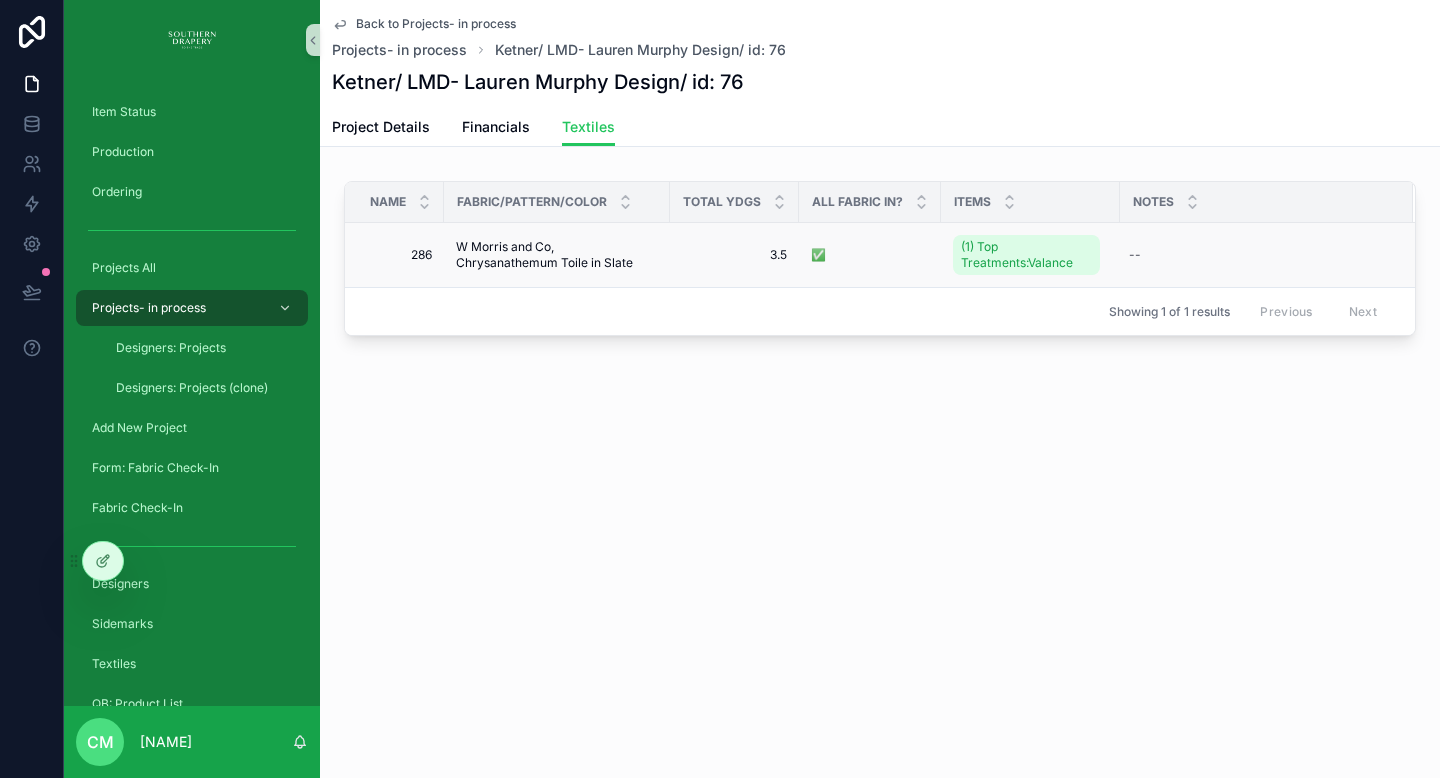 click on "W Morris and Co, Chrysanathemum Toile in Slate W Morris and Co, Chrysanathemum Toile in Slate" at bounding box center [557, 255] 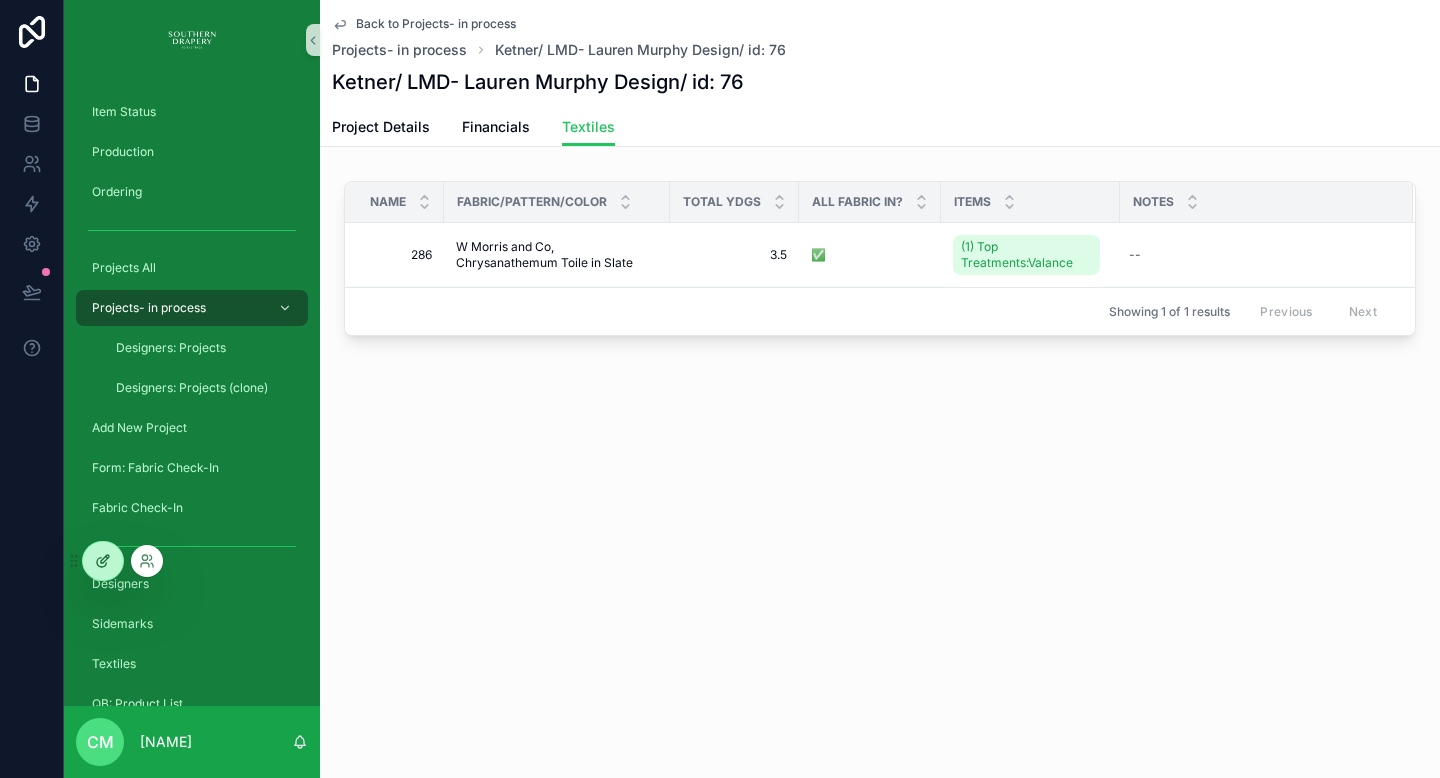 click at bounding box center [103, 561] 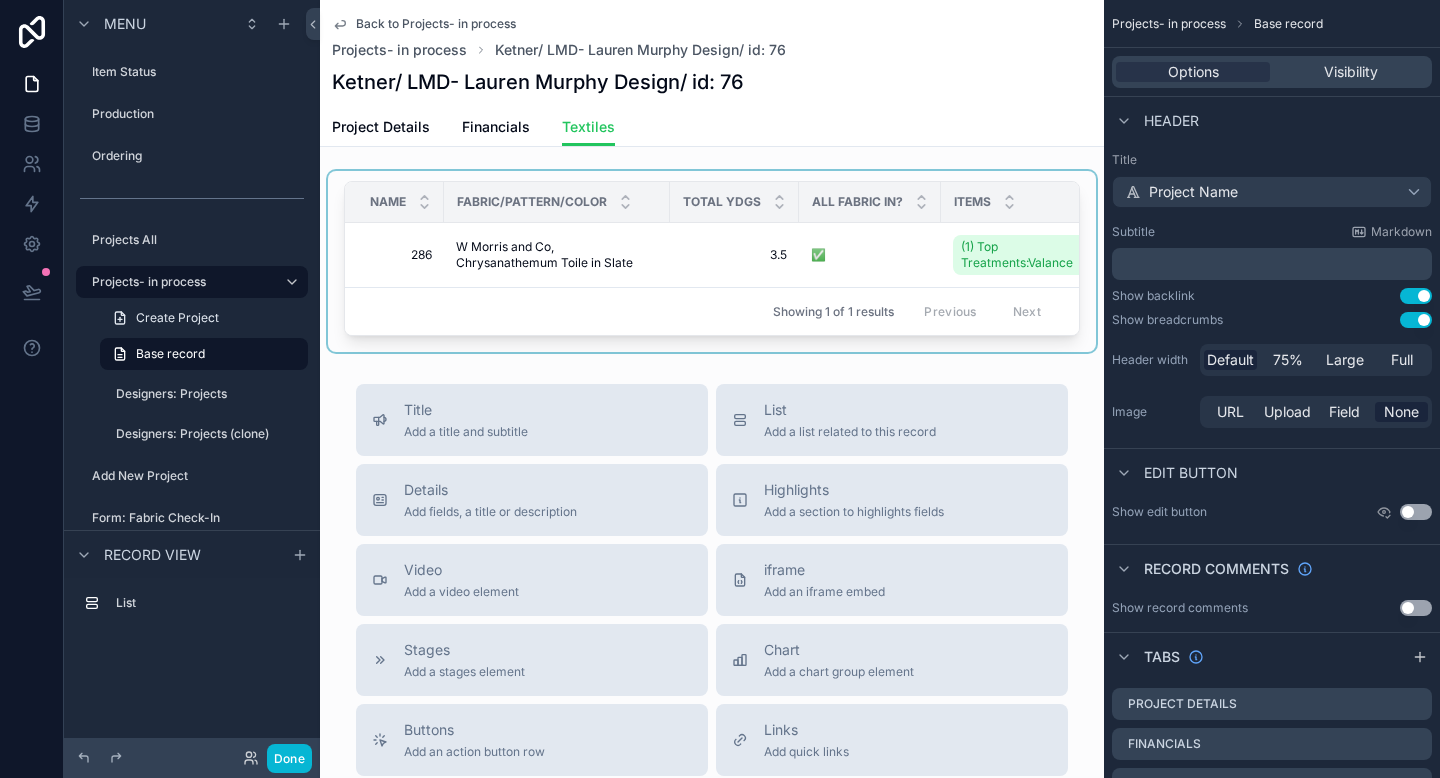 click at bounding box center (712, 261) 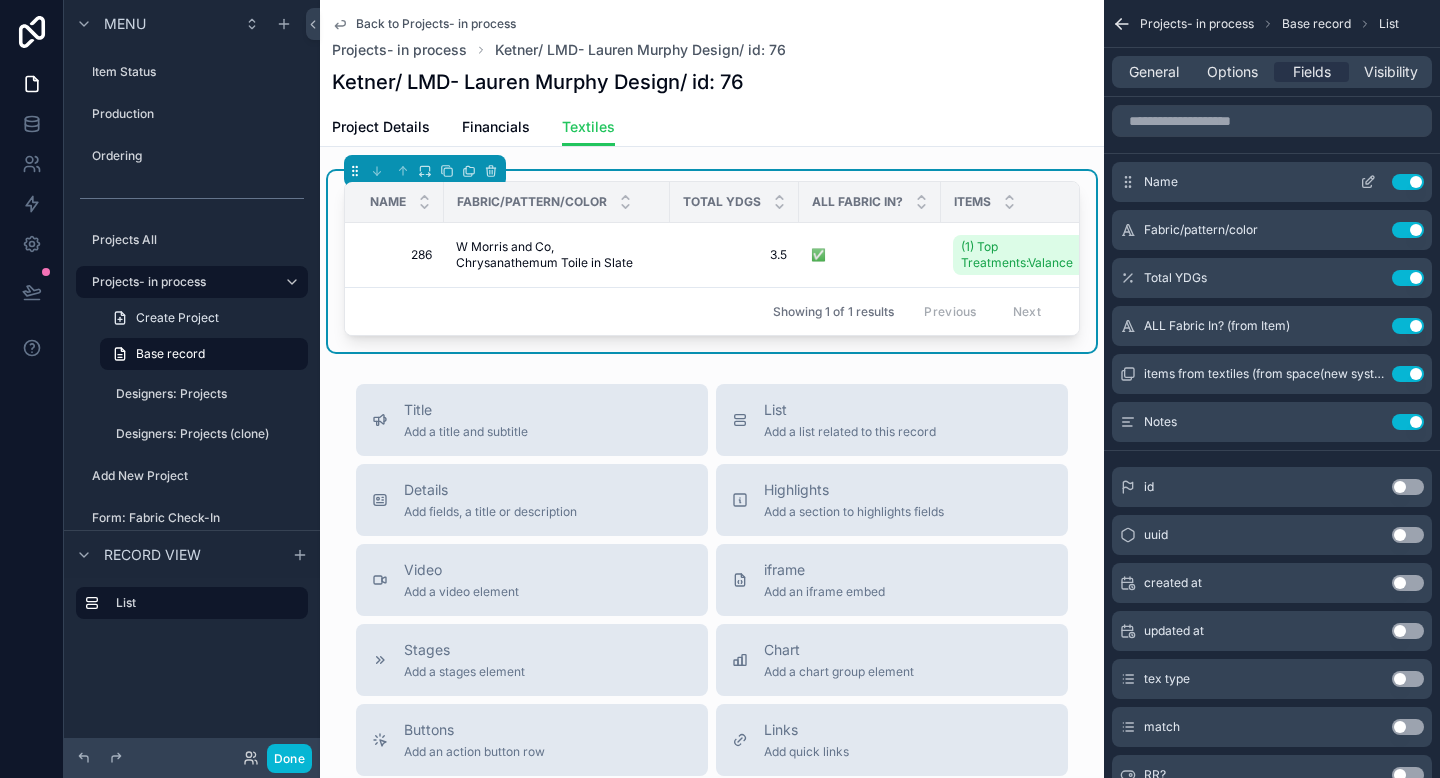 click on "Use setting" at bounding box center (1408, 182) 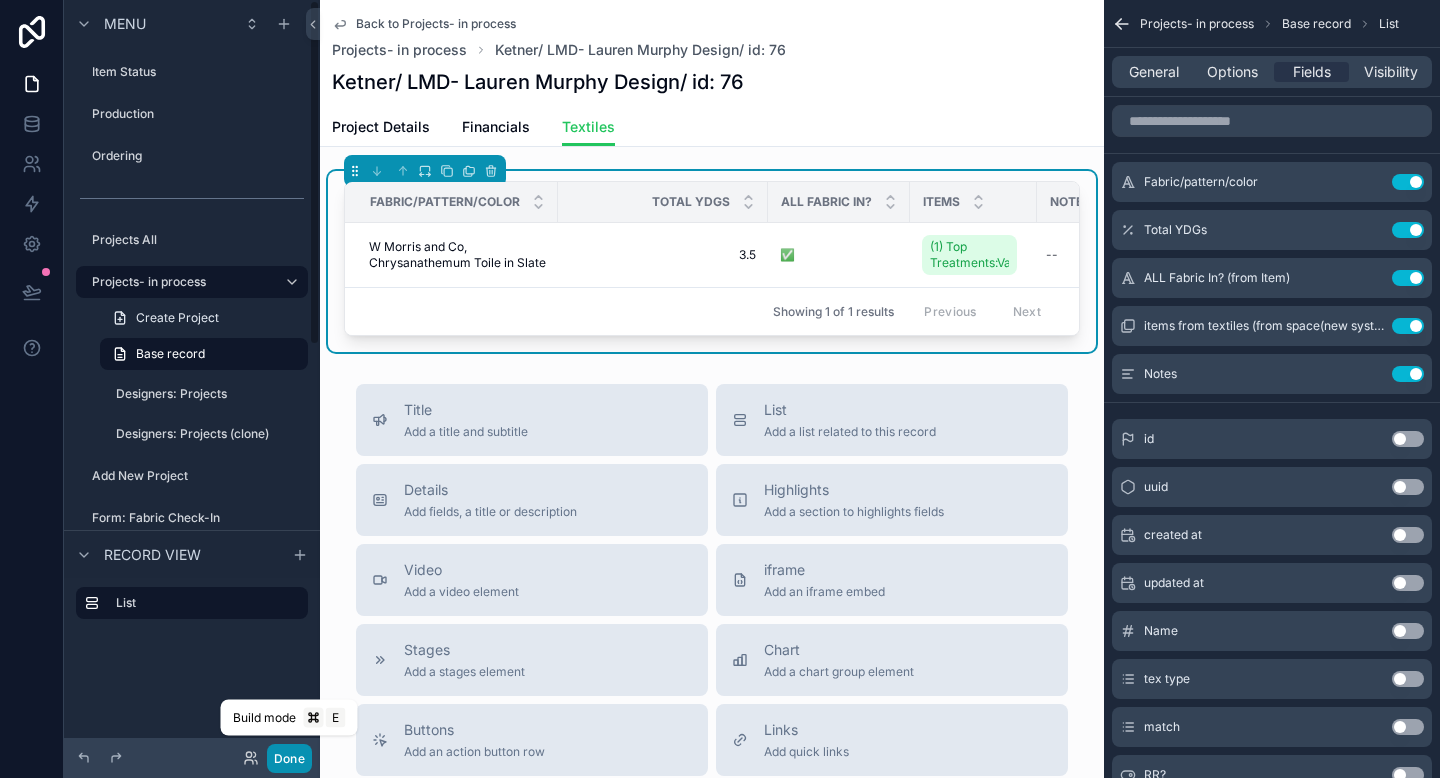 click on "Done" at bounding box center (289, 758) 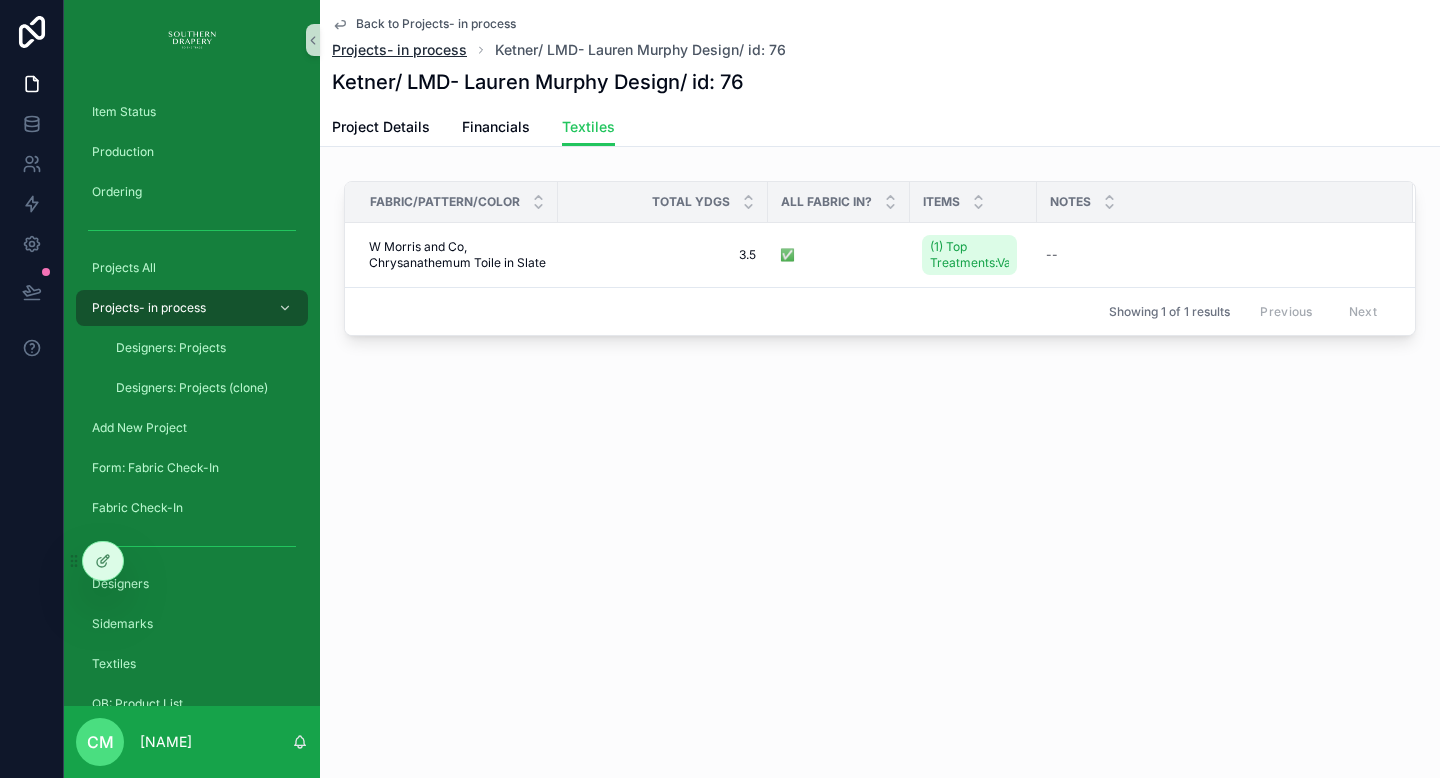 click on "Projects- in process" at bounding box center [399, 50] 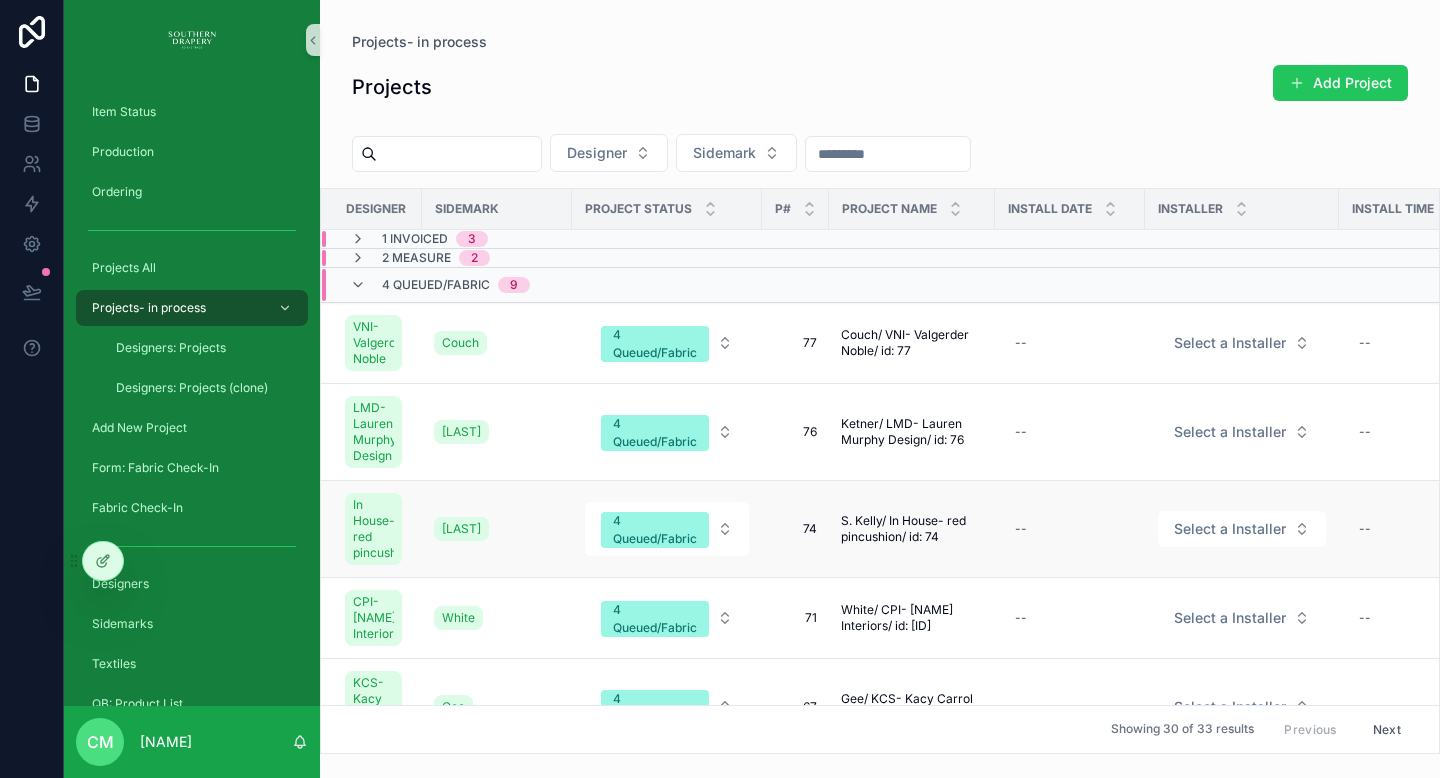 click on "74" at bounding box center [795, 529] 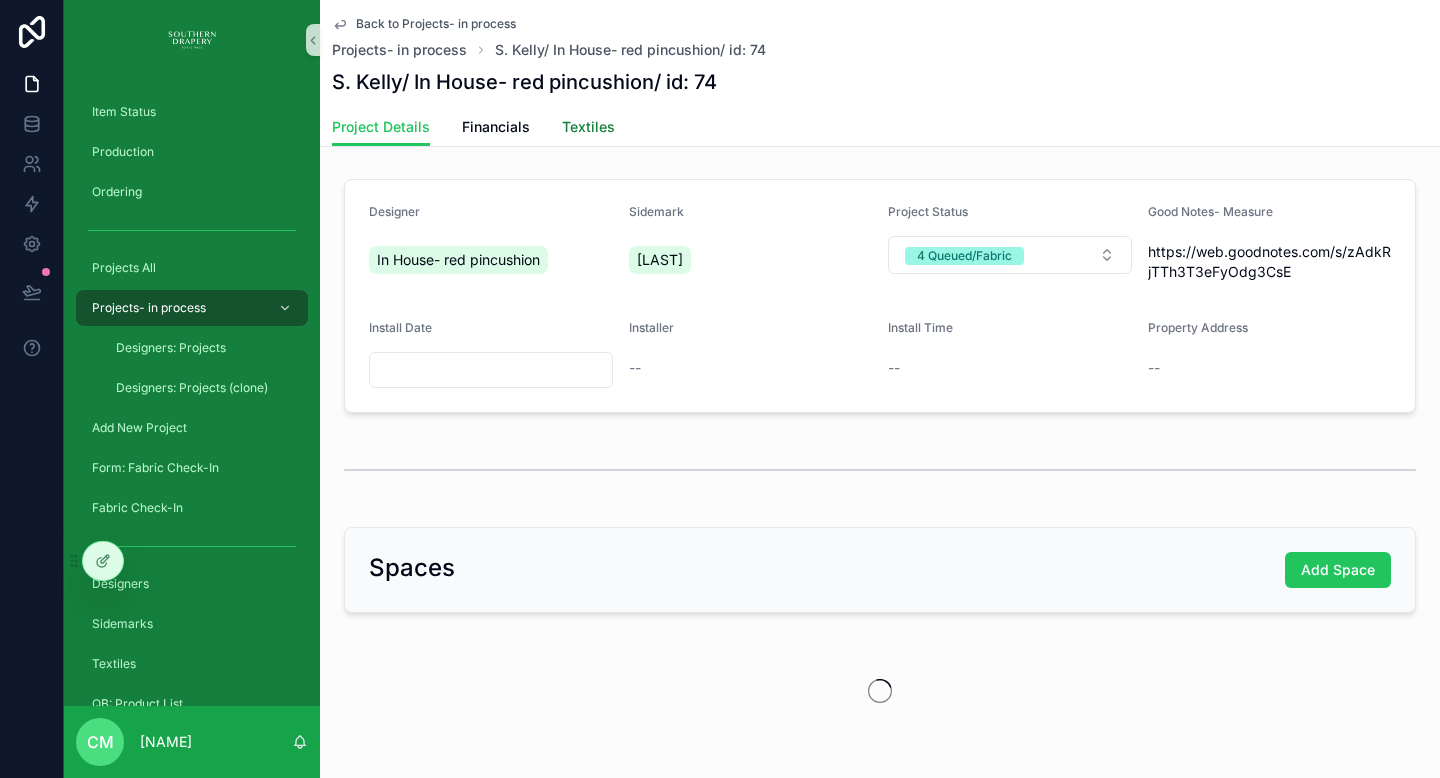 click on "Textiles" at bounding box center [588, 127] 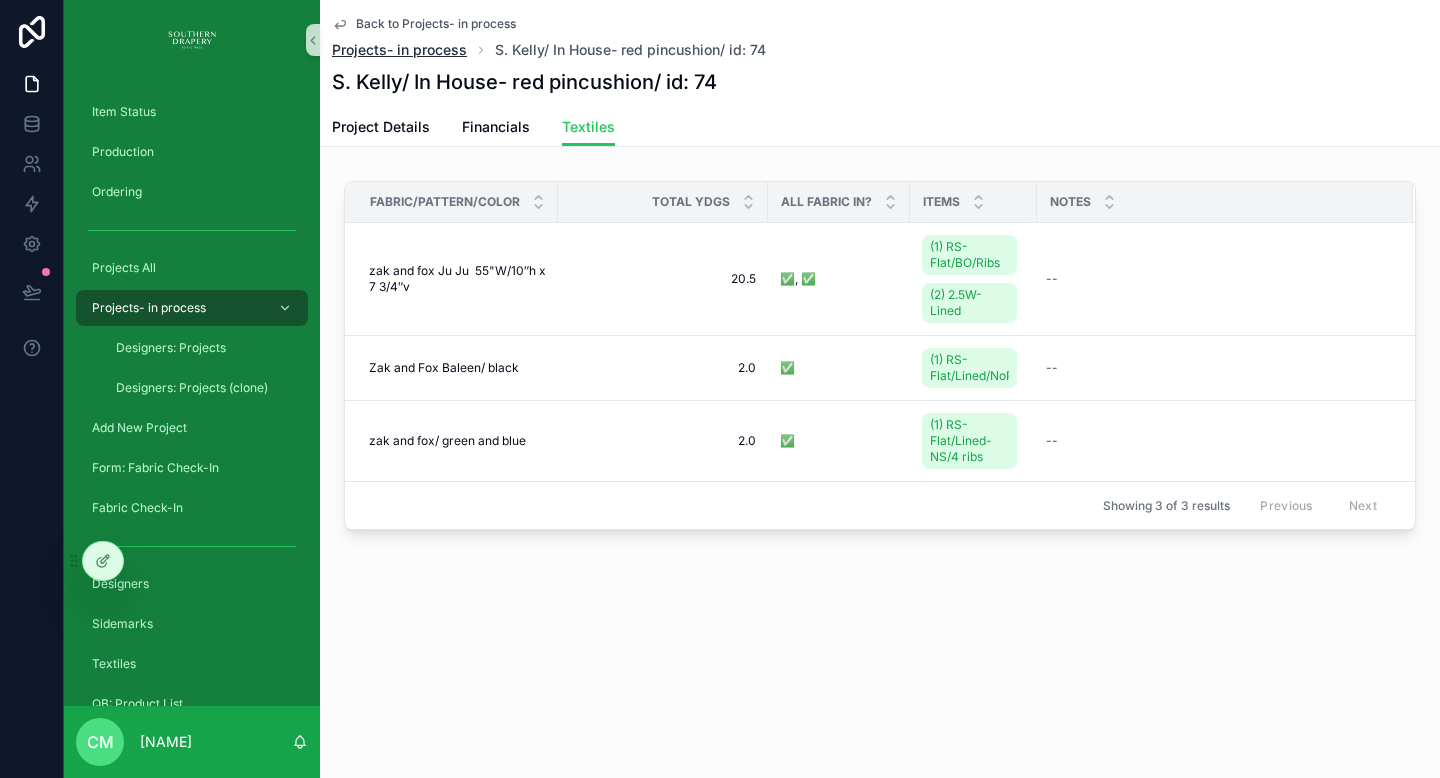 click on "Projects- in process" at bounding box center [399, 50] 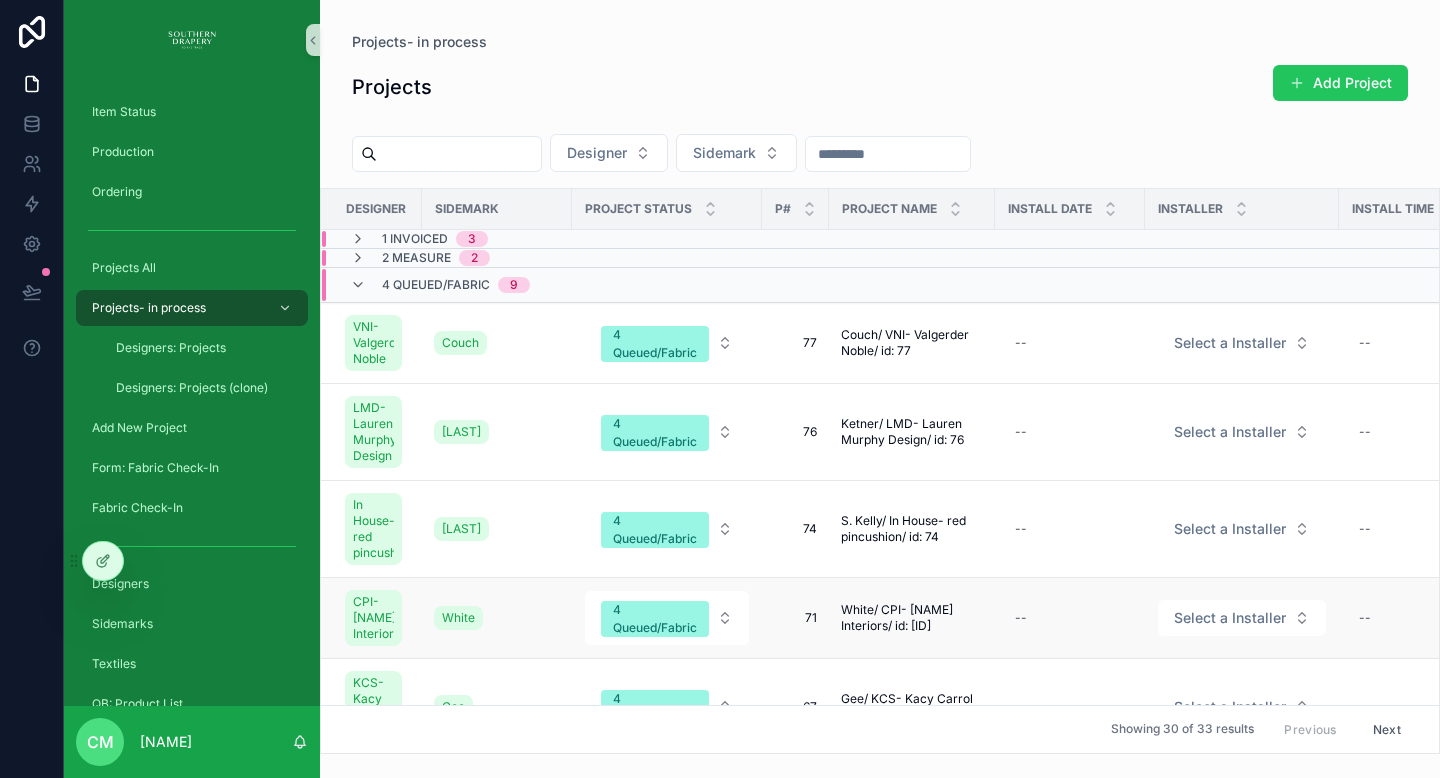 click on "71" at bounding box center (795, 618) 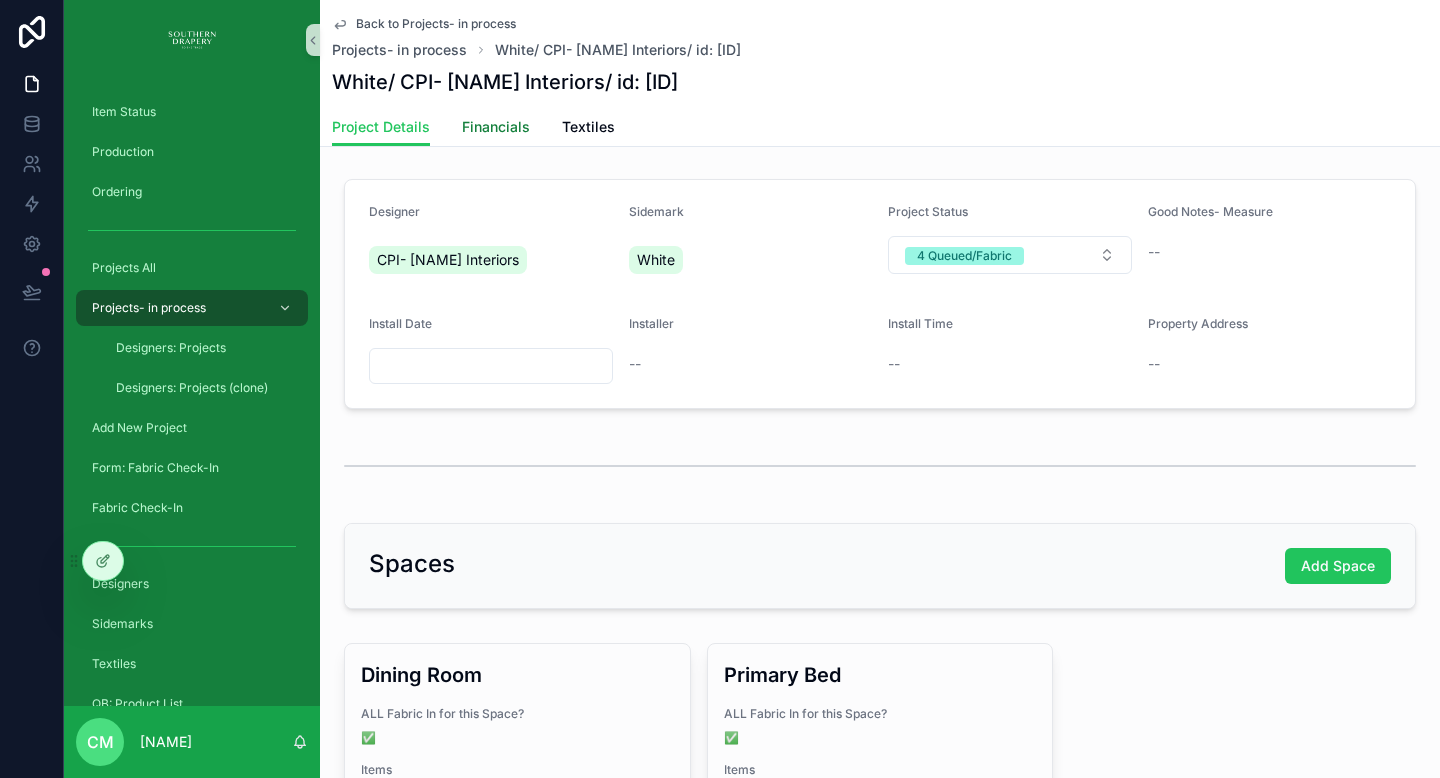 click on "Financials" at bounding box center (496, 127) 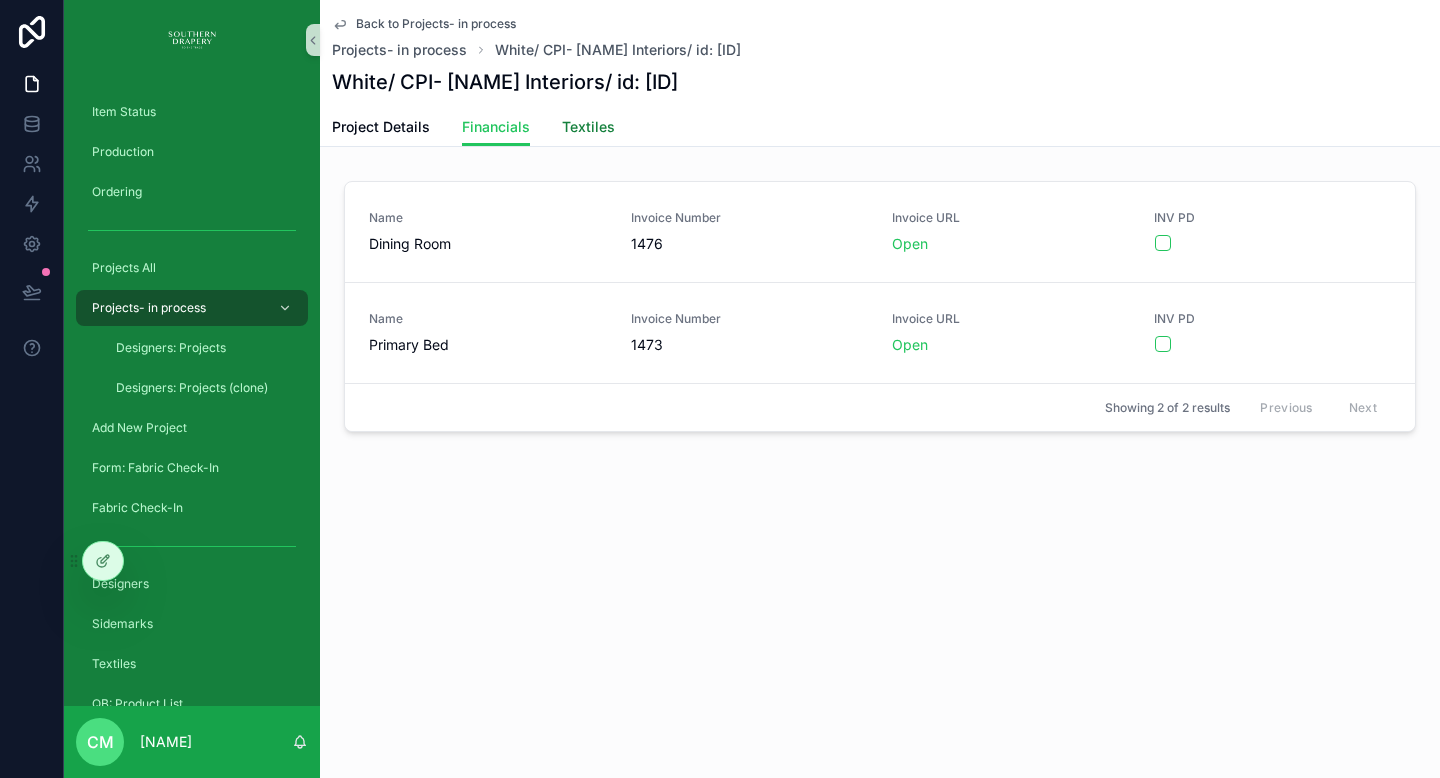 click on "Textiles" at bounding box center (588, 127) 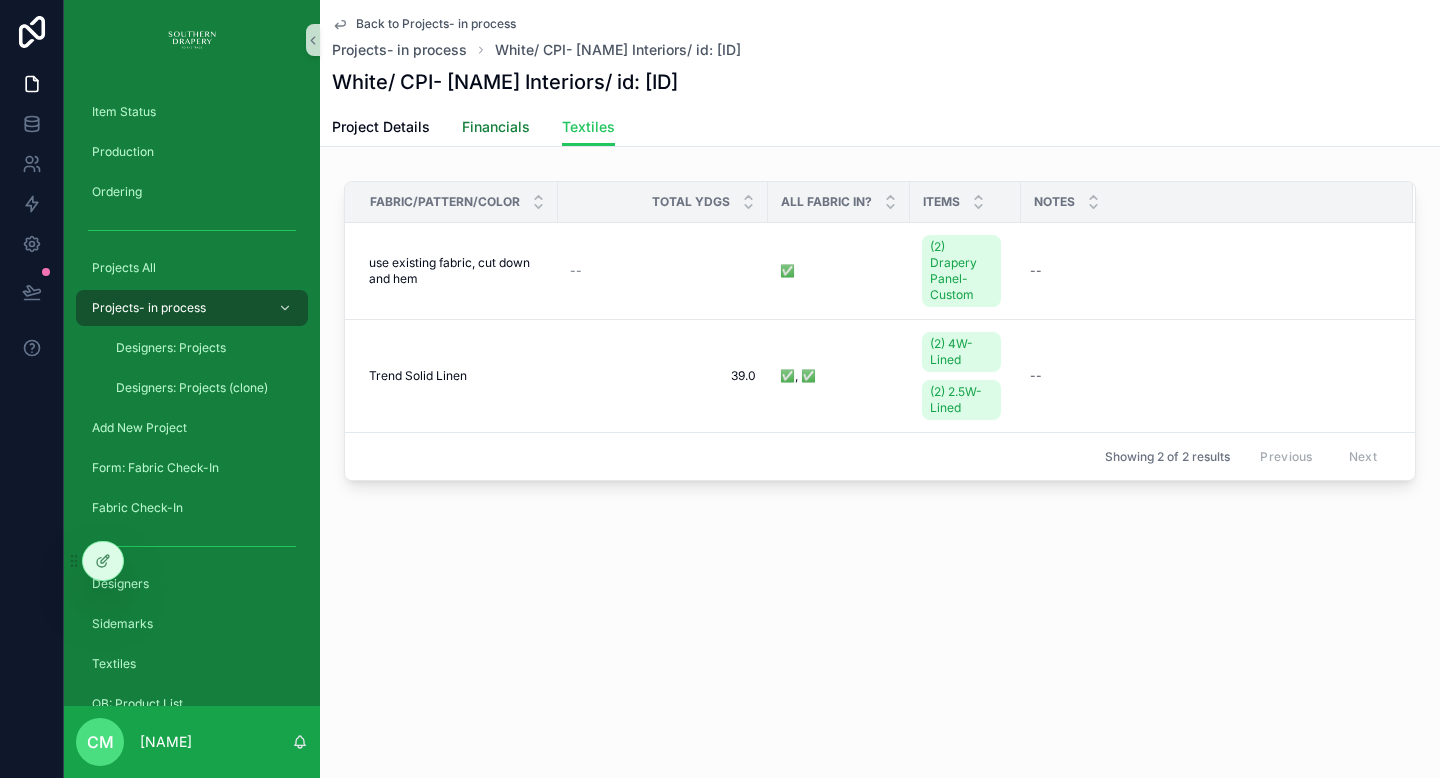 click on "Financials" at bounding box center [496, 127] 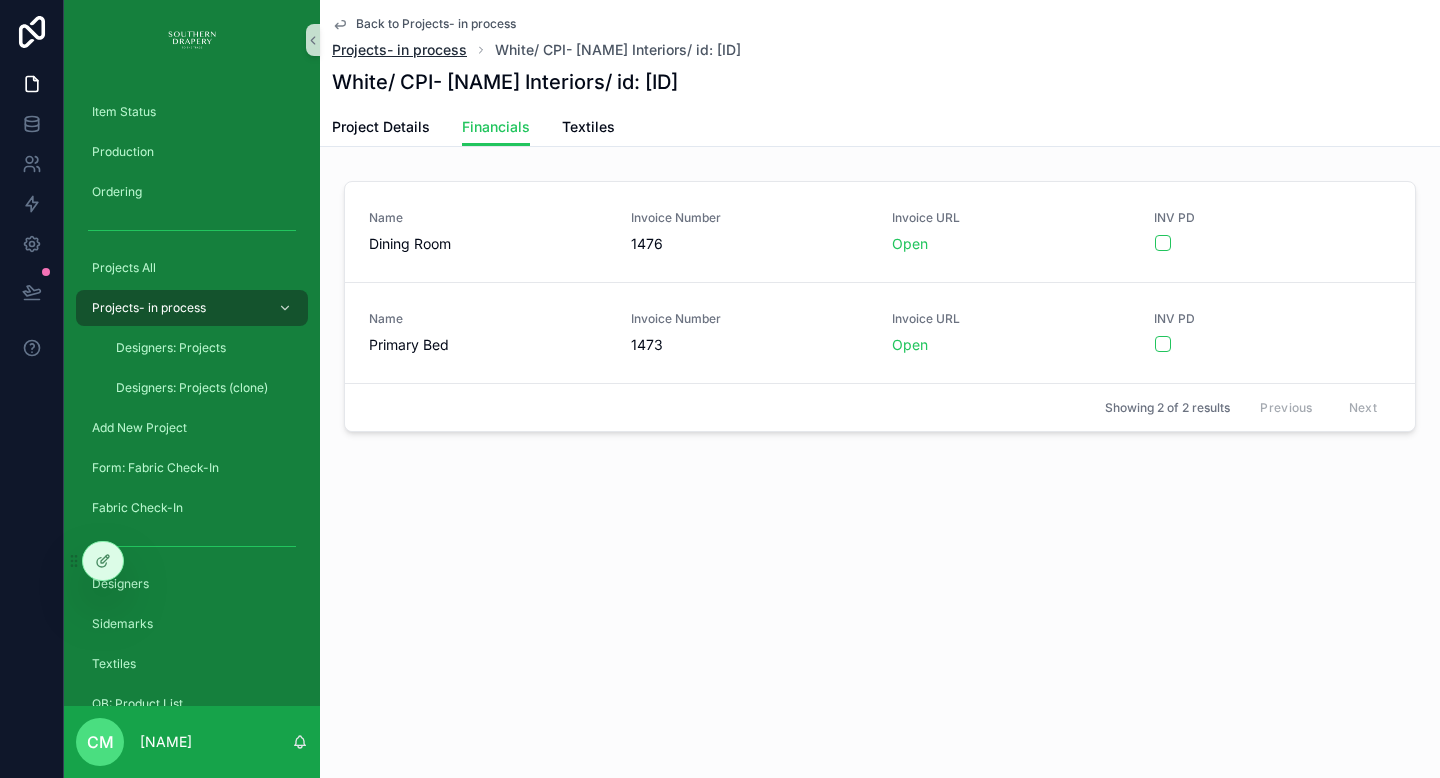 click on "Projects- in process" at bounding box center [399, 50] 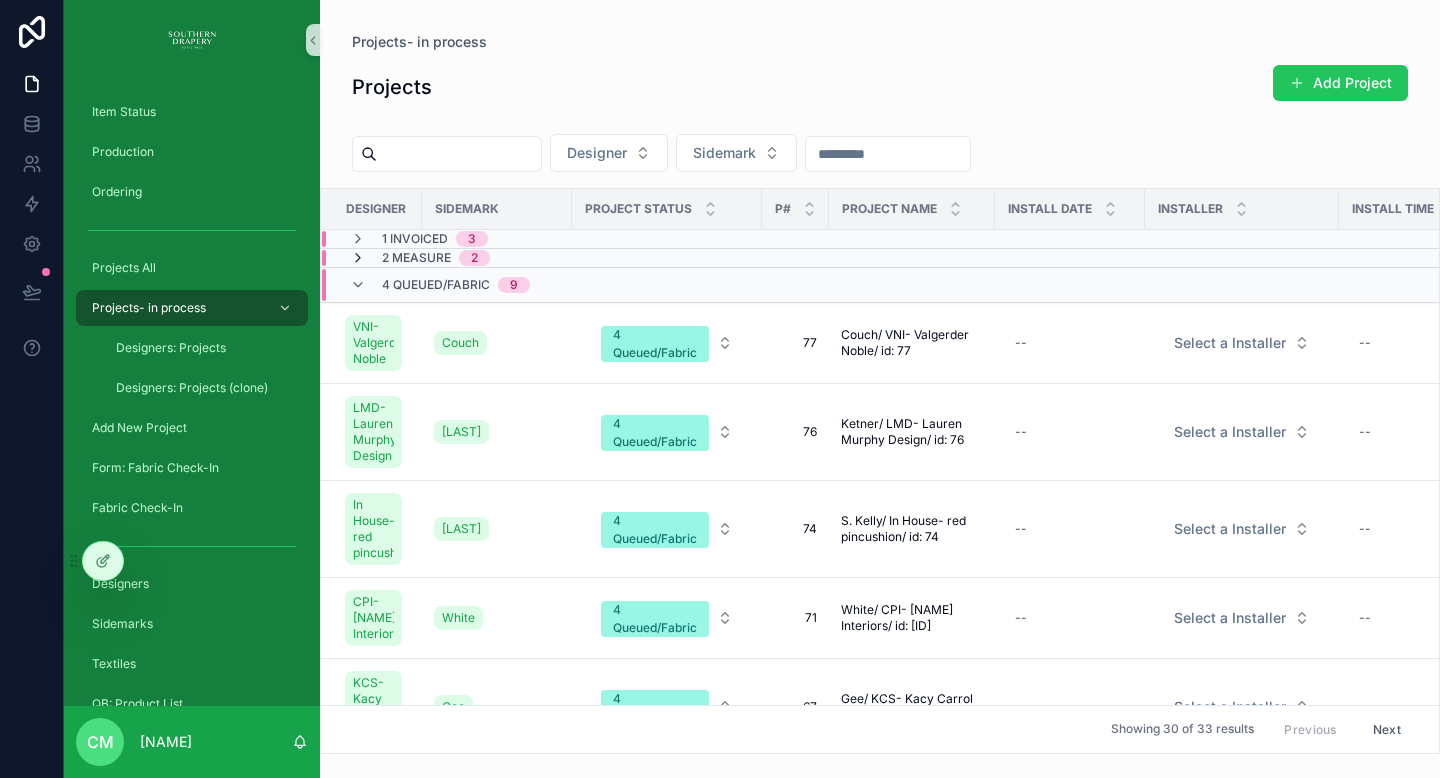click at bounding box center (358, 258) 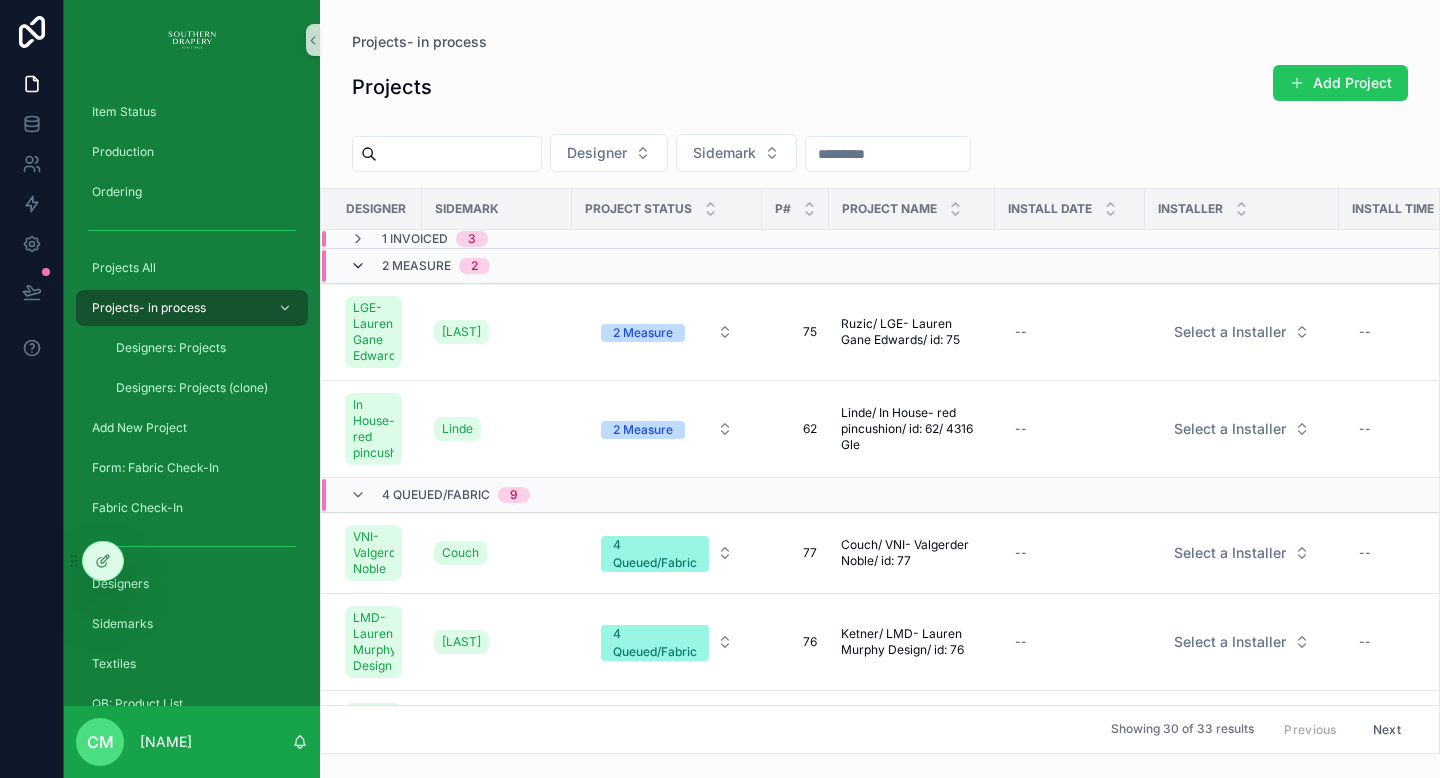 click at bounding box center [358, 266] 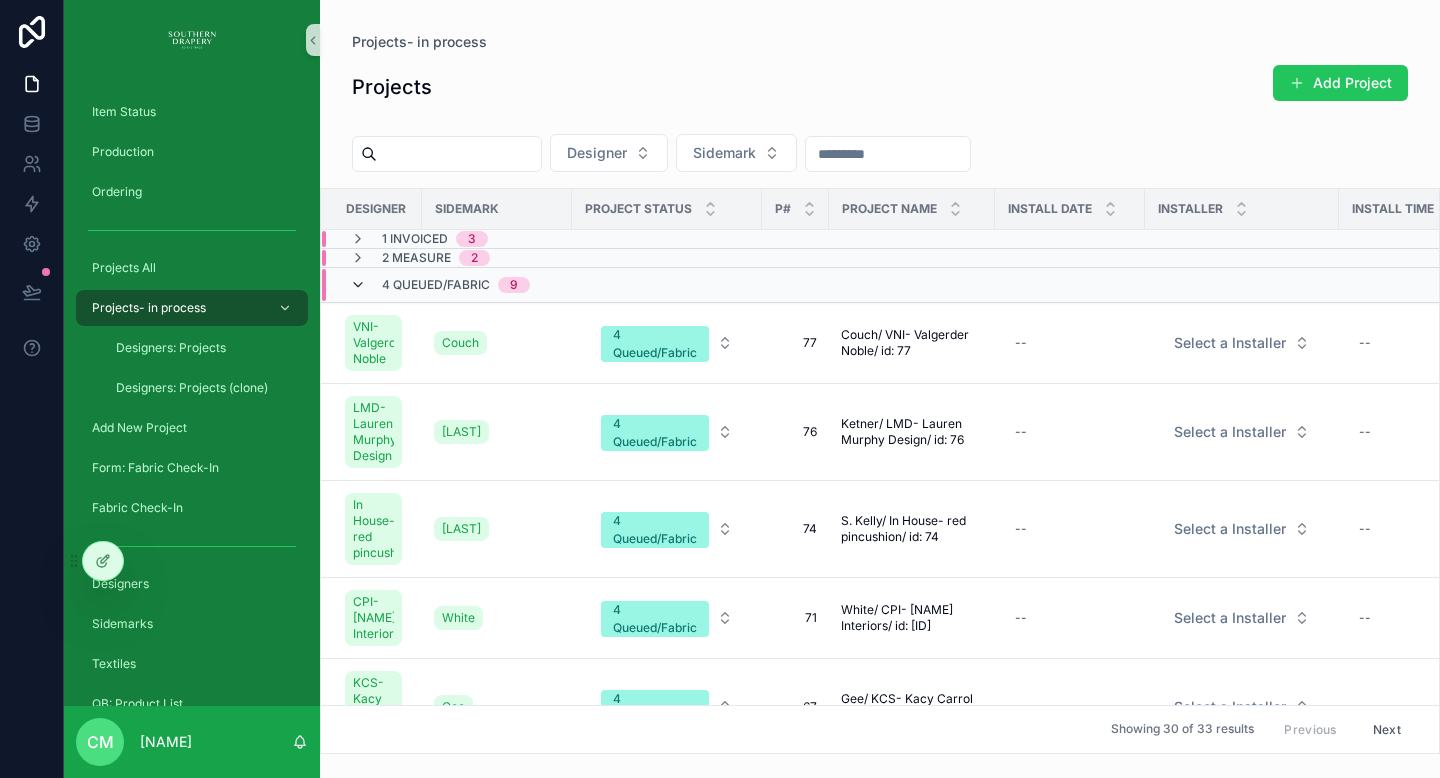 click at bounding box center (358, 285) 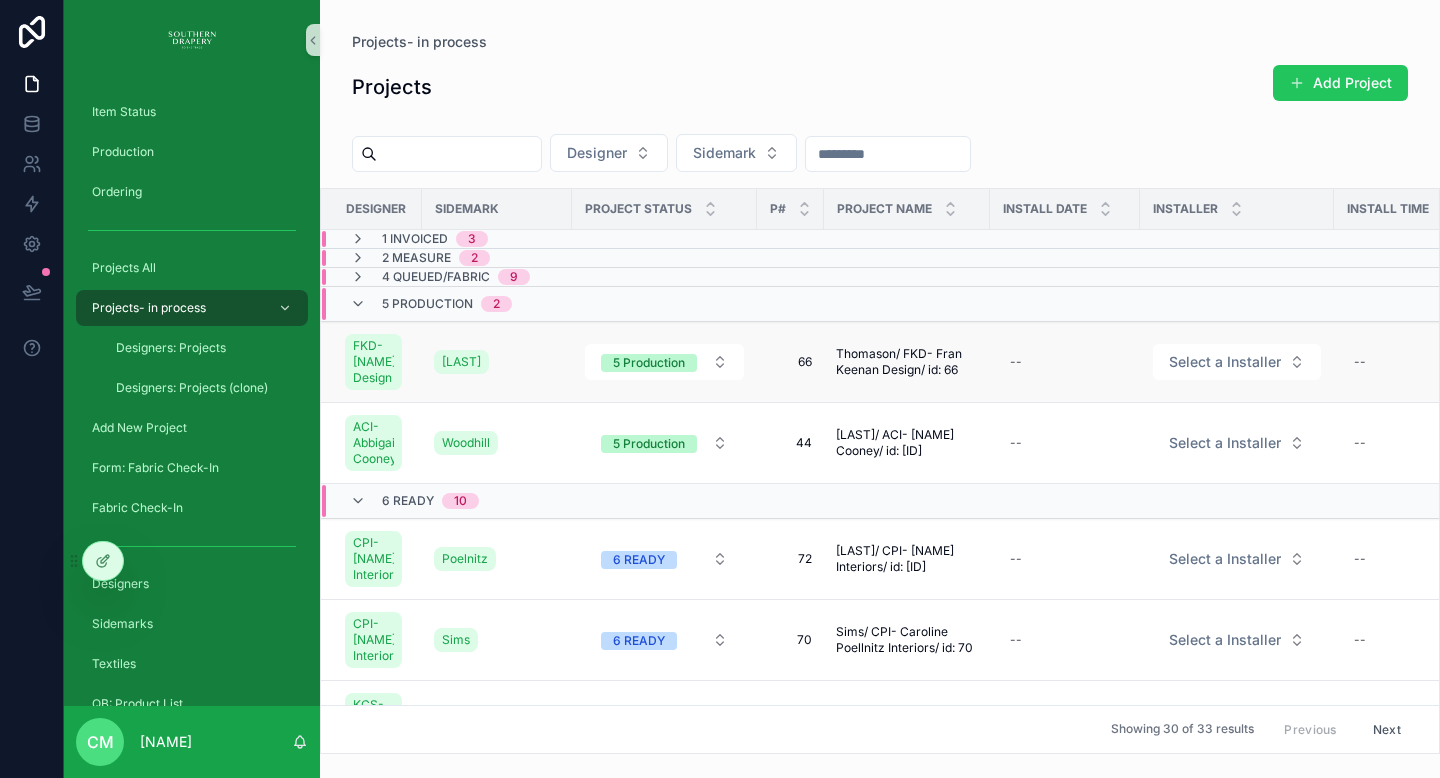 click on "66" at bounding box center (790, 362) 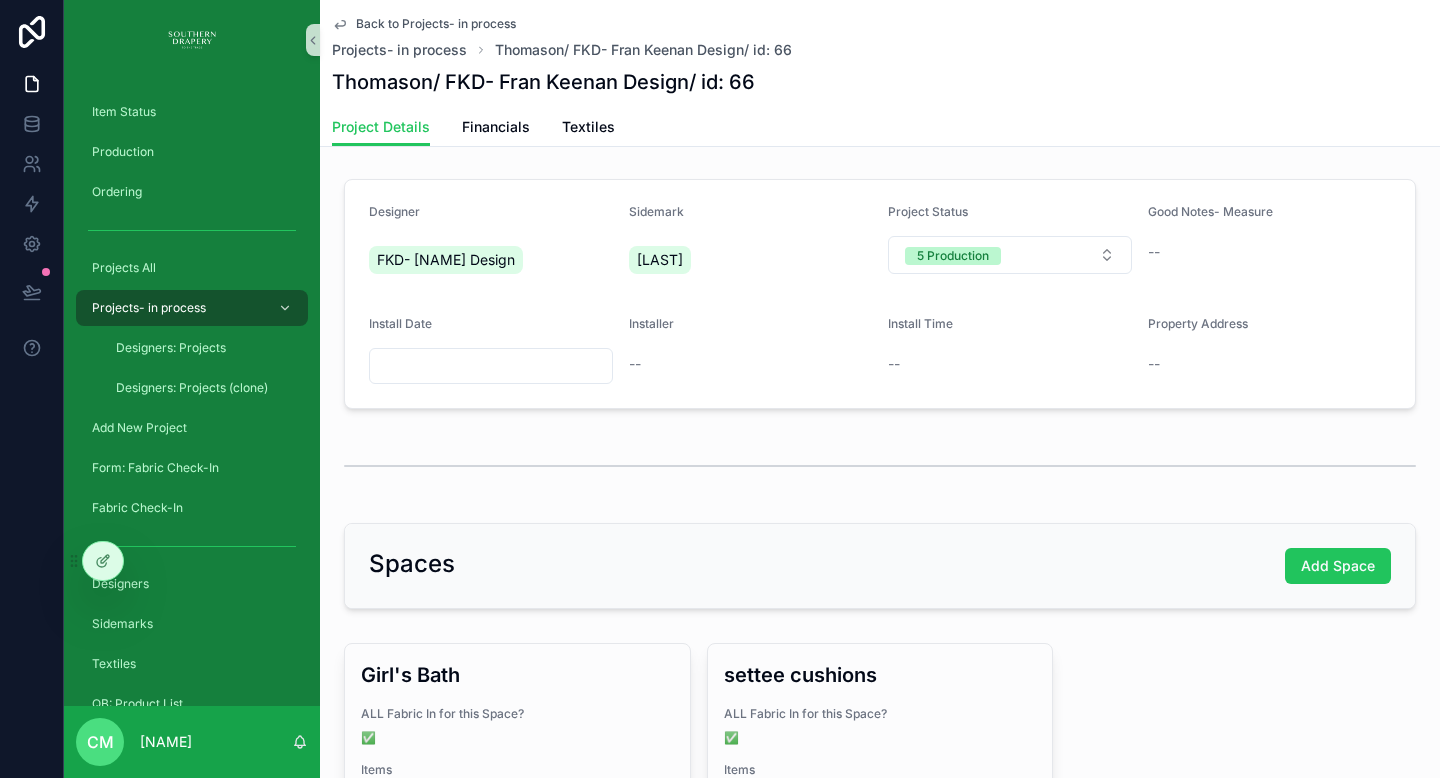 click on "Back to Projects- in process" at bounding box center [436, 24] 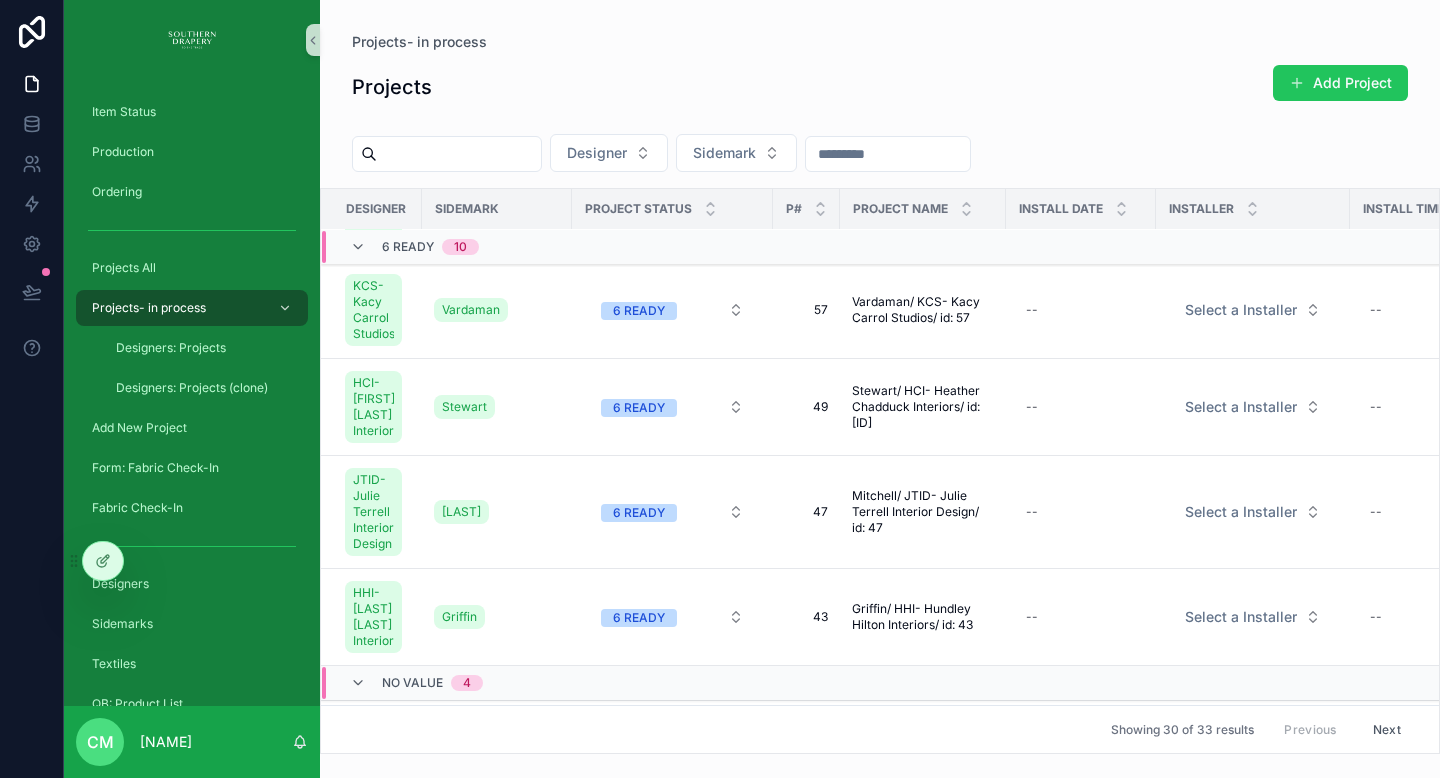 scroll, scrollTop: 822, scrollLeft: 0, axis: vertical 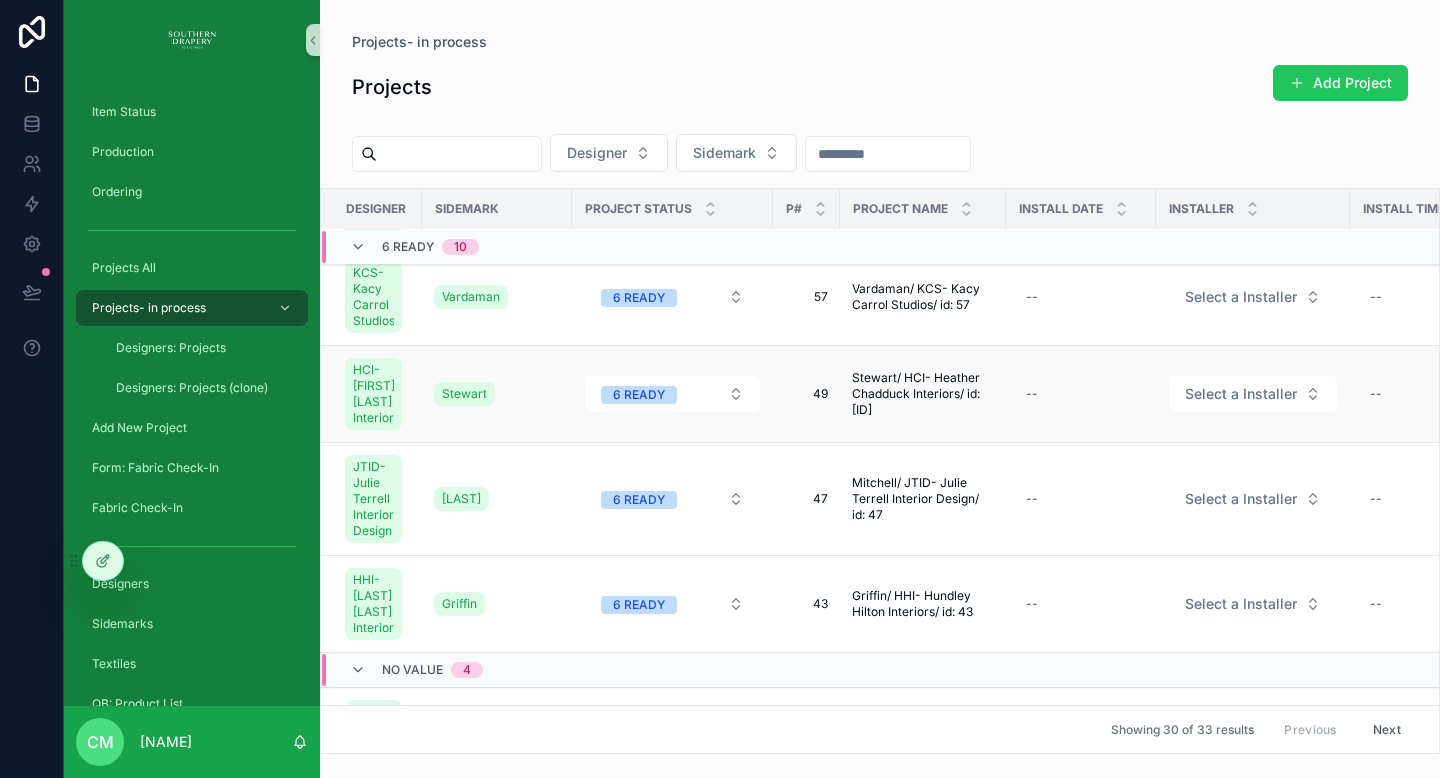 click on "49" at bounding box center [806, 394] 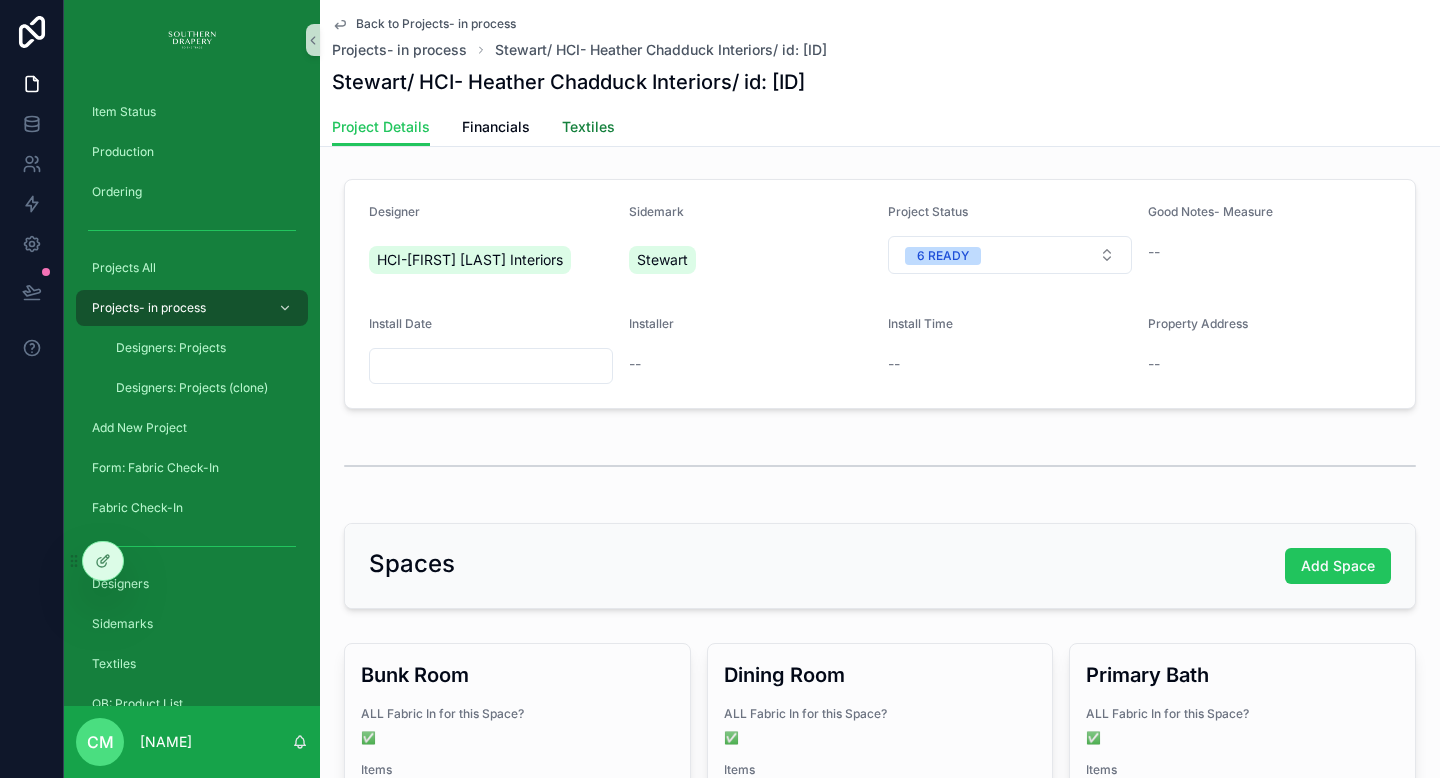 click on "Textiles" at bounding box center [588, 127] 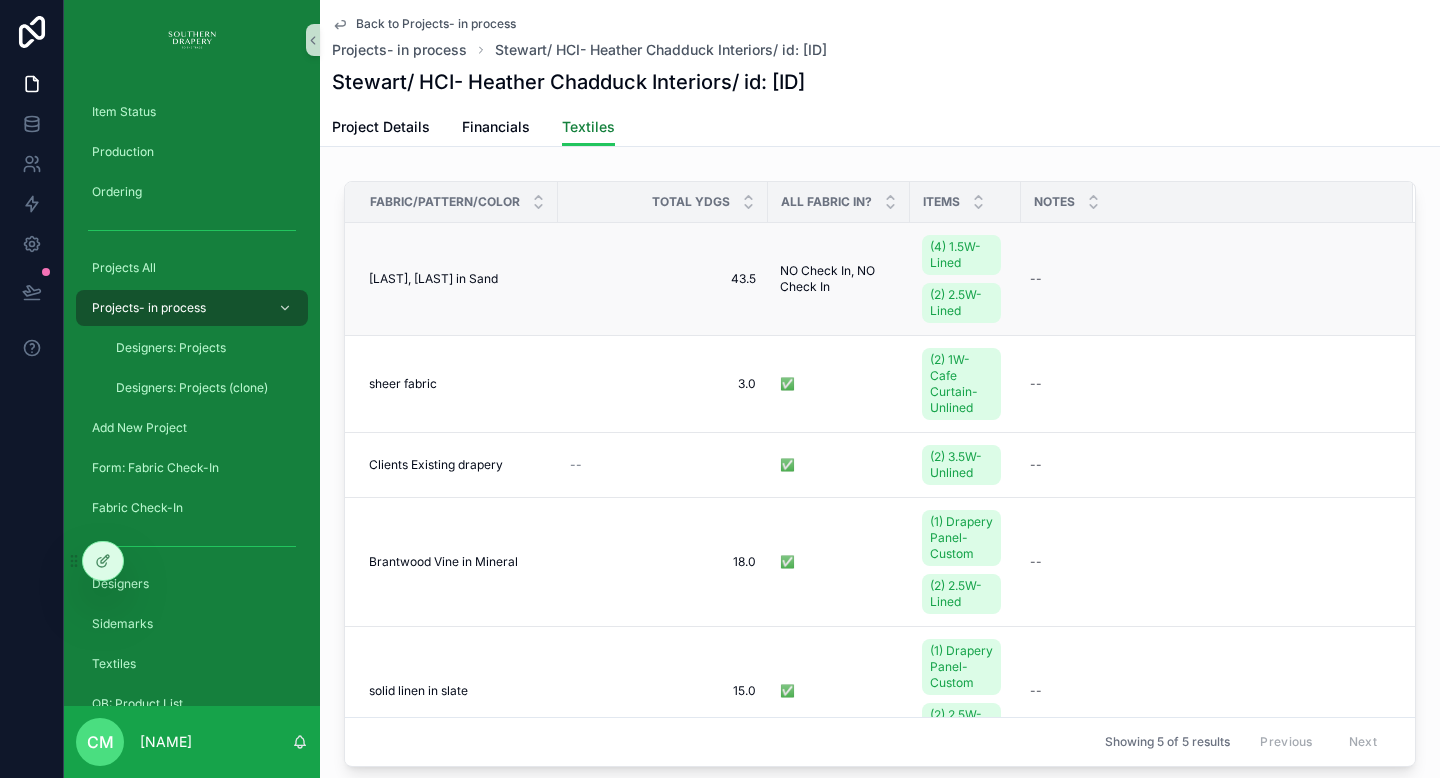 scroll, scrollTop: 37, scrollLeft: 0, axis: vertical 